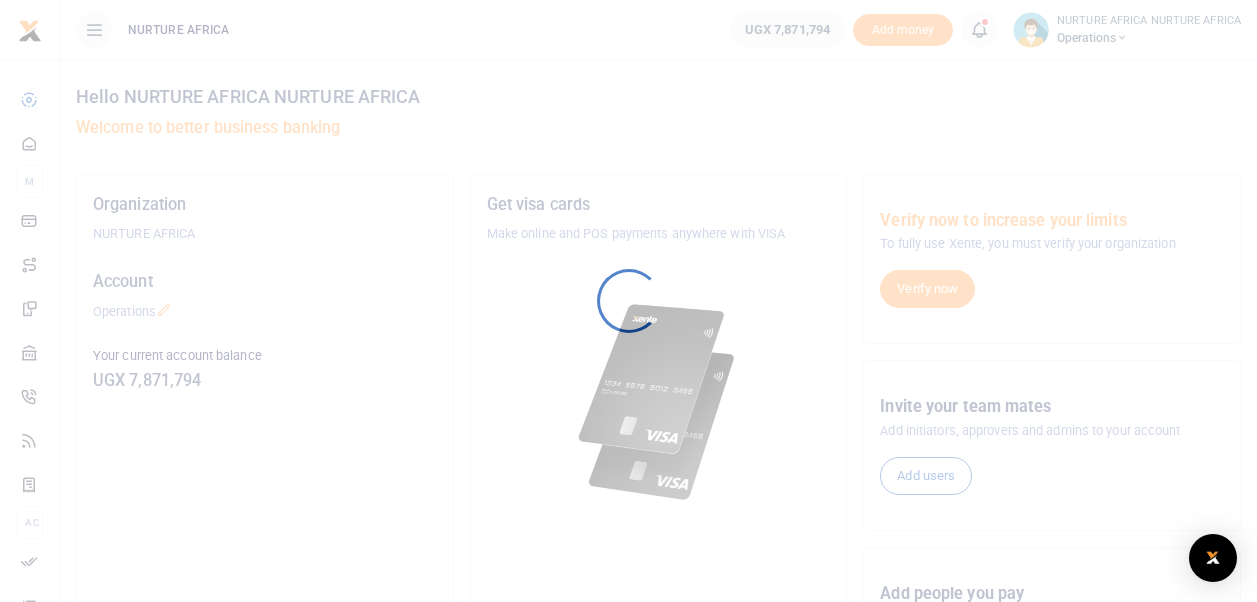 scroll, scrollTop: 0, scrollLeft: 0, axis: both 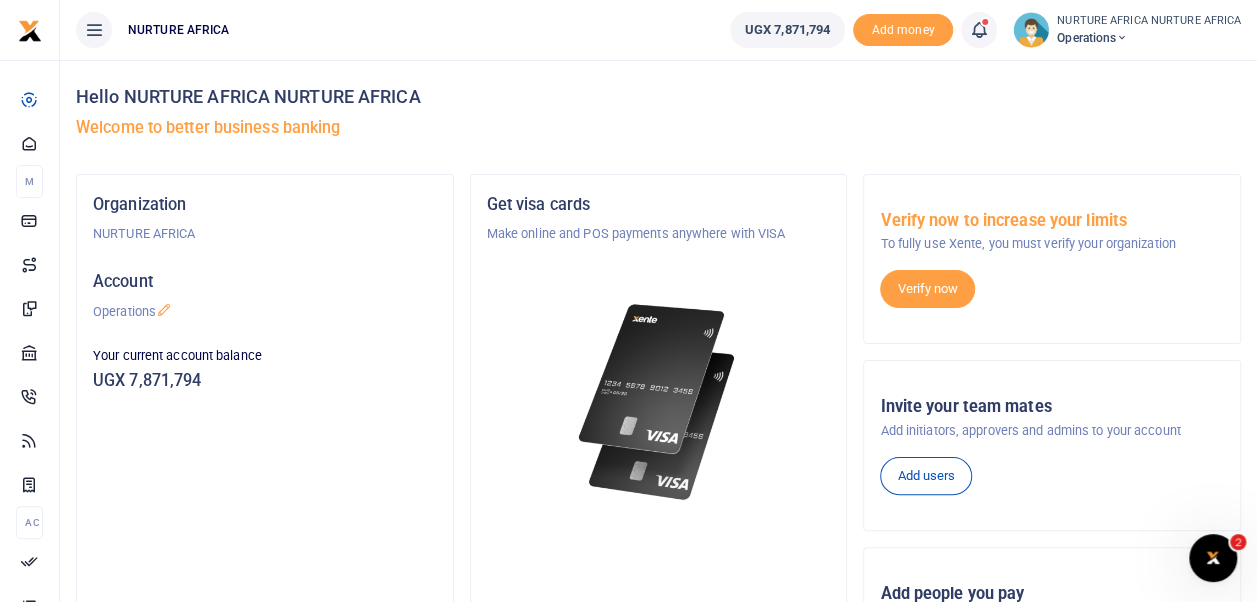 click at bounding box center [979, 30] 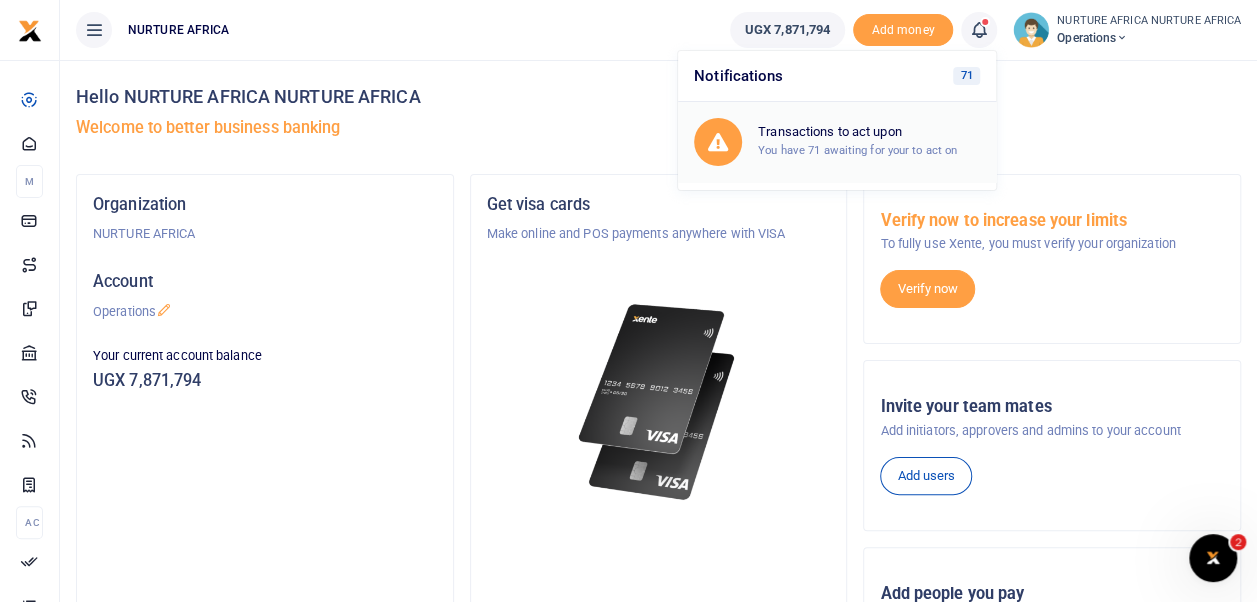 click on "Transactions to act upon
You have 71 awaiting for your to act on" at bounding box center [869, 141] 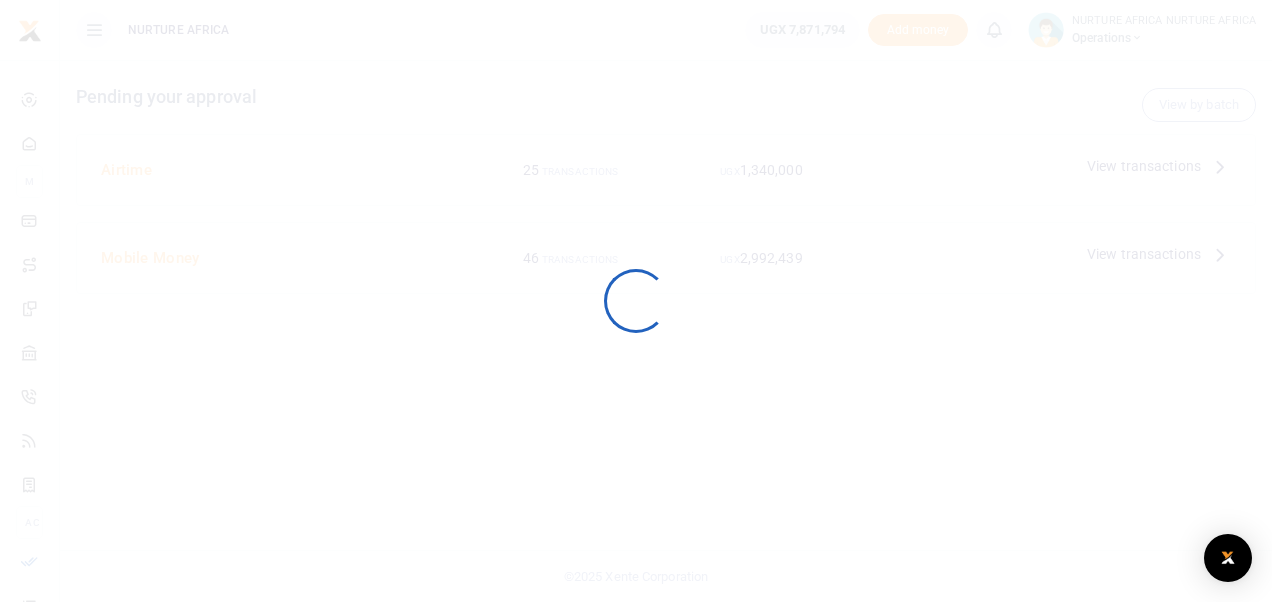 scroll, scrollTop: 0, scrollLeft: 0, axis: both 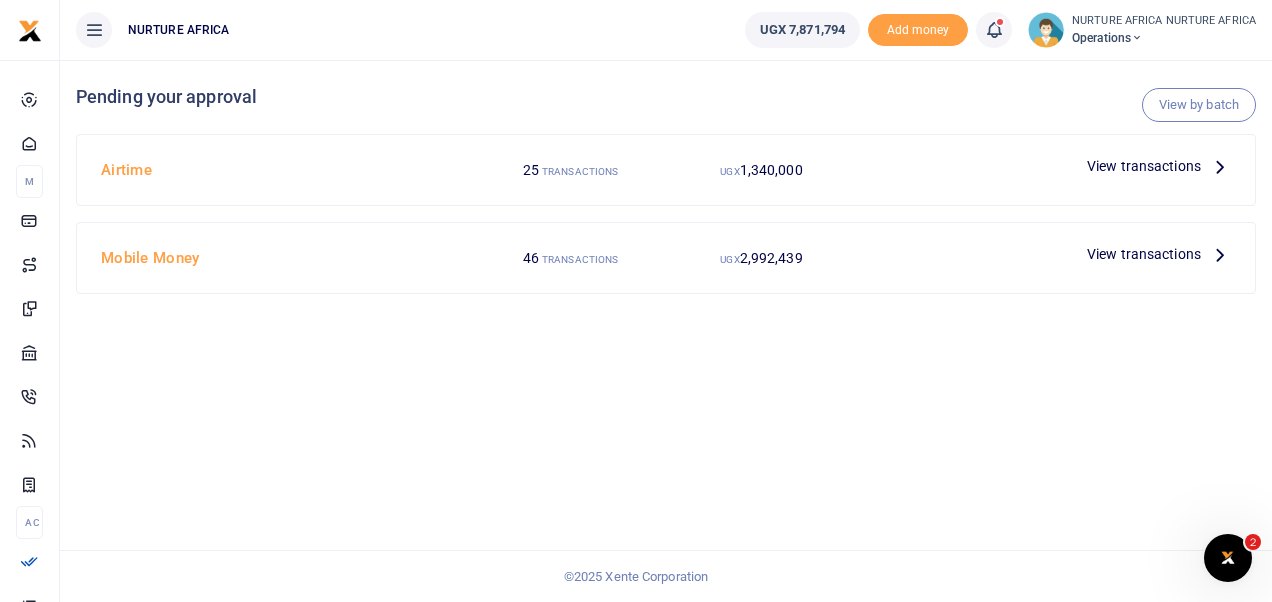 click on "View transactions" at bounding box center (1144, 166) 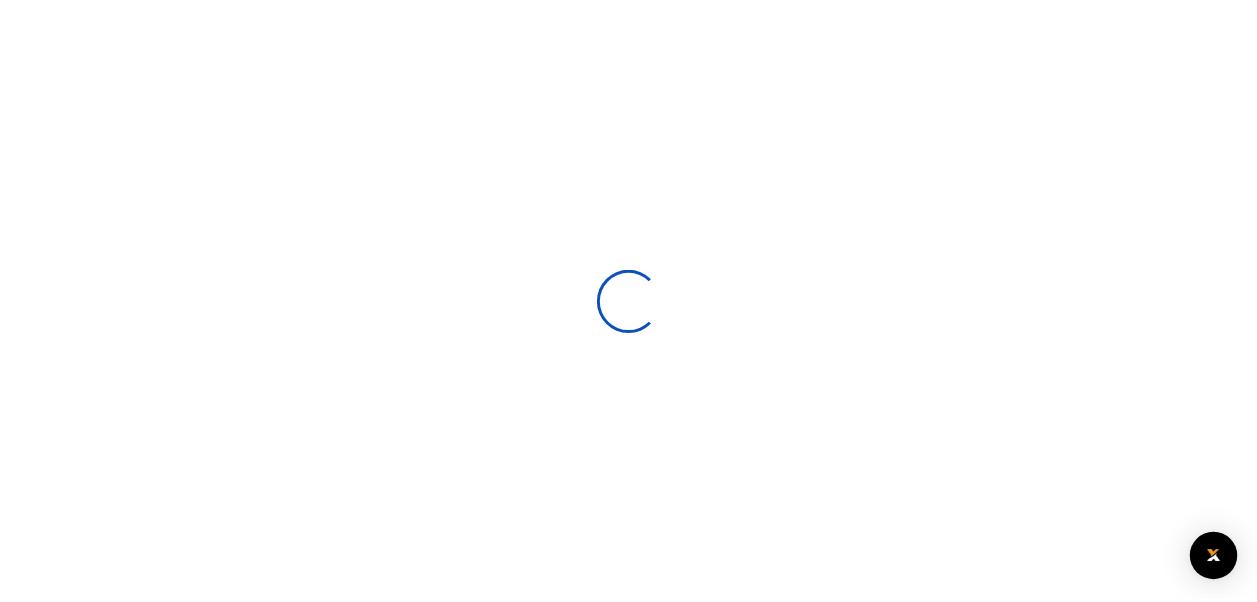 scroll, scrollTop: 0, scrollLeft: 0, axis: both 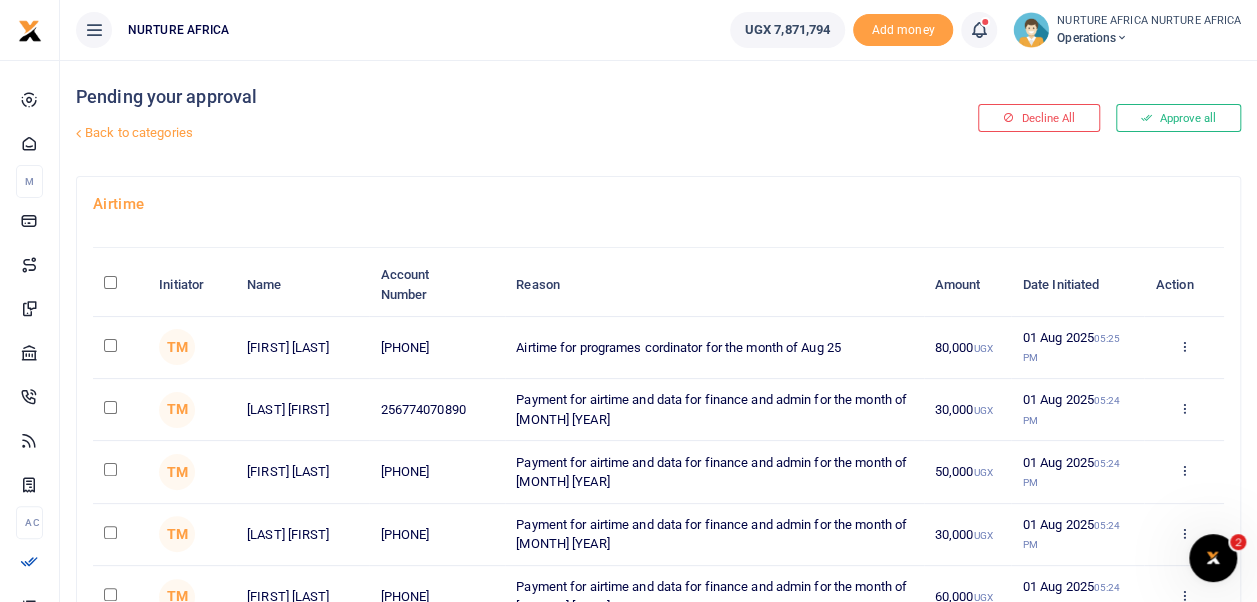 click at bounding box center [120, 285] 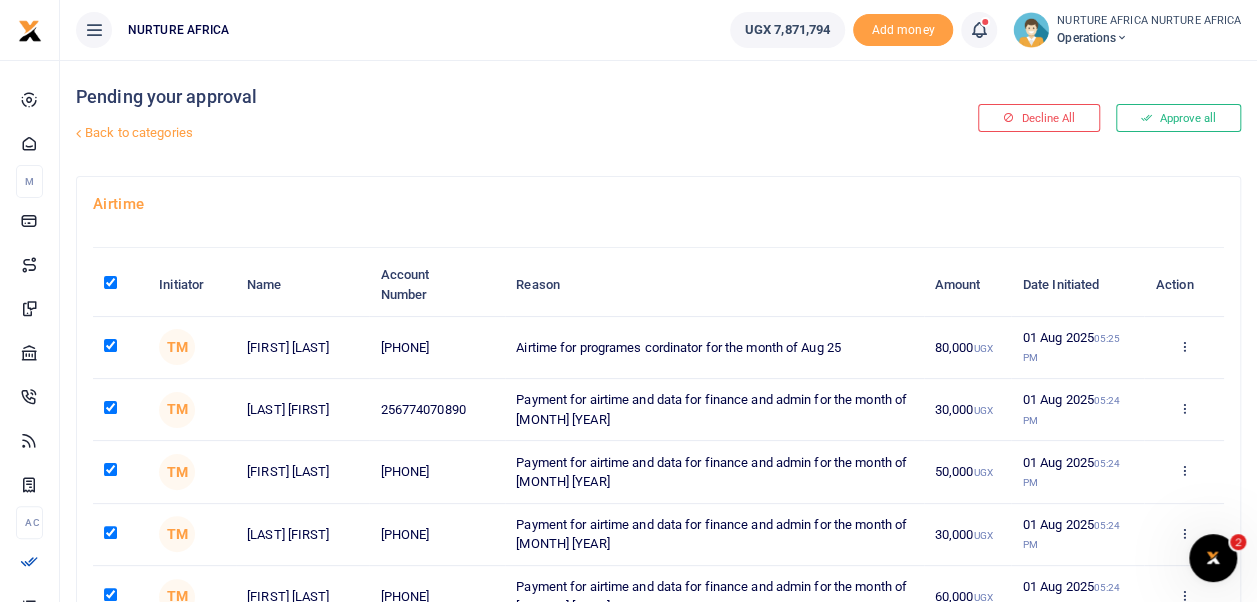 checkbox on "true" 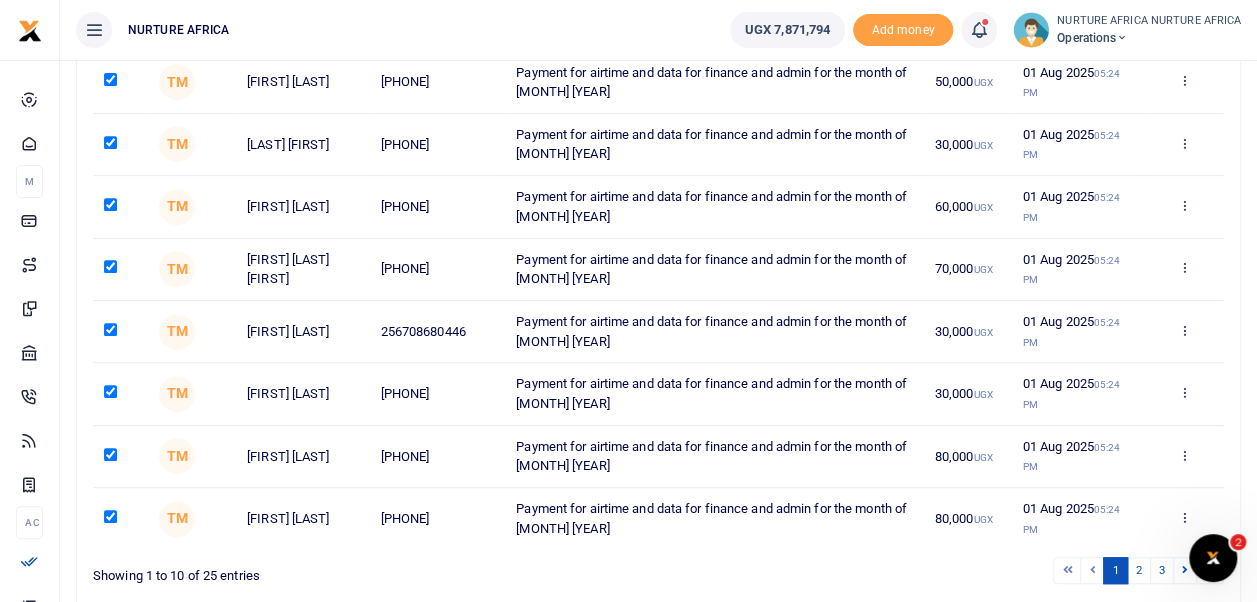 scroll, scrollTop: 497, scrollLeft: 0, axis: vertical 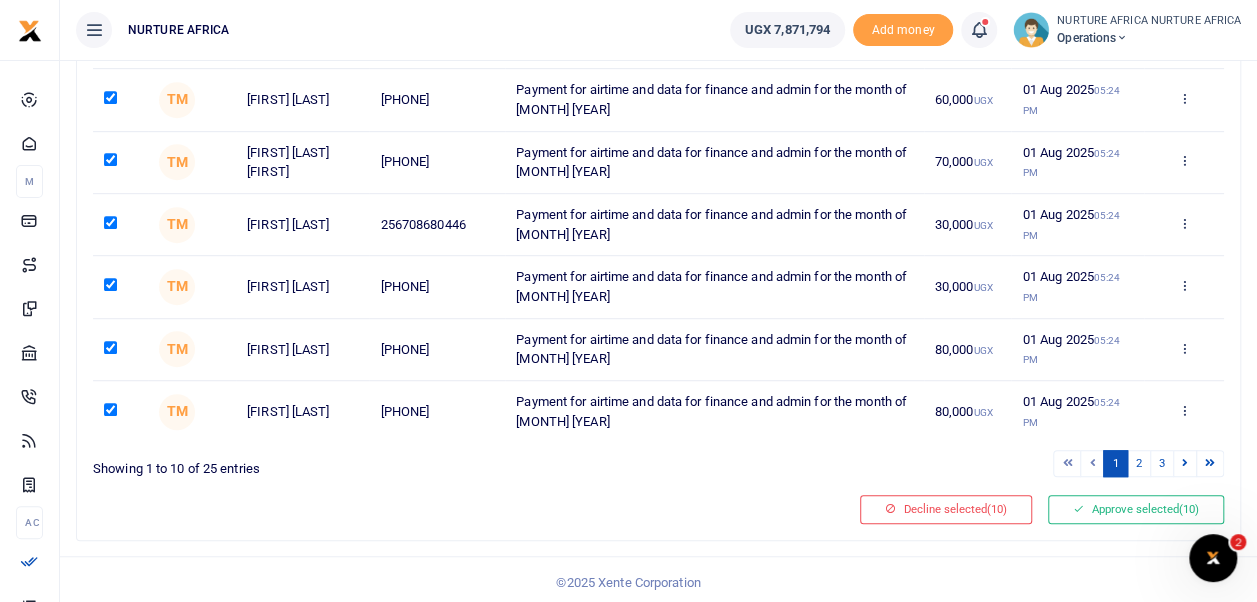drag, startPoint x: 1263, startPoint y: 234, endPoint x: 8, endPoint y: 20, distance: 1273.1146 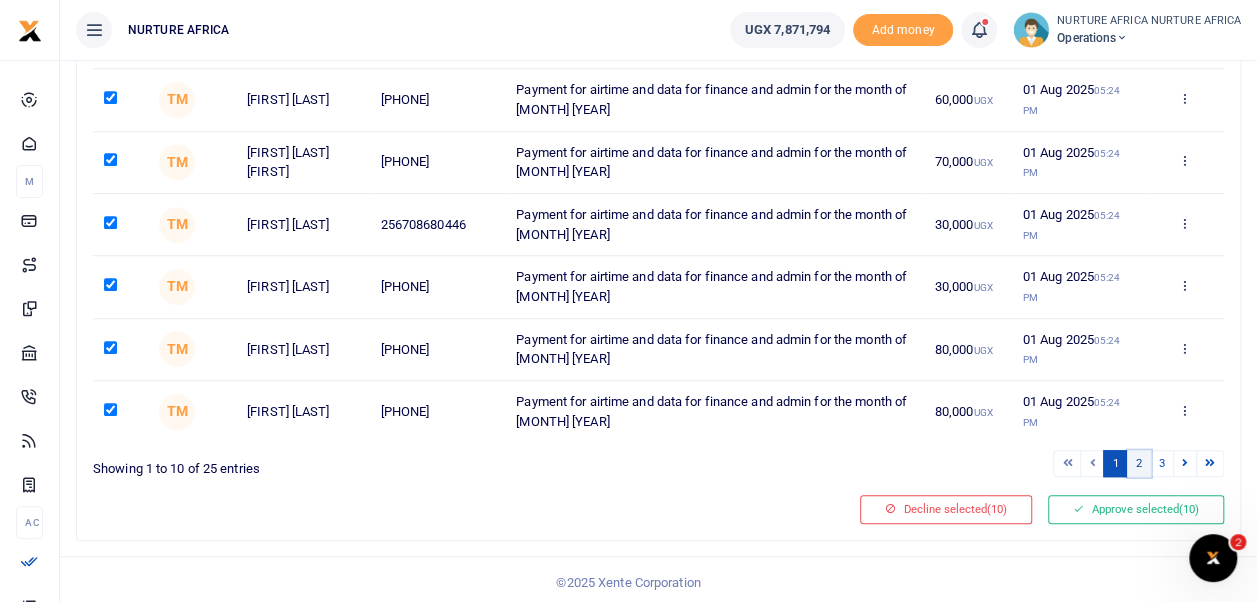 click on "2" at bounding box center [1139, 463] 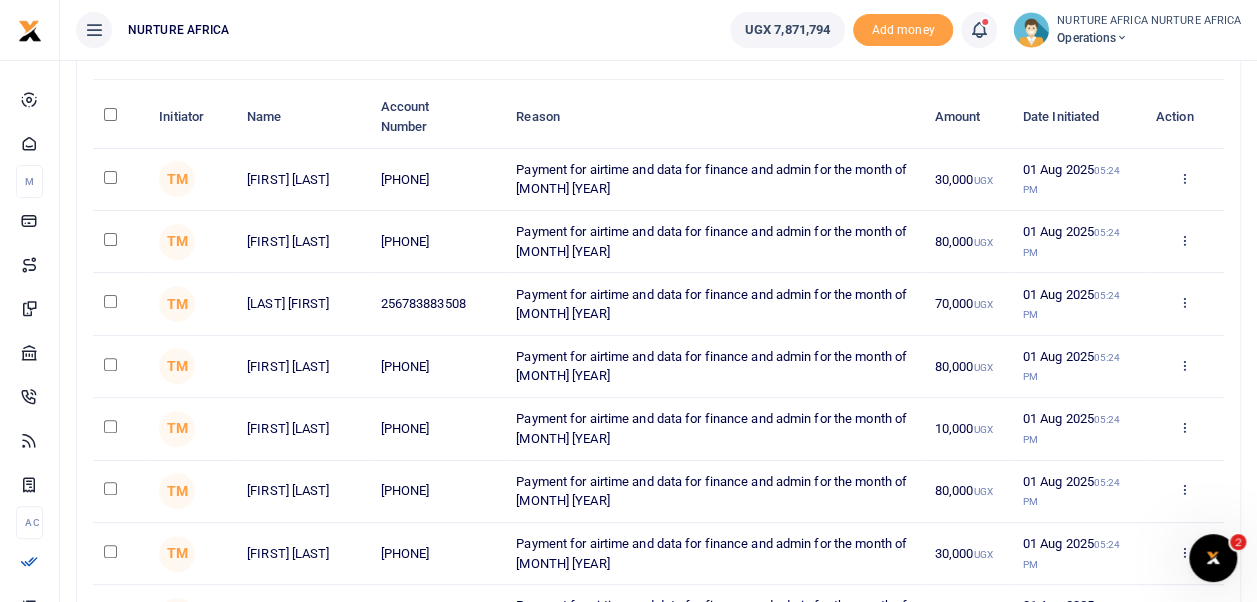 scroll, scrollTop: 0, scrollLeft: 0, axis: both 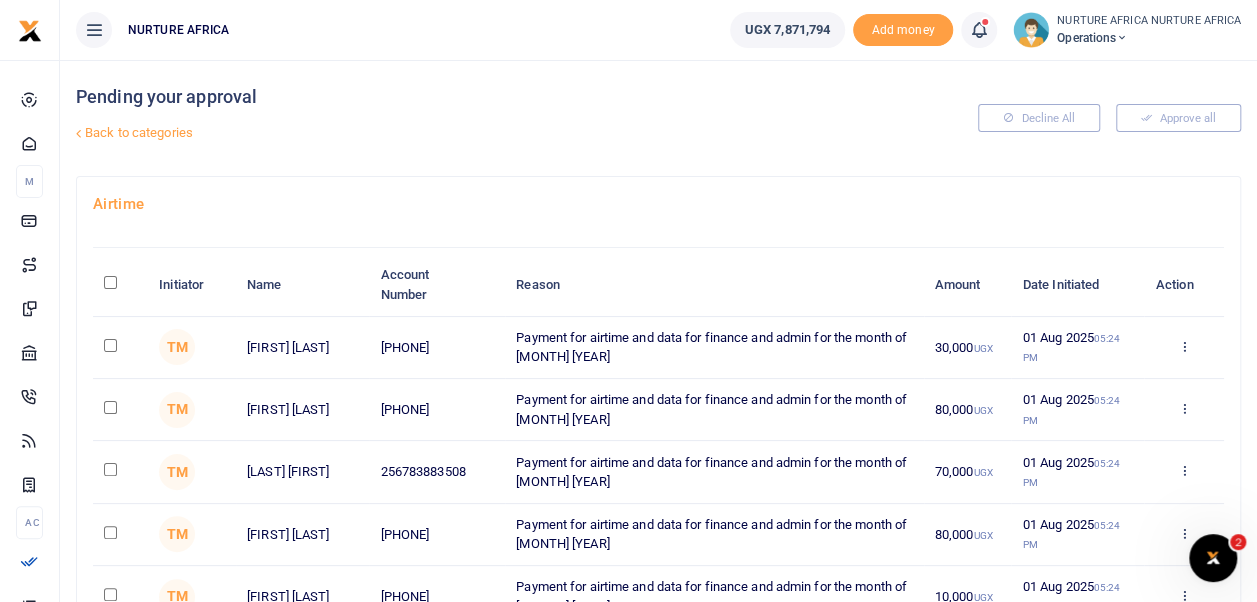 click at bounding box center (110, 282) 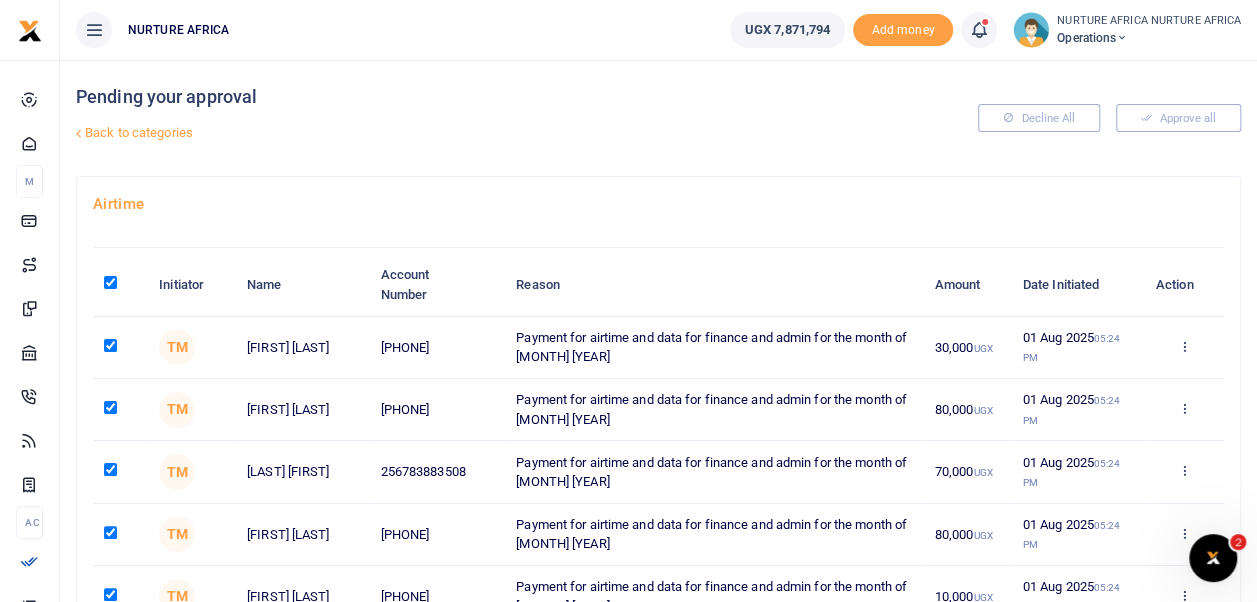 checkbox on "true" 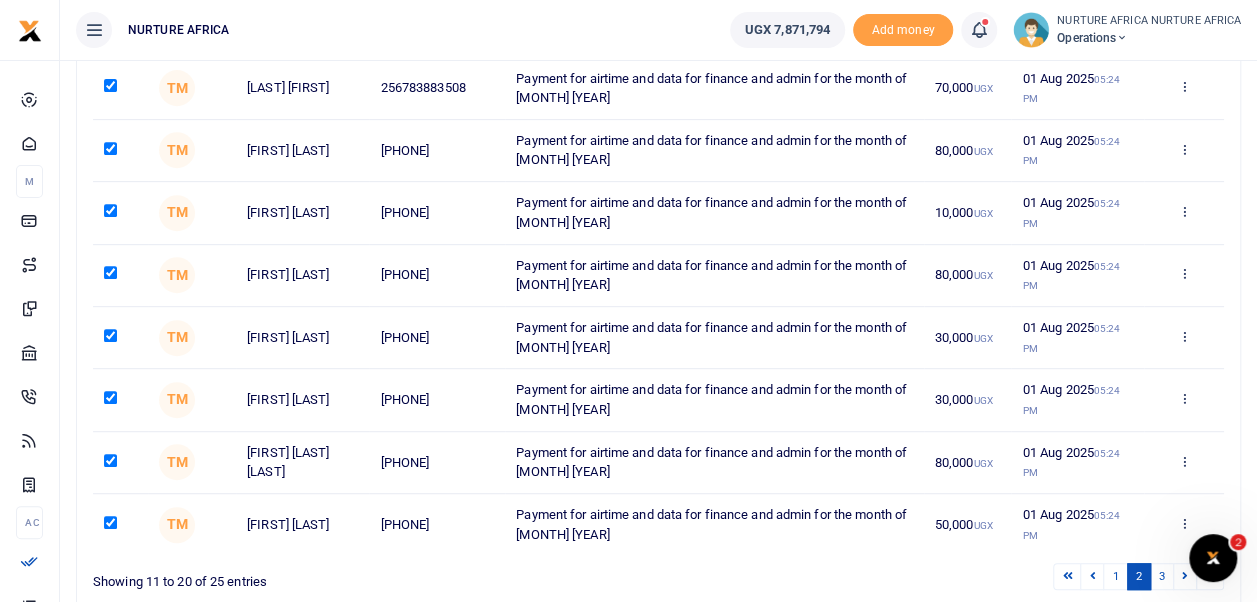 scroll, scrollTop: 497, scrollLeft: 0, axis: vertical 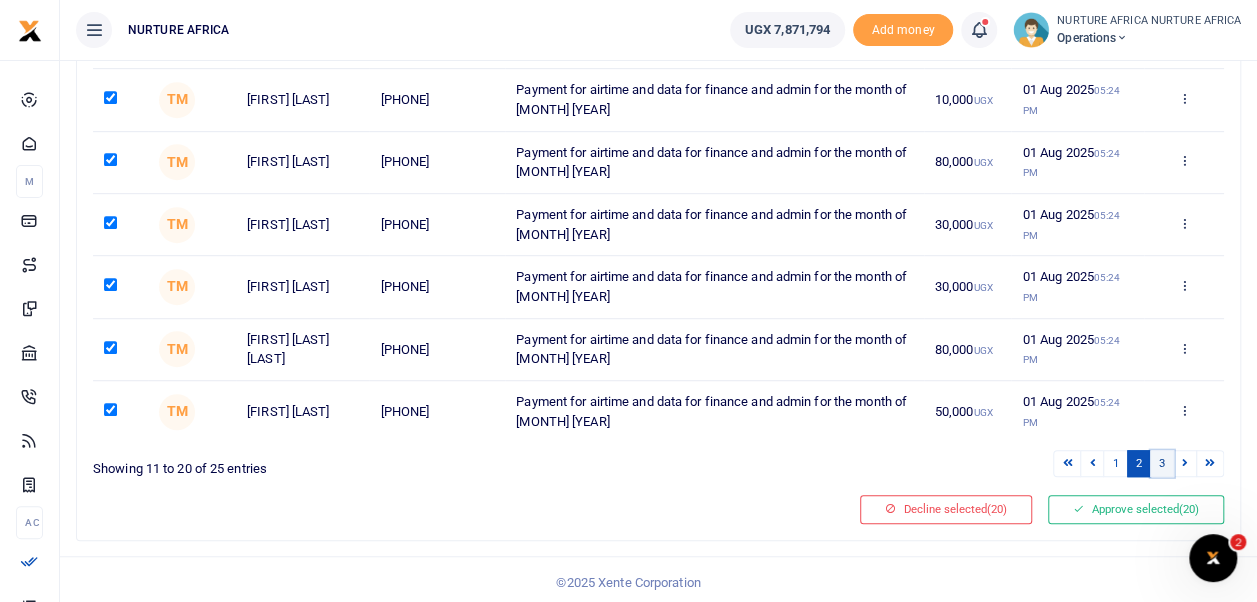 click on "3" at bounding box center (1162, 463) 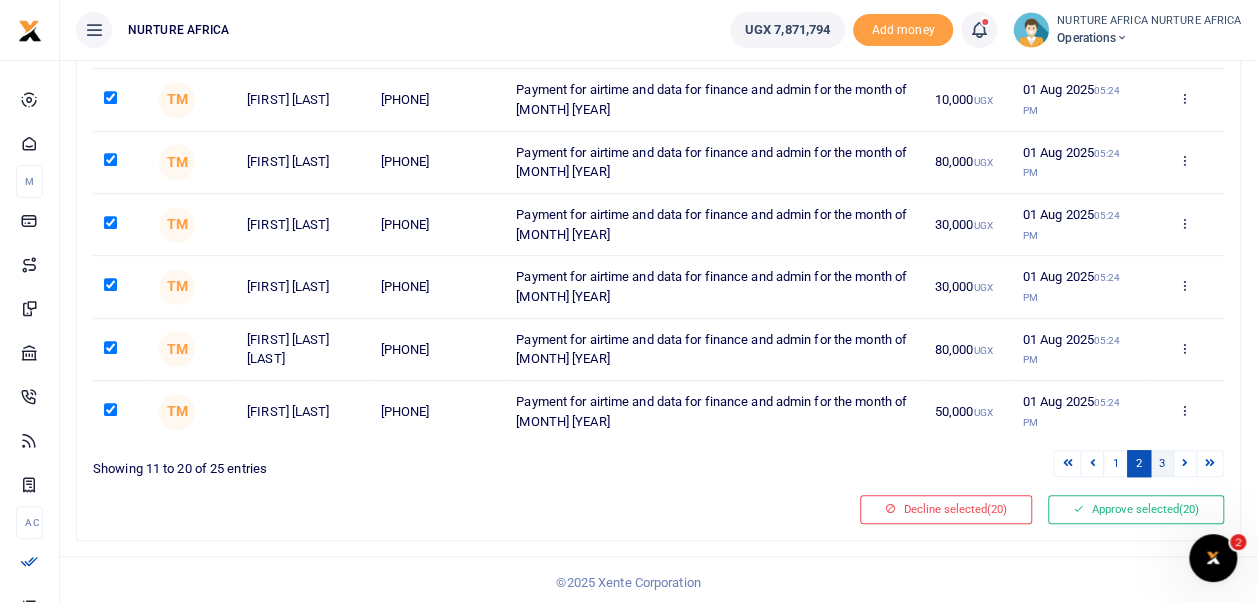 scroll, scrollTop: 186, scrollLeft: 0, axis: vertical 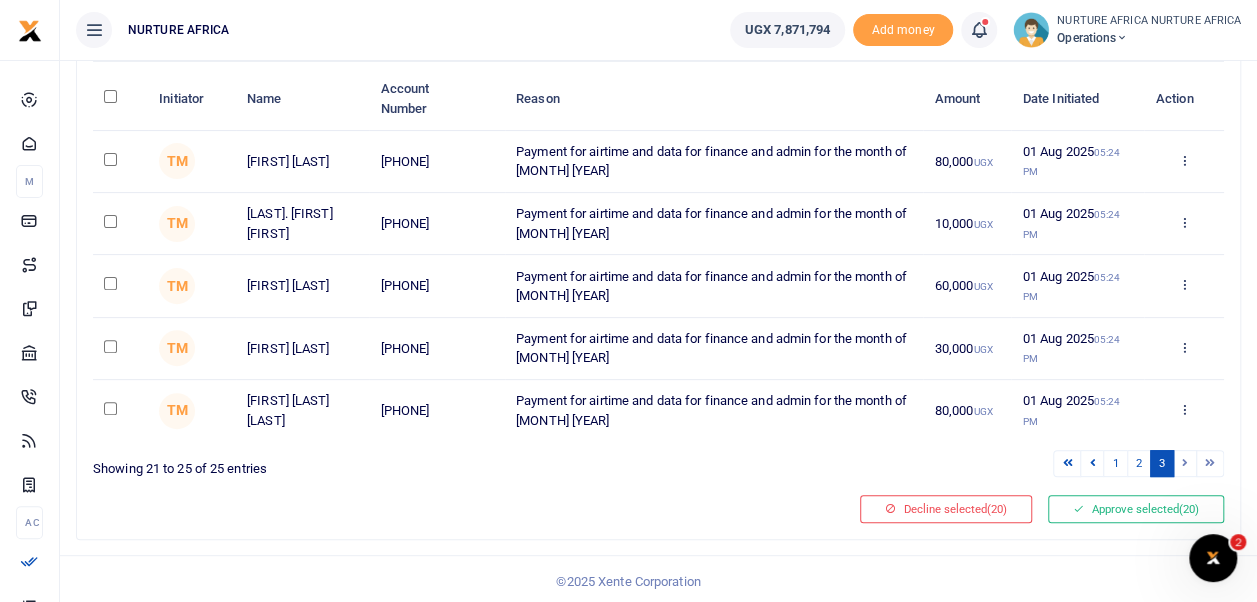 click at bounding box center [110, 96] 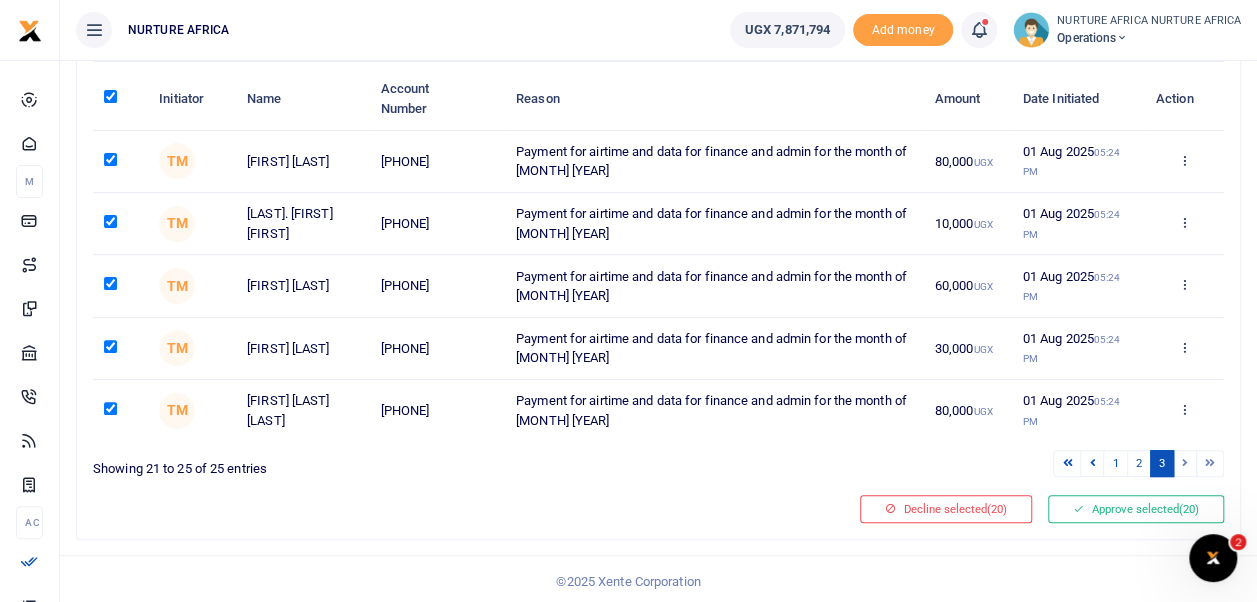 checkbox on "true" 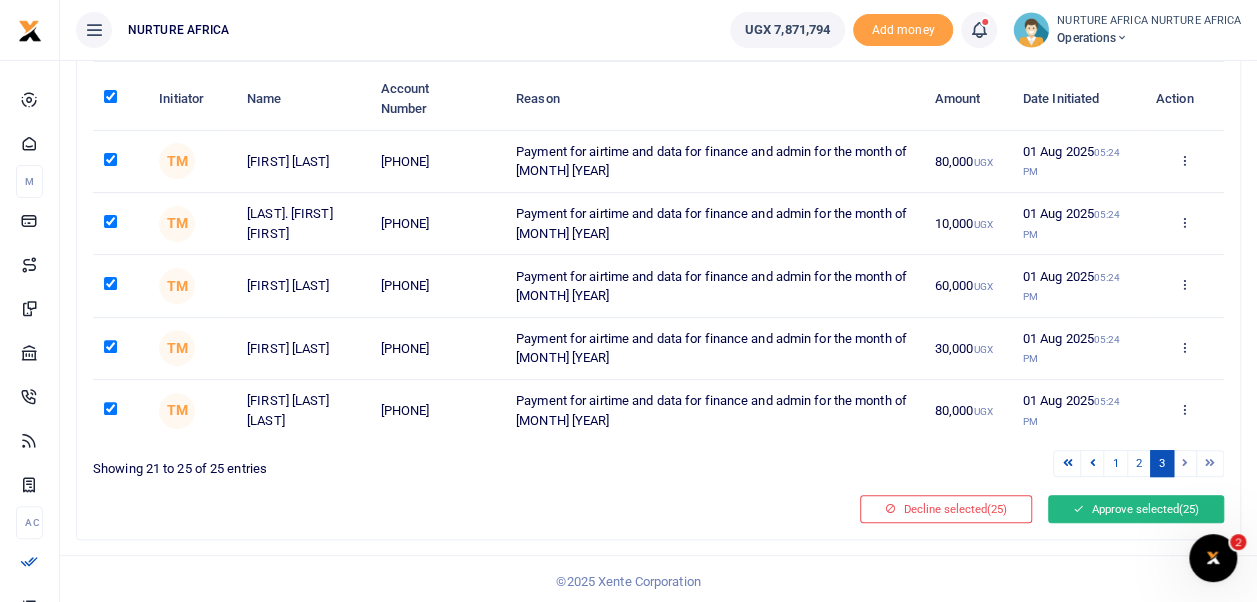 click on "Approve selected  (25)" at bounding box center [1136, 509] 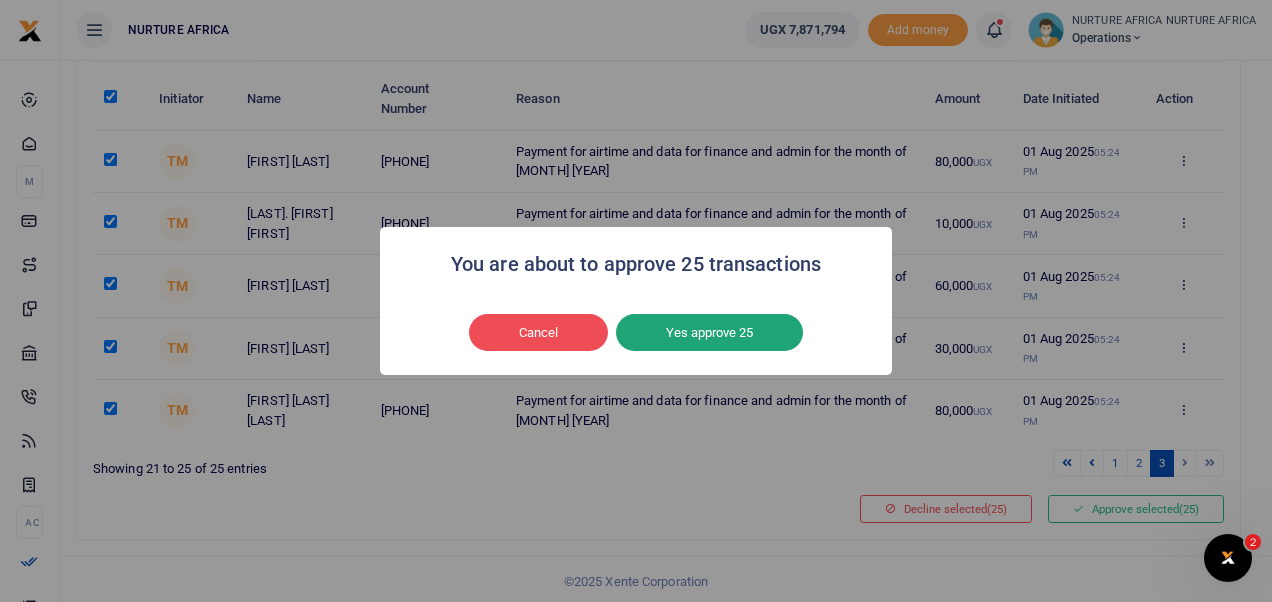 click on "Yes approve 25" at bounding box center (709, 333) 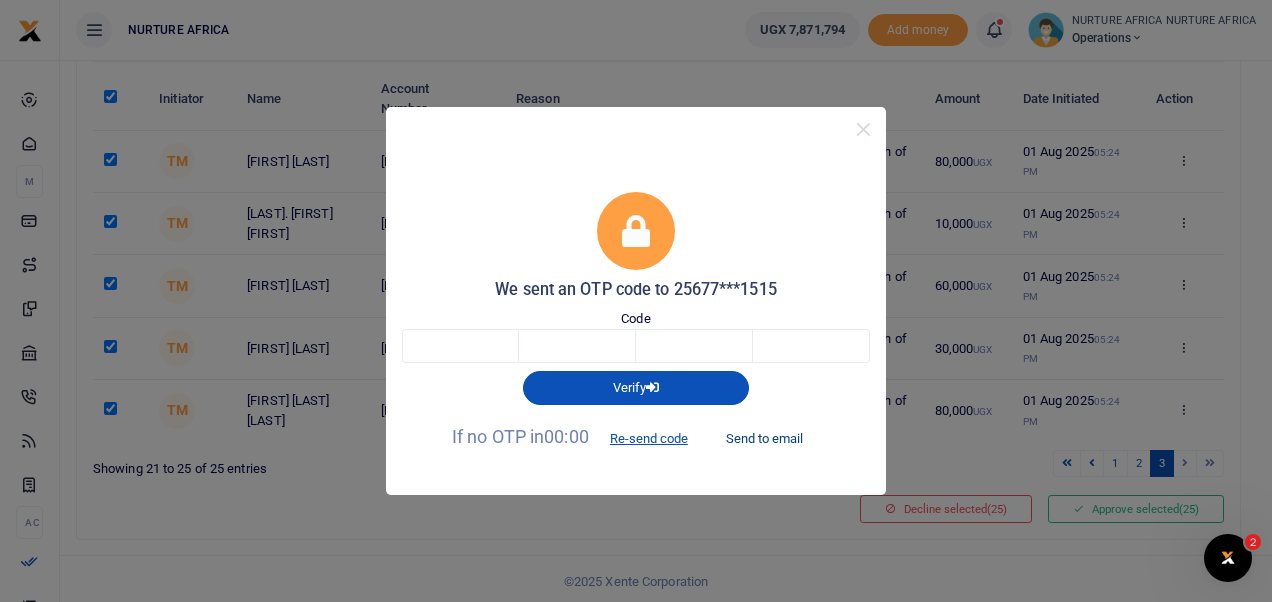 click on "Send to email" at bounding box center [764, 438] 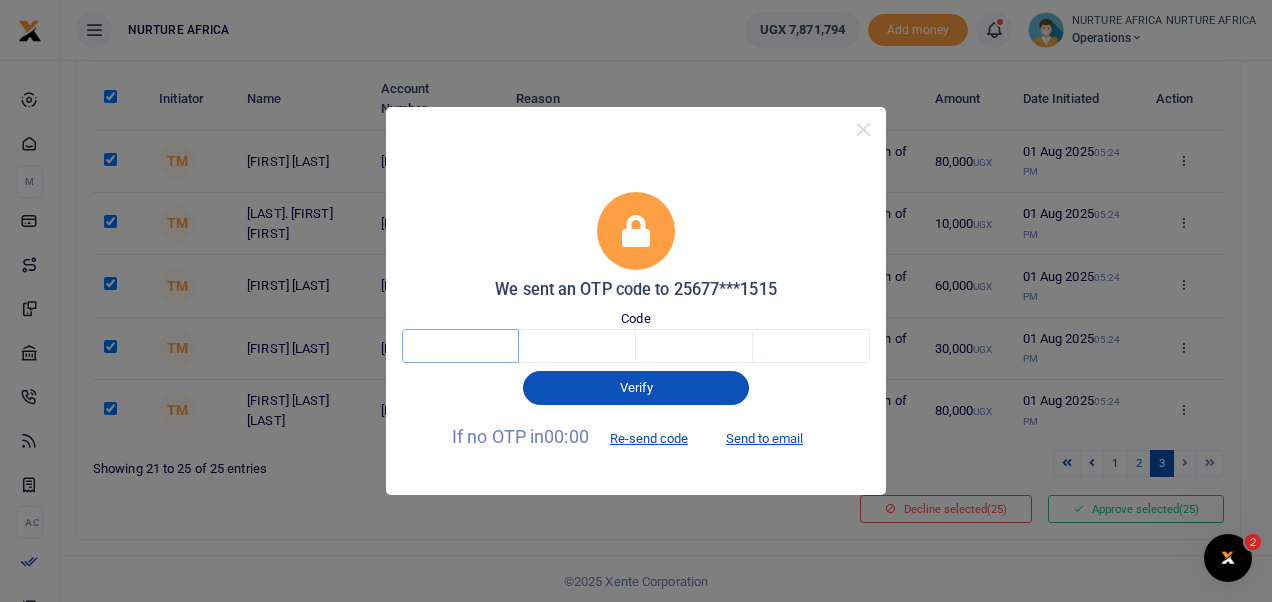 click at bounding box center (460, 346) 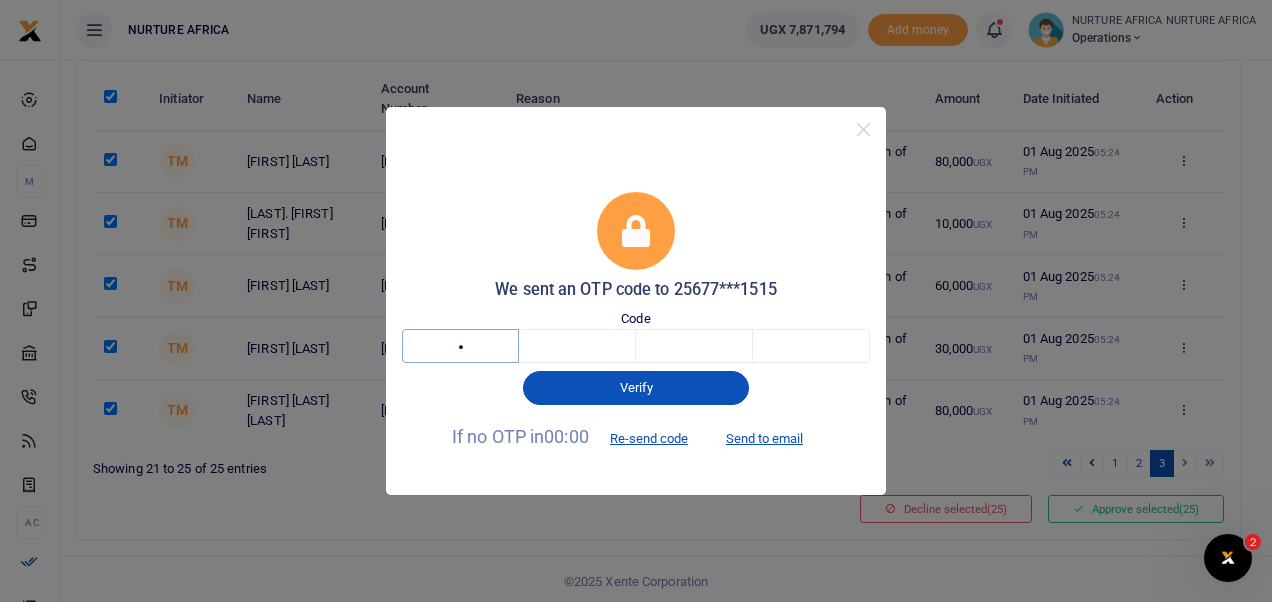 type on "2" 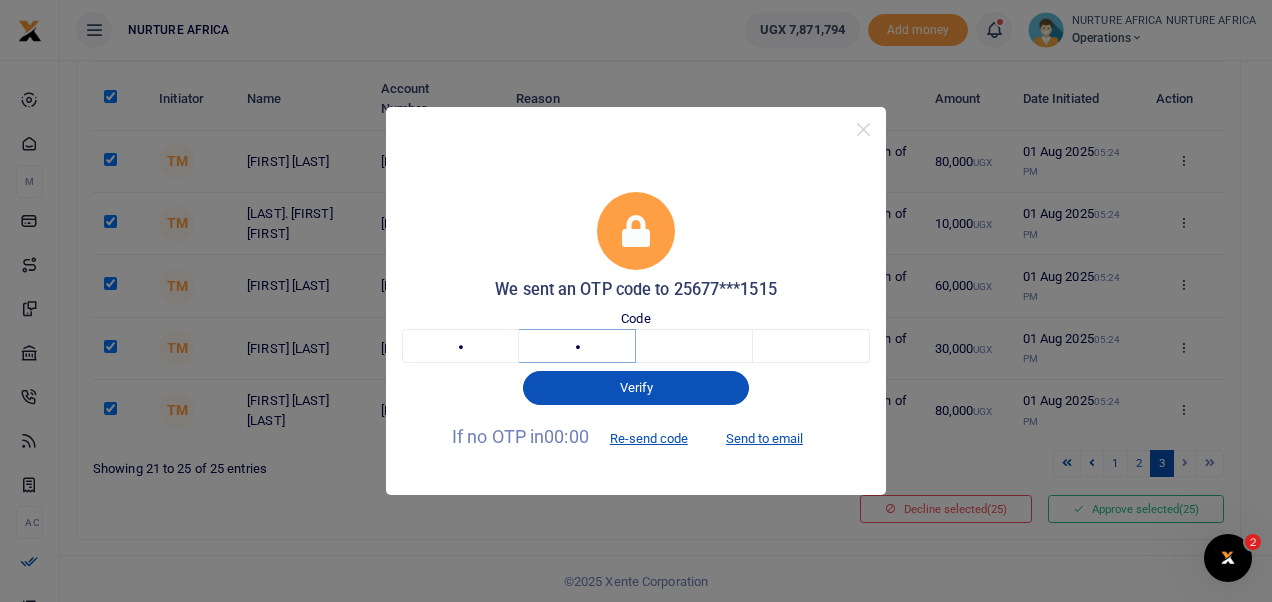 type on "8" 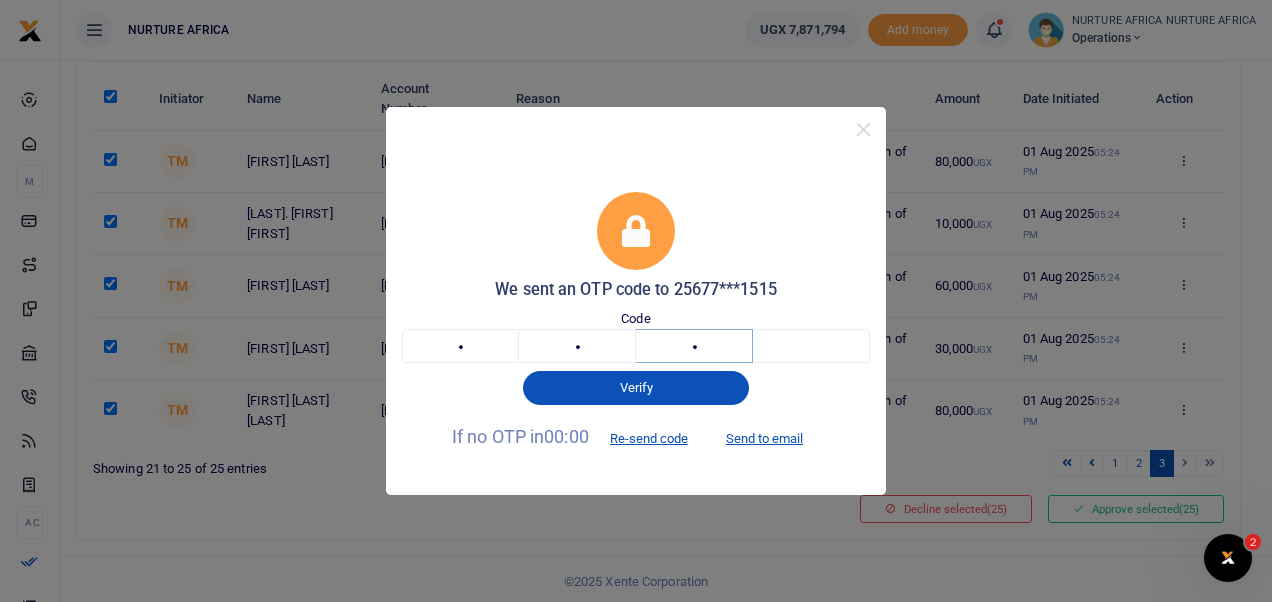type on "2" 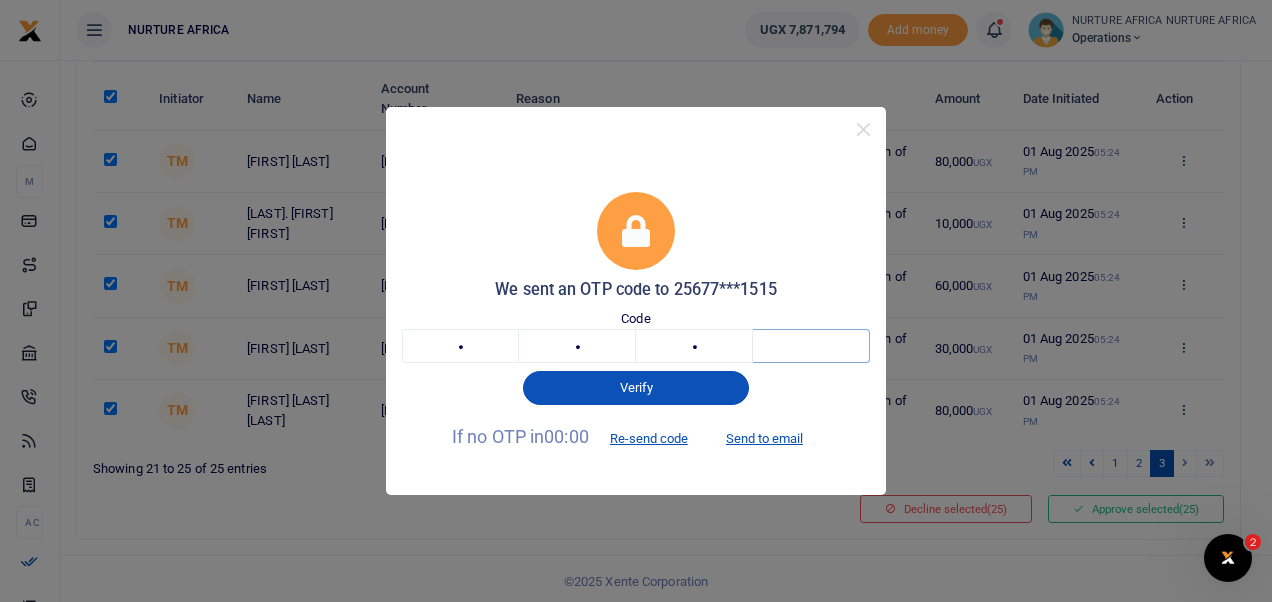 type on "8" 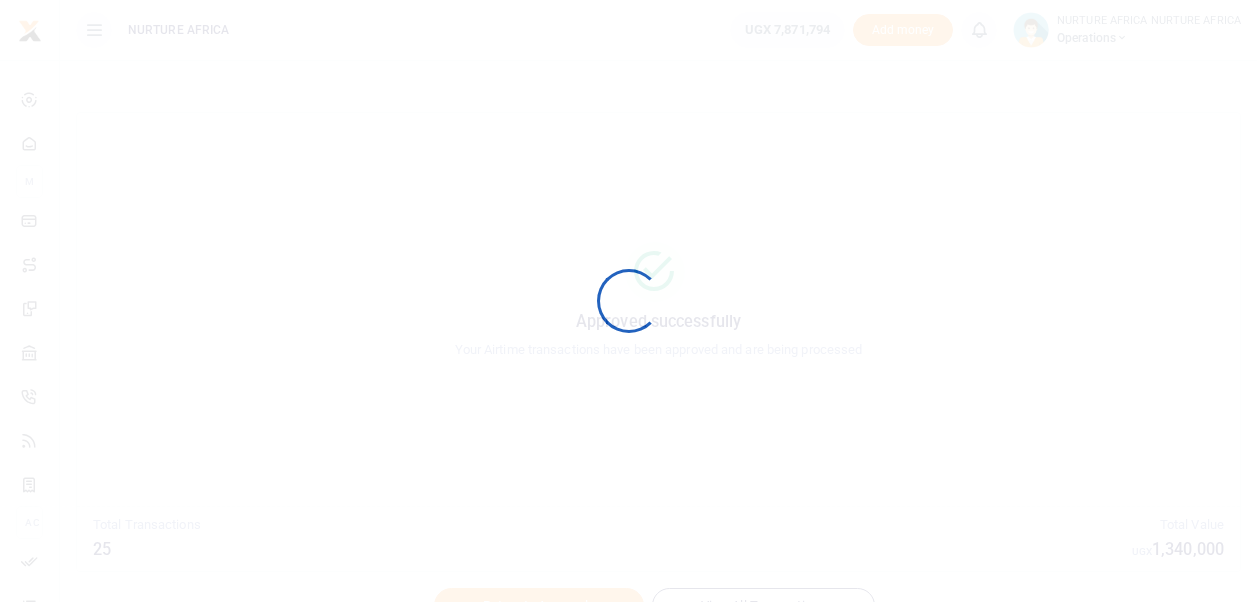 scroll, scrollTop: 0, scrollLeft: 0, axis: both 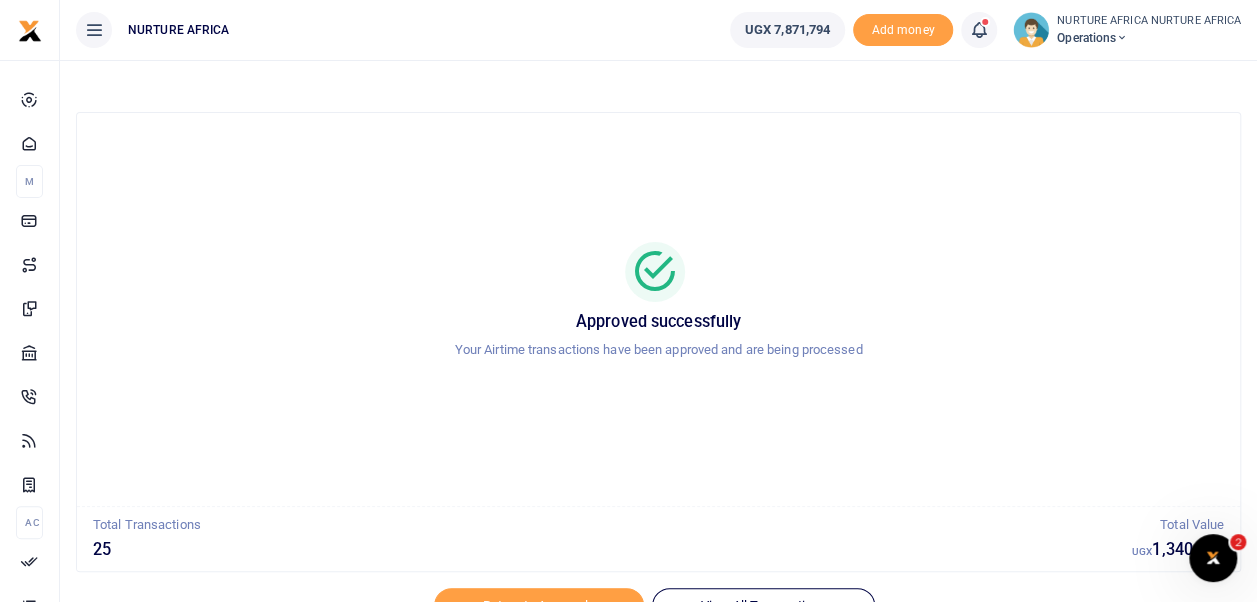 click at bounding box center [979, 30] 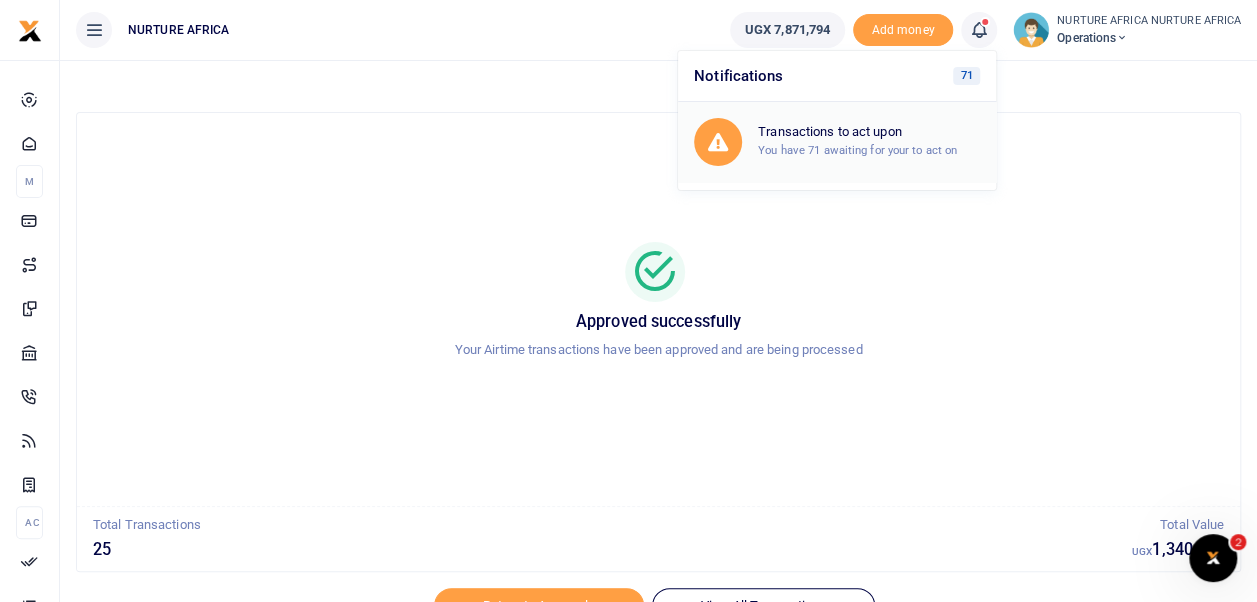 click on "You have 71 awaiting for your to act on" at bounding box center (857, 150) 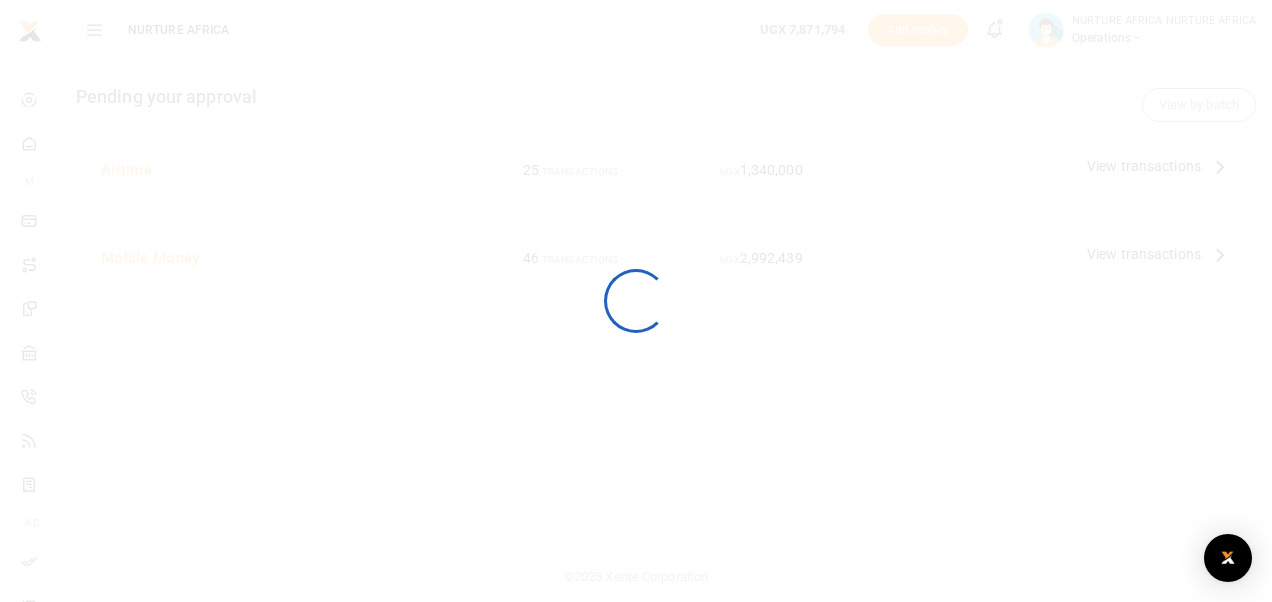 scroll, scrollTop: 0, scrollLeft: 0, axis: both 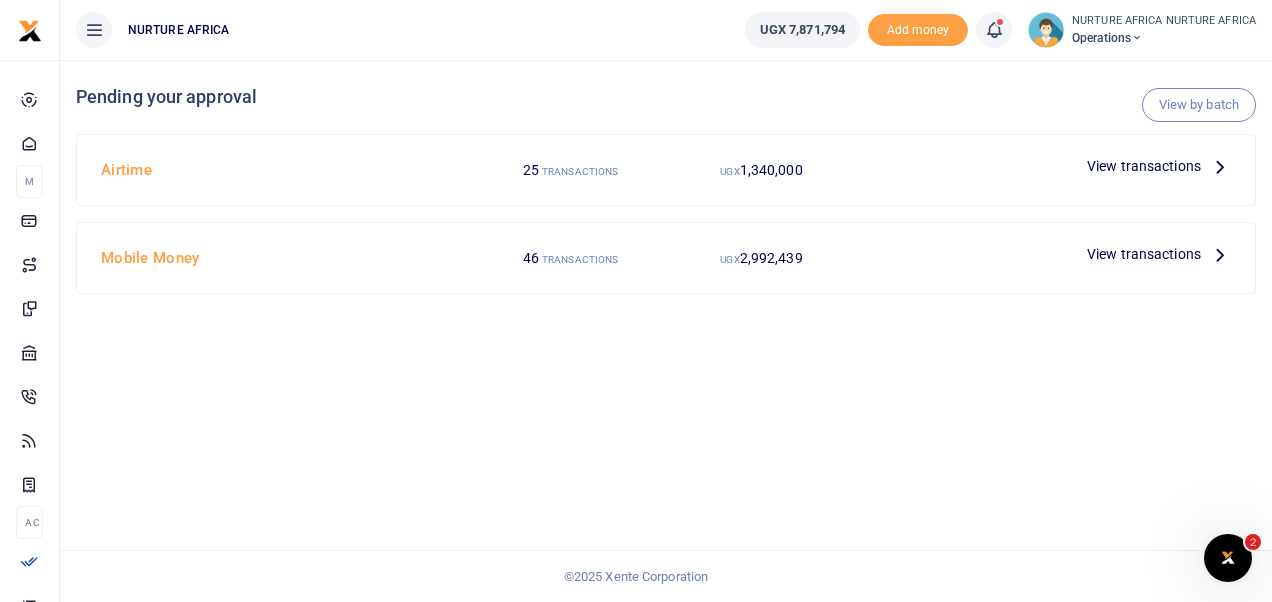 click on "Airtime
25   TRANSACTIONS
UGX 1,340,000
View transactions" at bounding box center [666, 170] 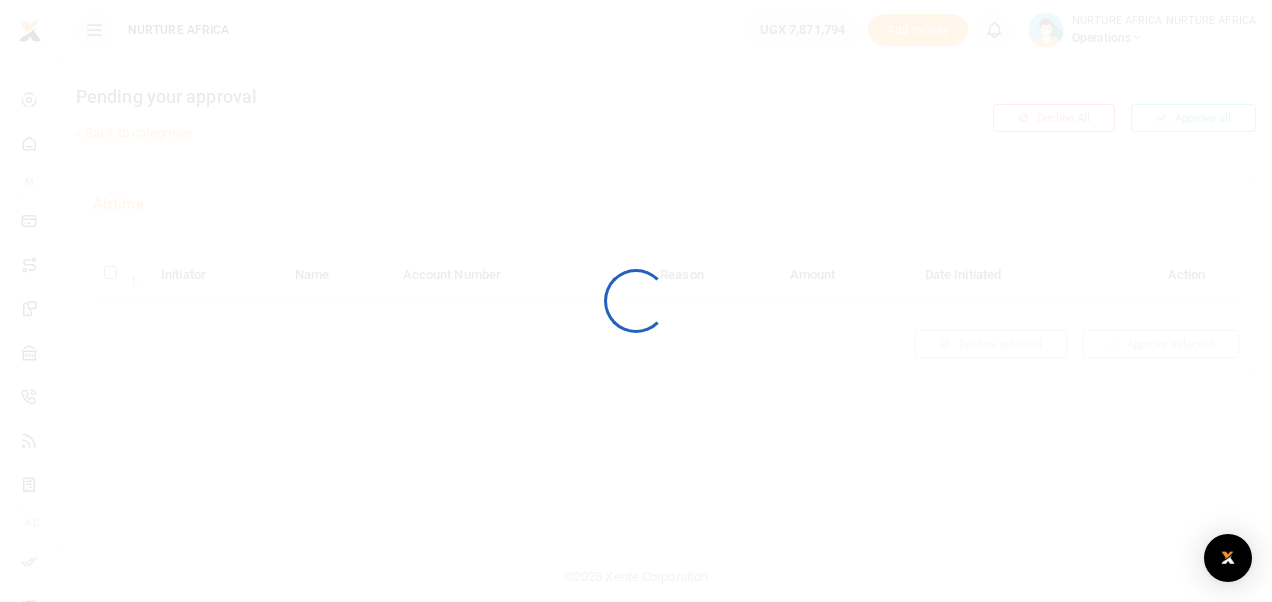 scroll, scrollTop: 0, scrollLeft: 0, axis: both 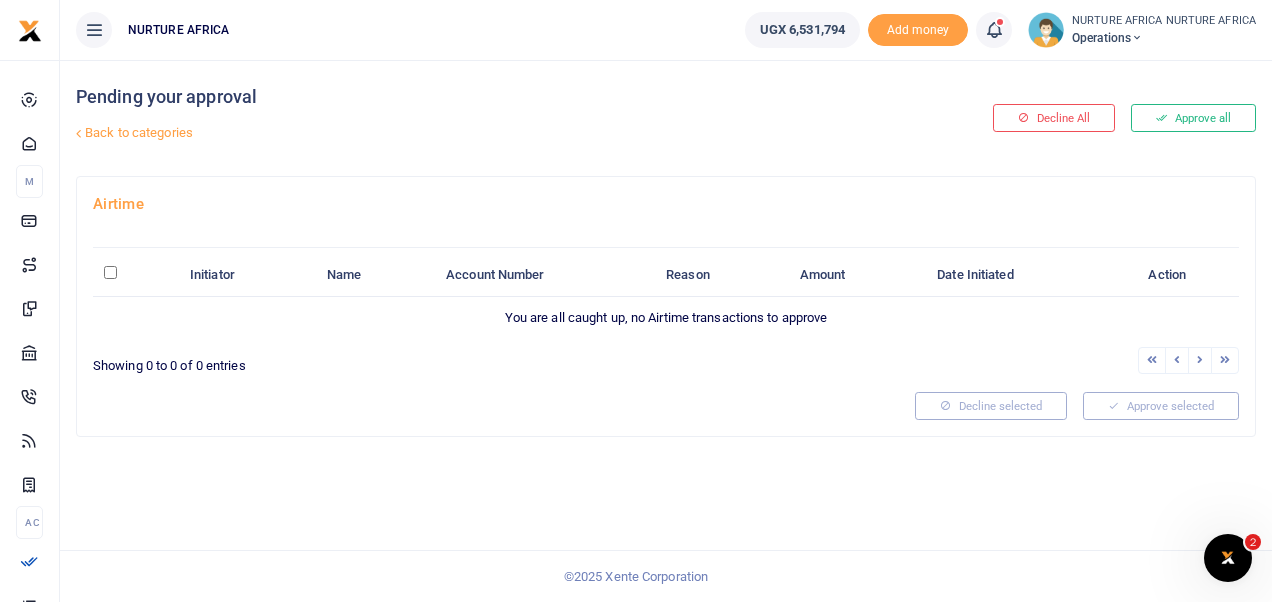 click at bounding box center [1004, 30] 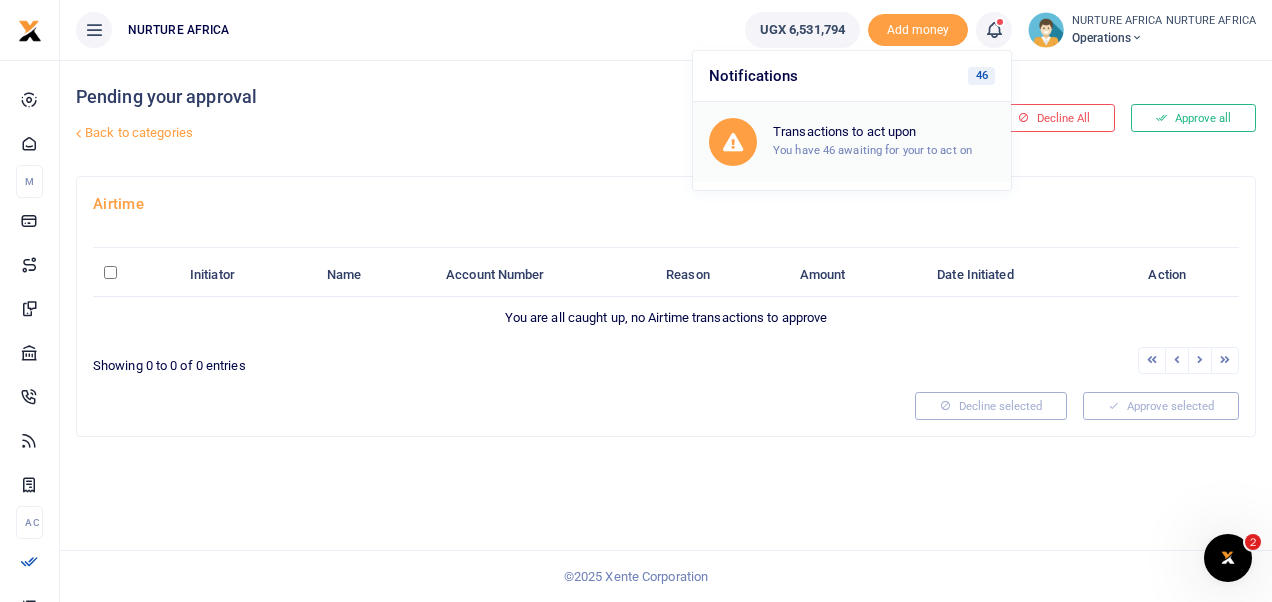 click on "You have 46 awaiting for your to act on" at bounding box center [872, 150] 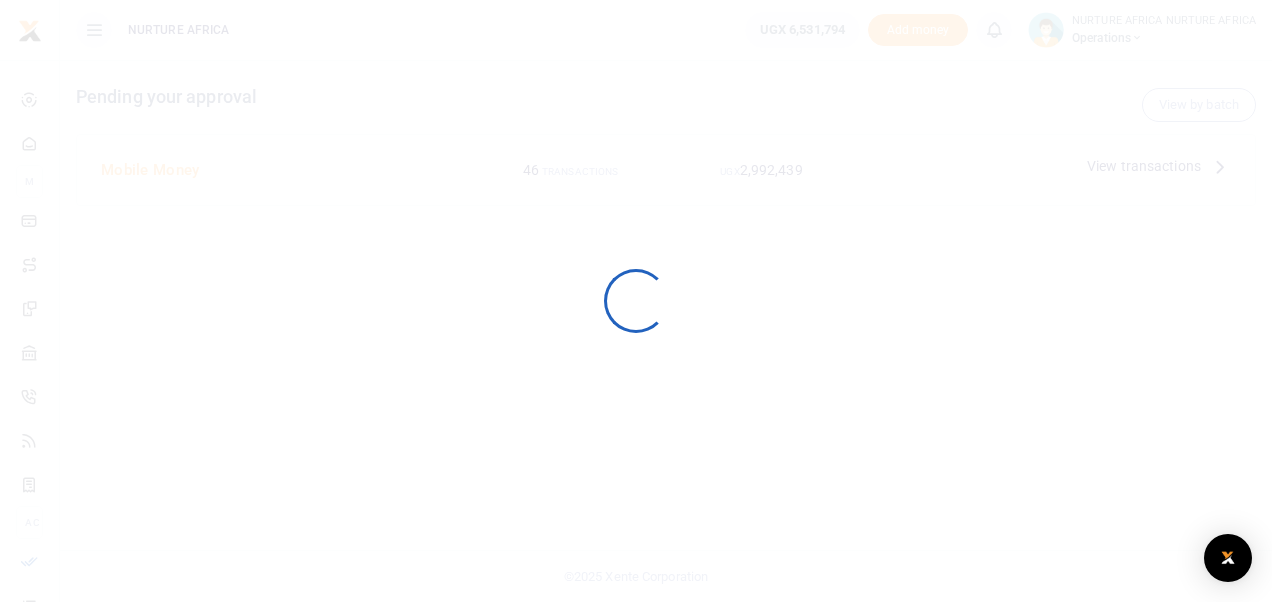 scroll, scrollTop: 0, scrollLeft: 0, axis: both 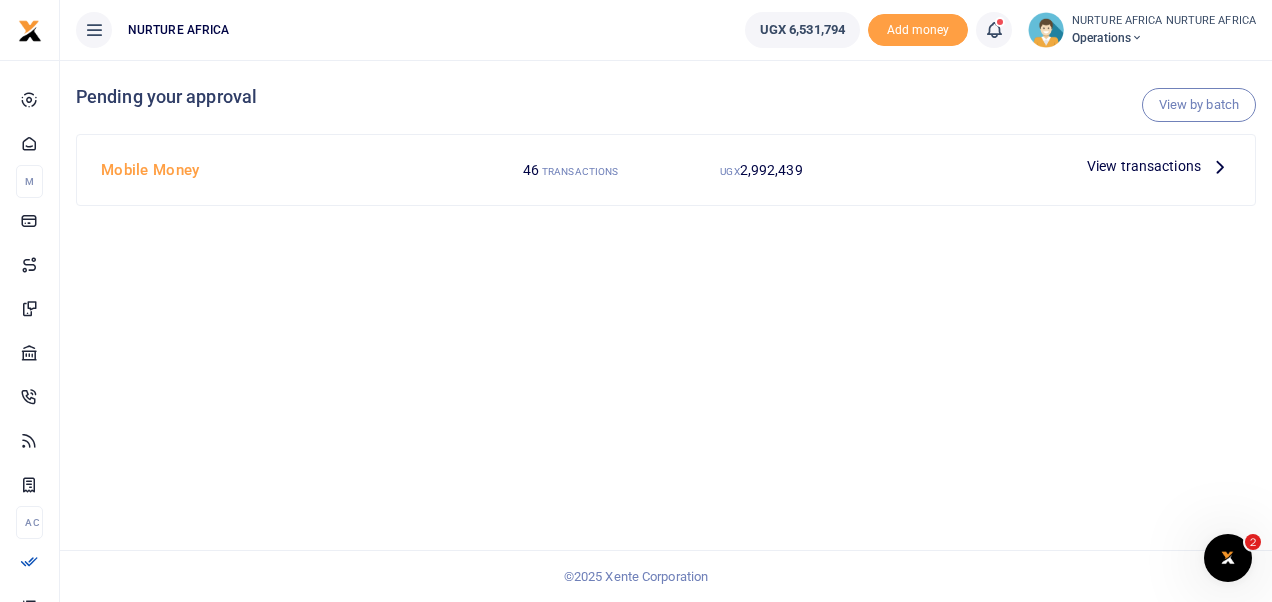 click on "View transactions" at bounding box center [1144, 166] 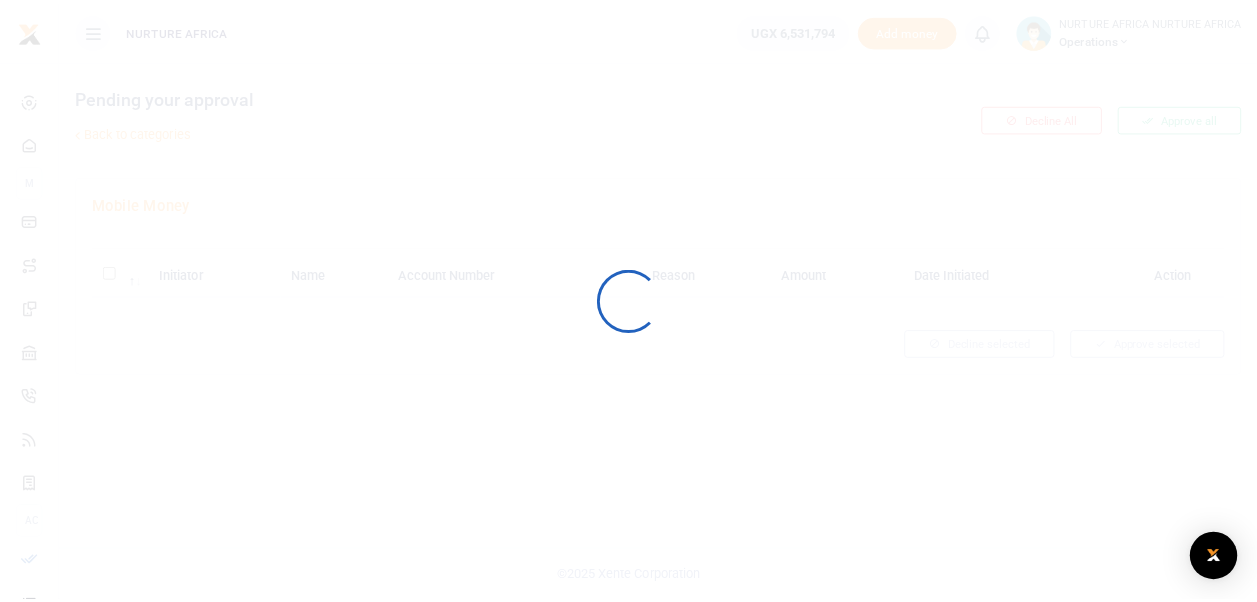 scroll, scrollTop: 0, scrollLeft: 0, axis: both 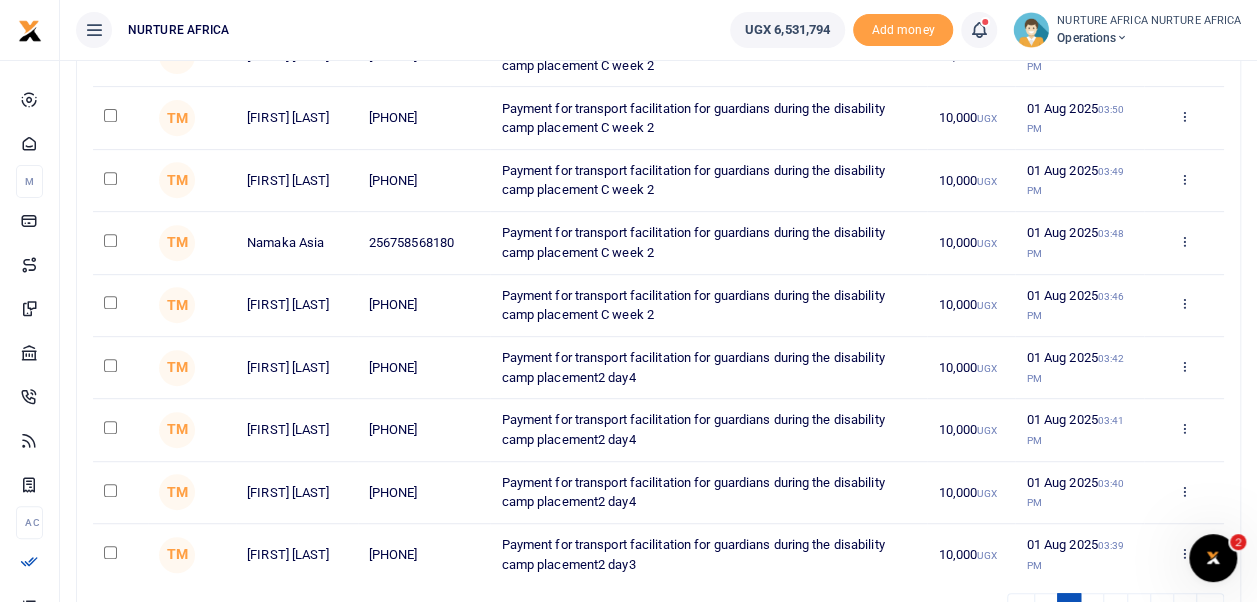 click at bounding box center [110, 302] 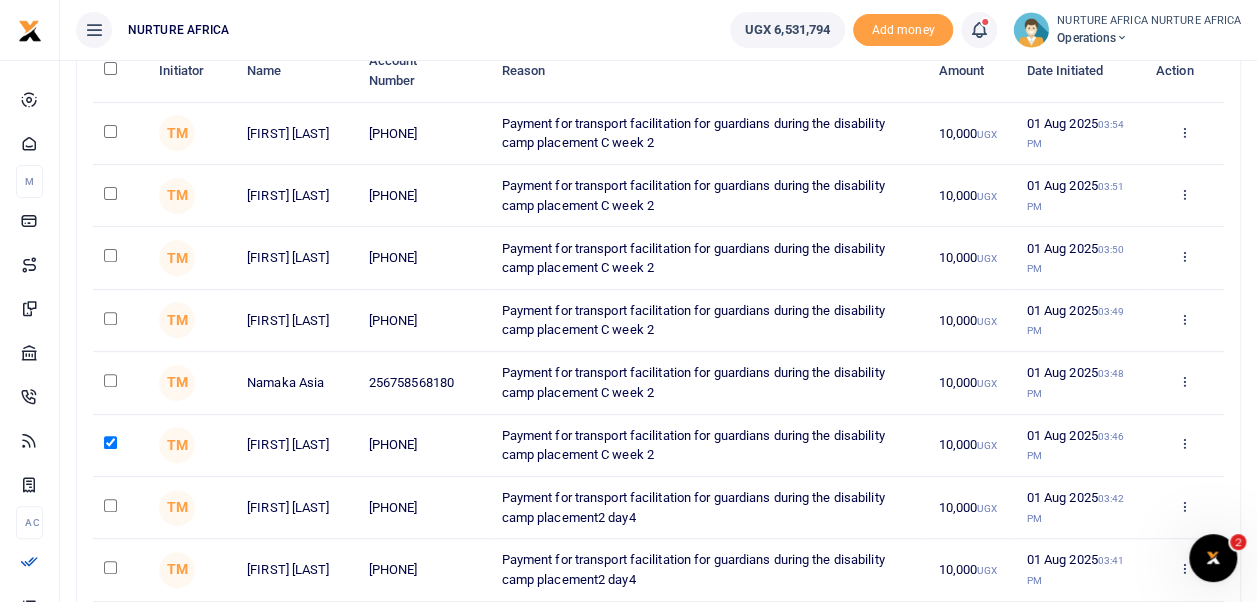 scroll, scrollTop: 212, scrollLeft: 0, axis: vertical 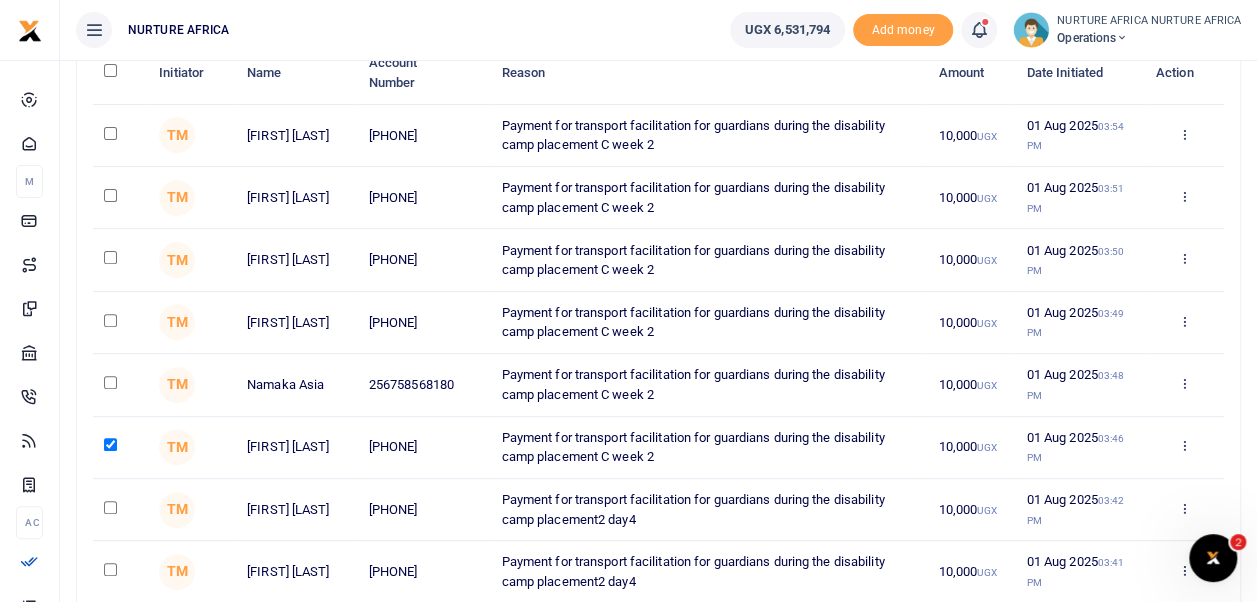 click at bounding box center [110, 382] 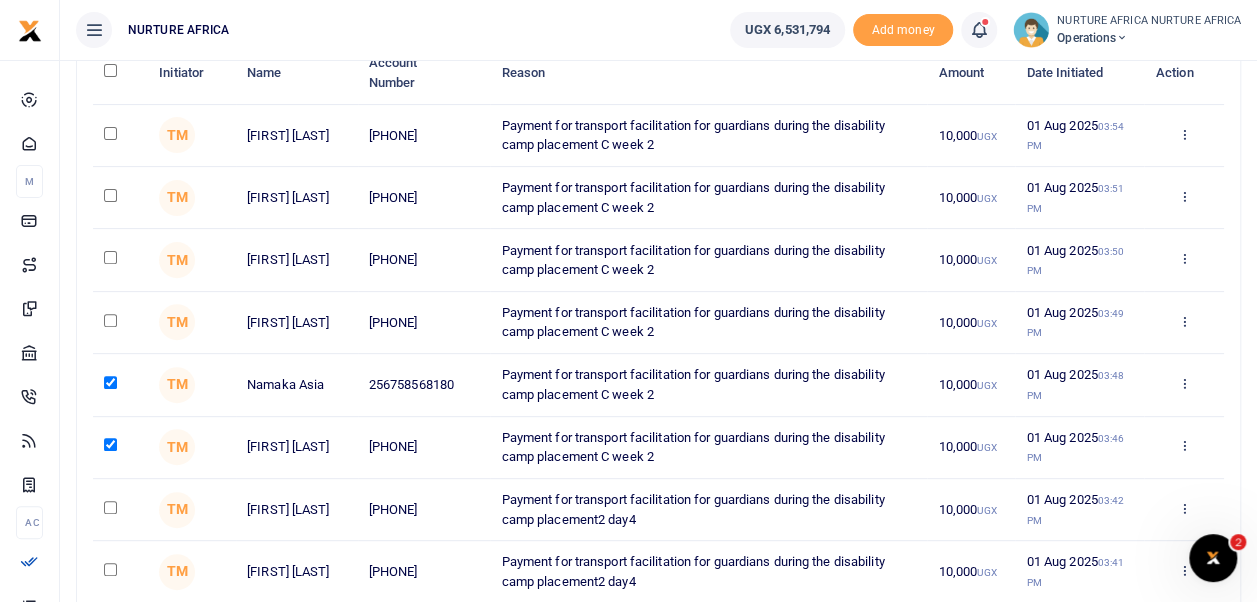 click at bounding box center [110, 320] 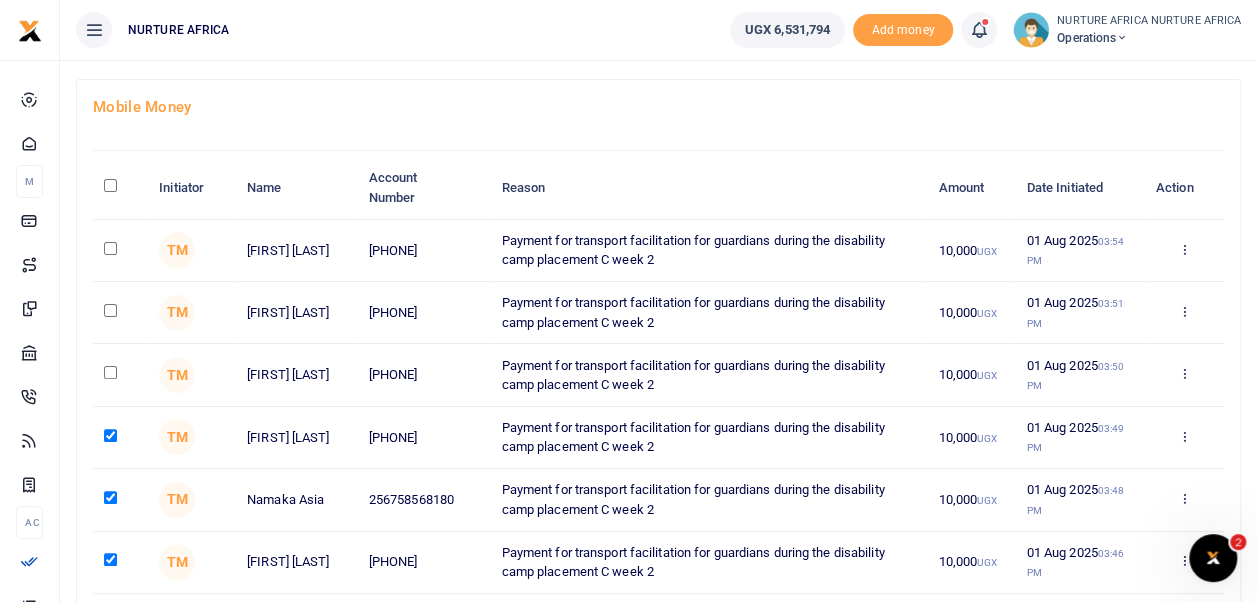 scroll, scrollTop: 92, scrollLeft: 0, axis: vertical 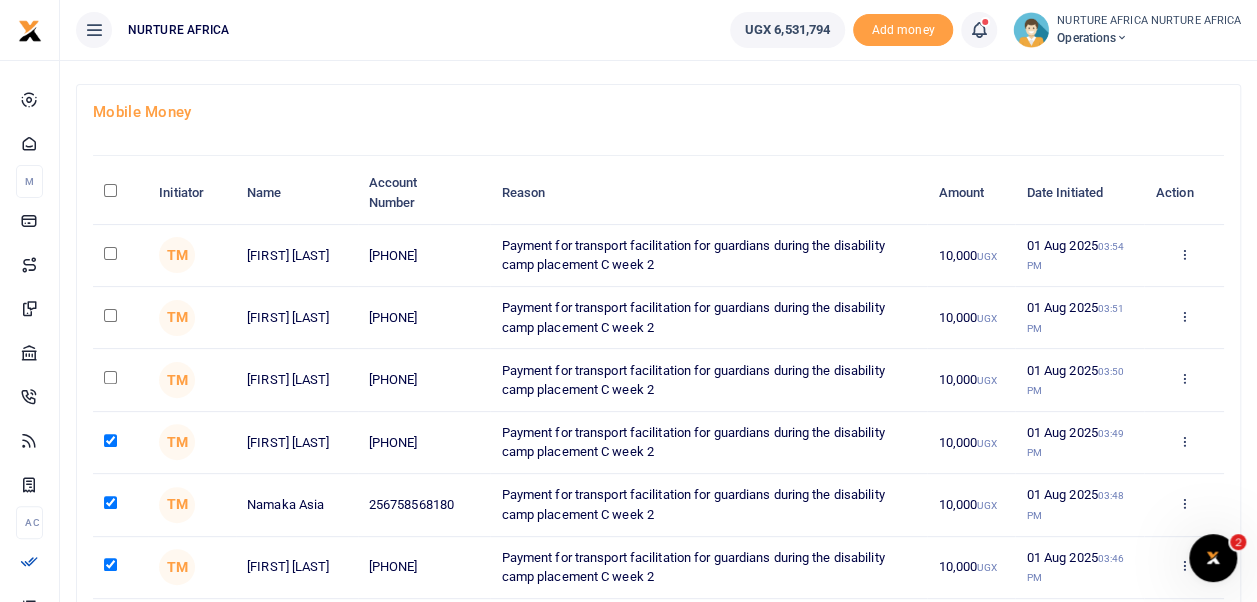click at bounding box center (110, 253) 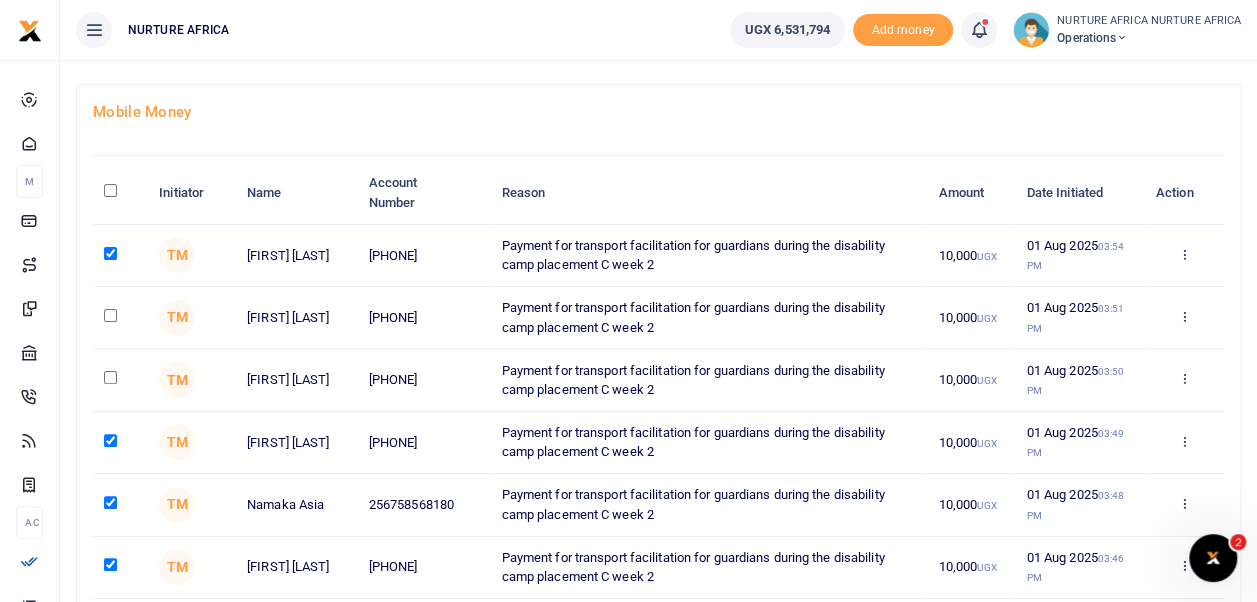 click at bounding box center [110, 377] 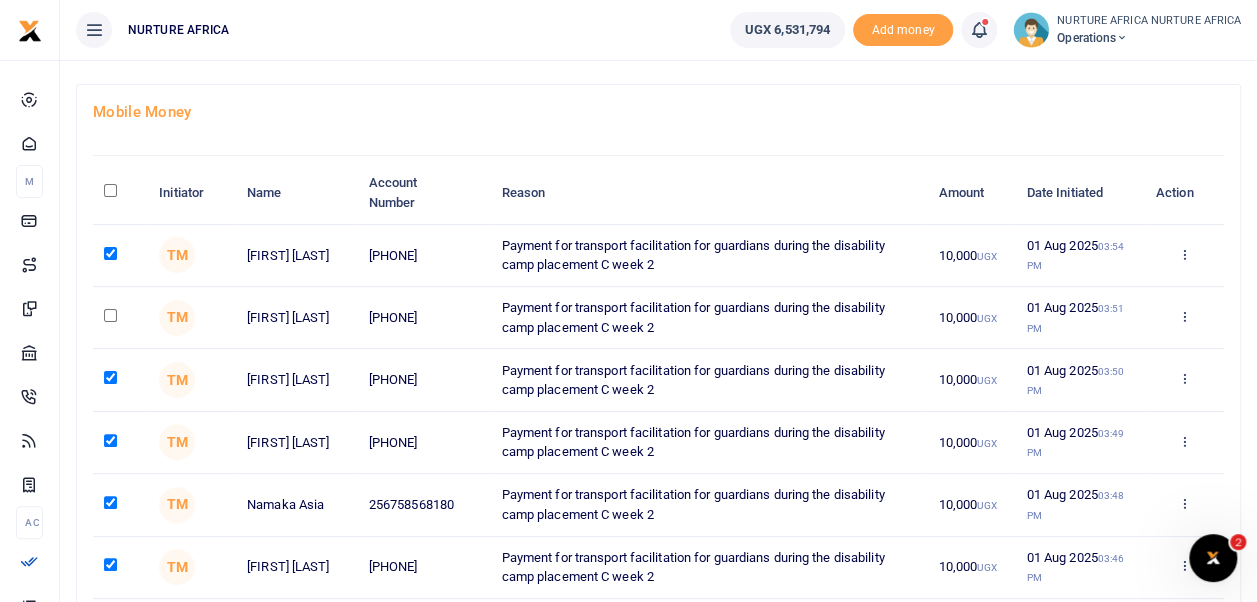 click at bounding box center (110, 315) 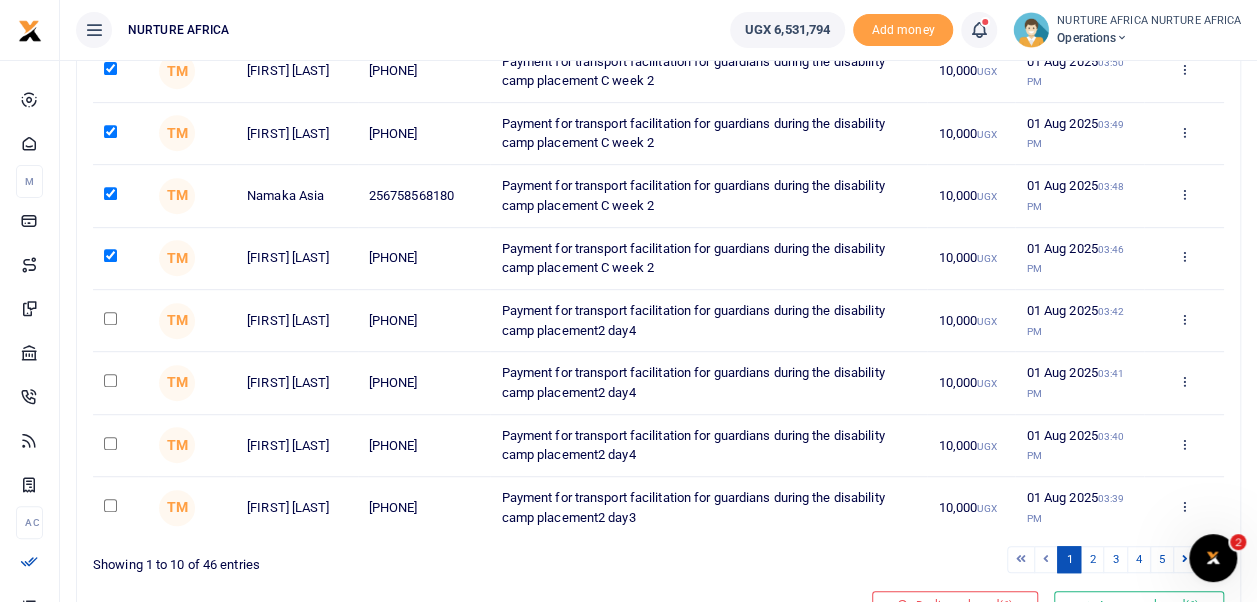 scroll, scrollTop: 497, scrollLeft: 0, axis: vertical 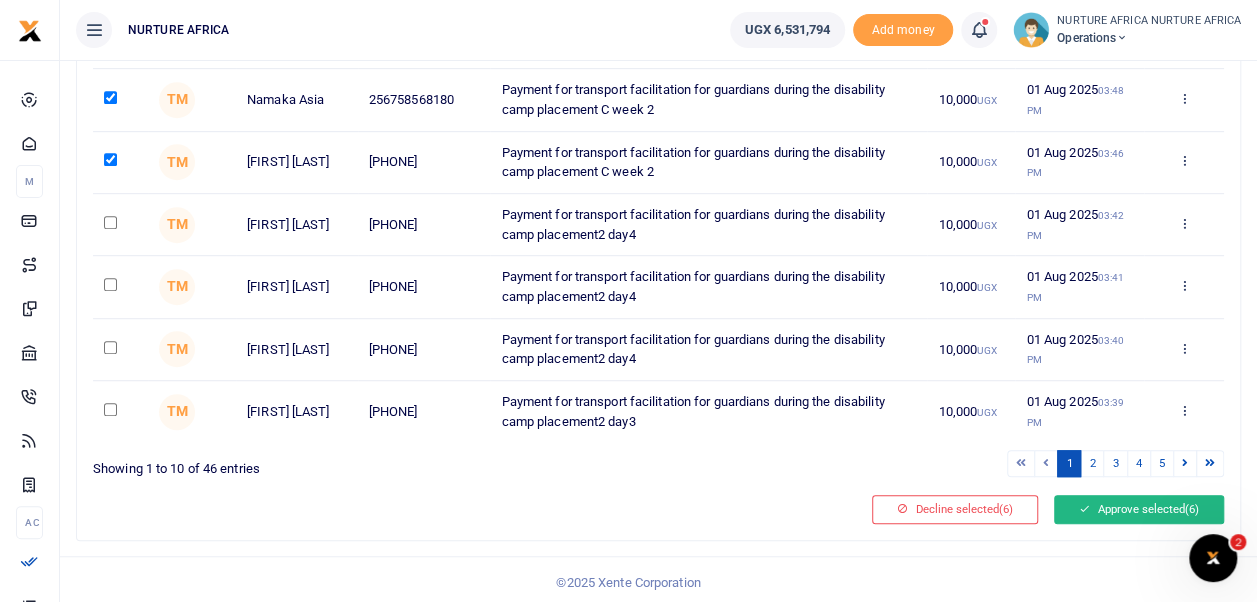 click on "Approve selected  (6)" at bounding box center (1139, 509) 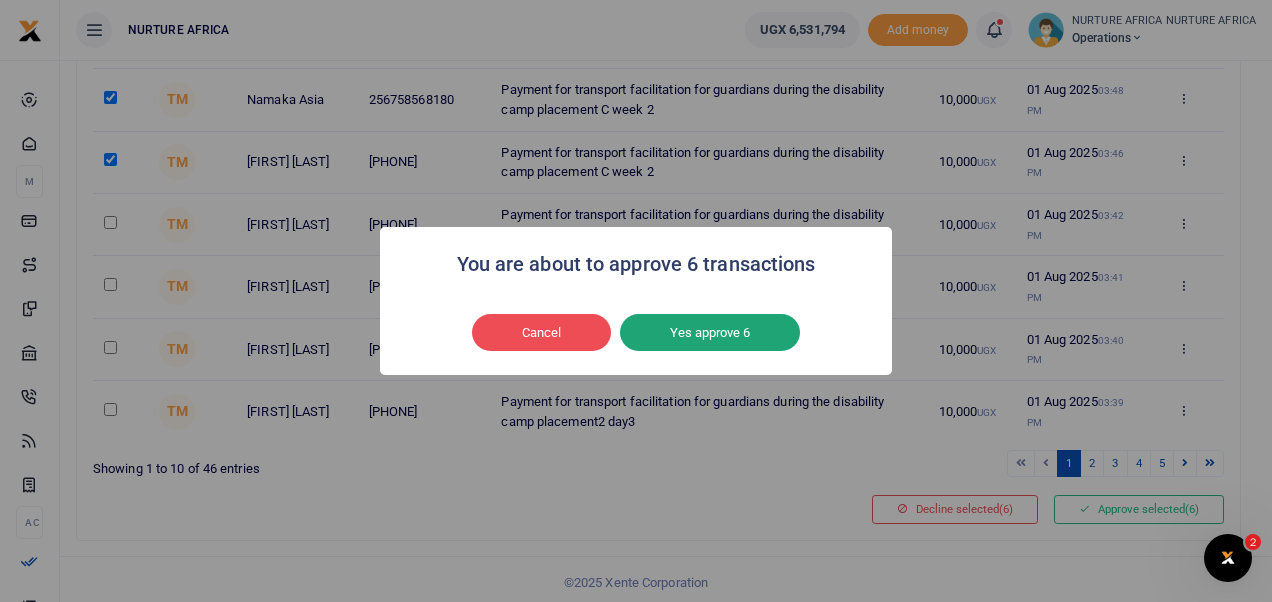 click on "Yes approve 6" at bounding box center [710, 333] 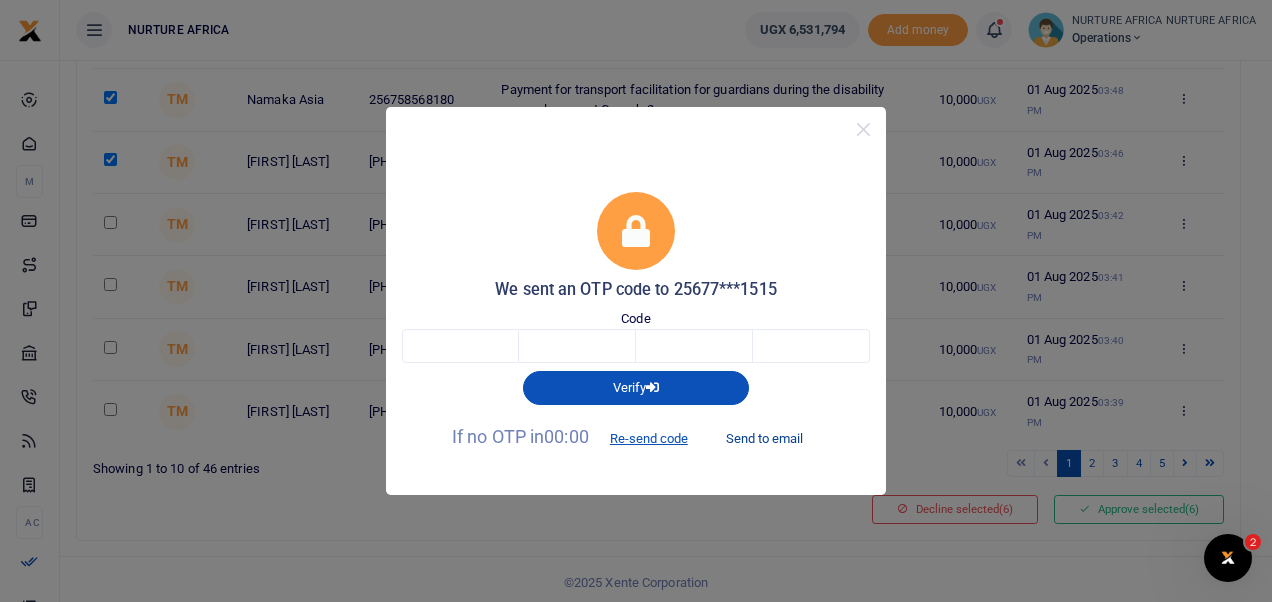 click on "Send to email" at bounding box center (764, 438) 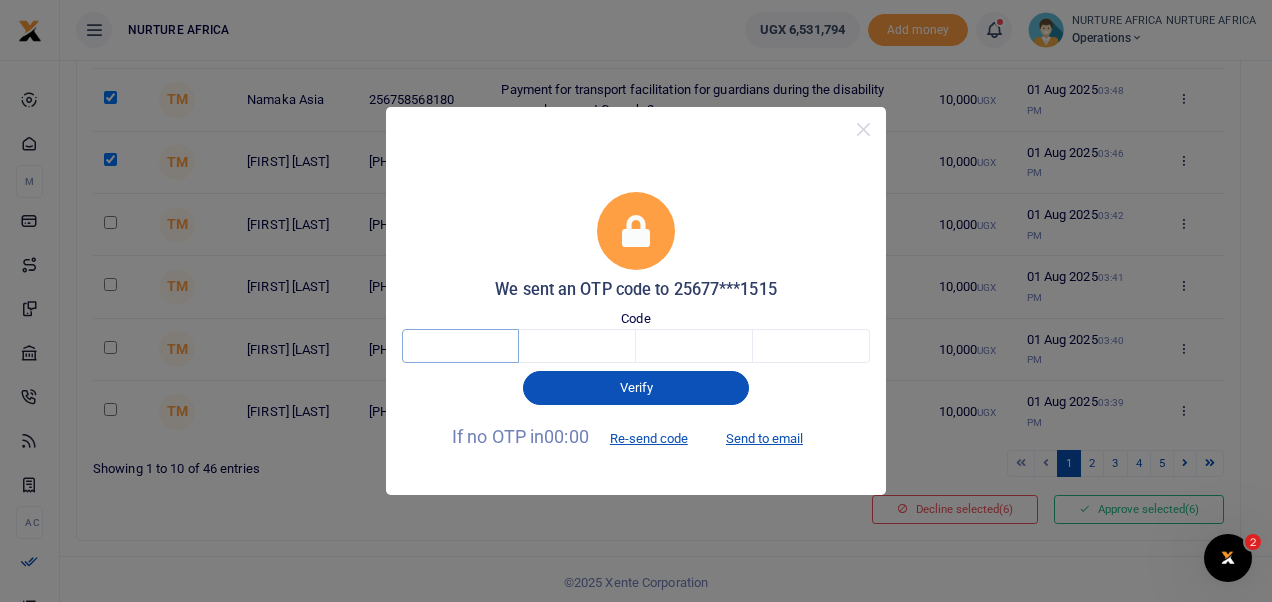 click at bounding box center [460, 346] 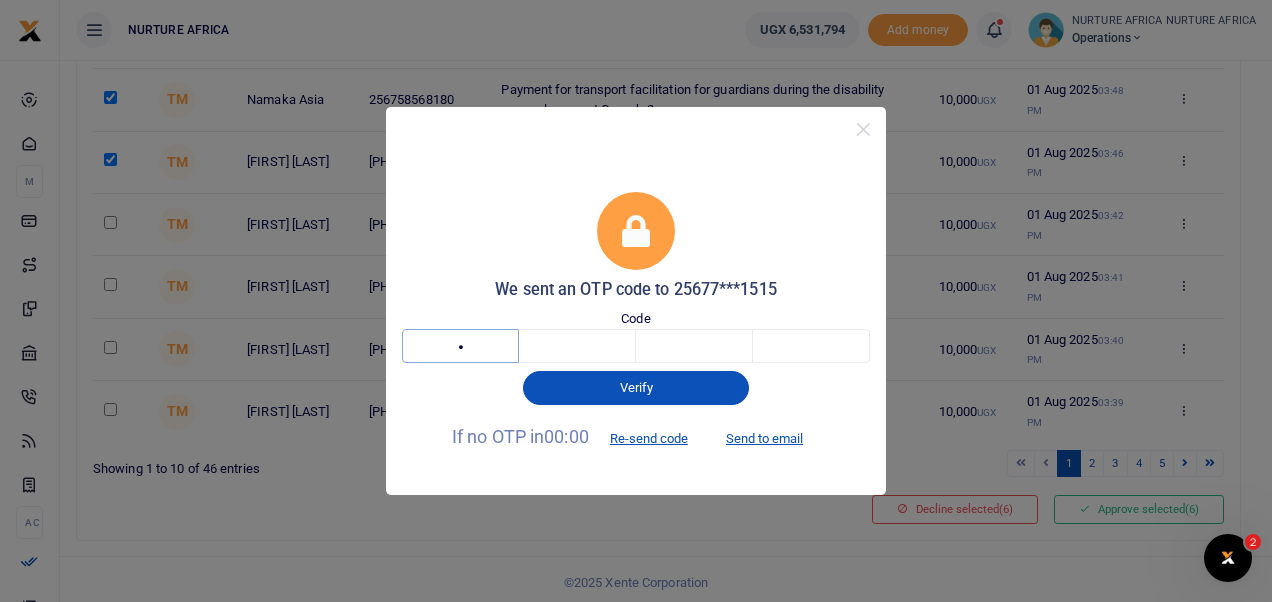 type on "9" 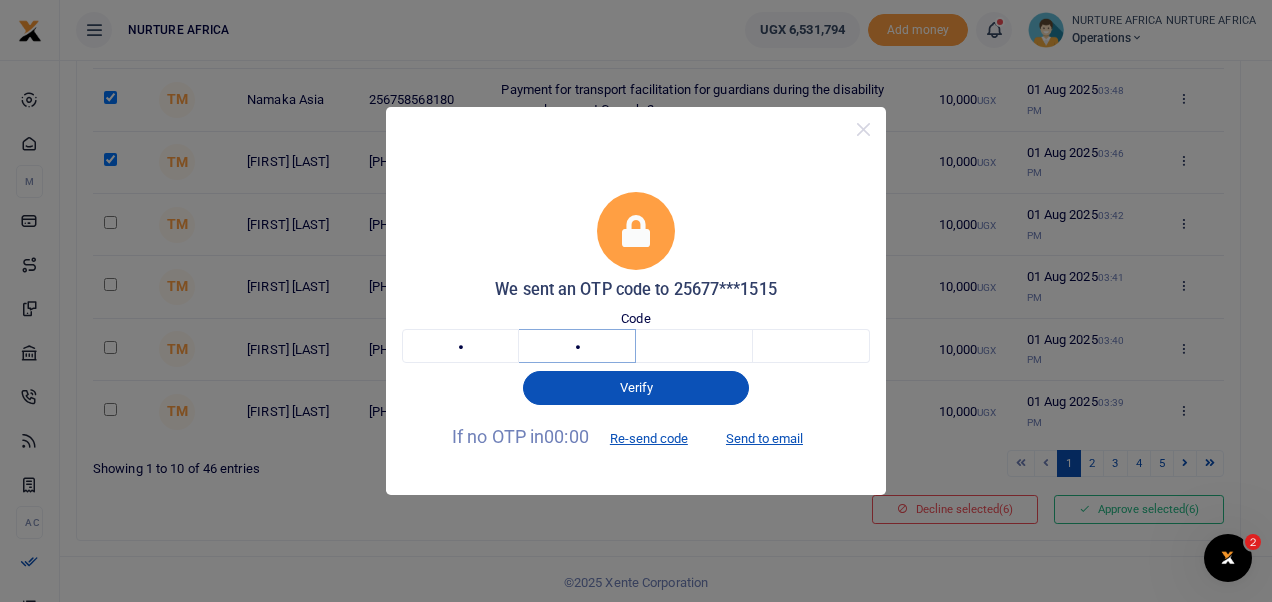 type on "2" 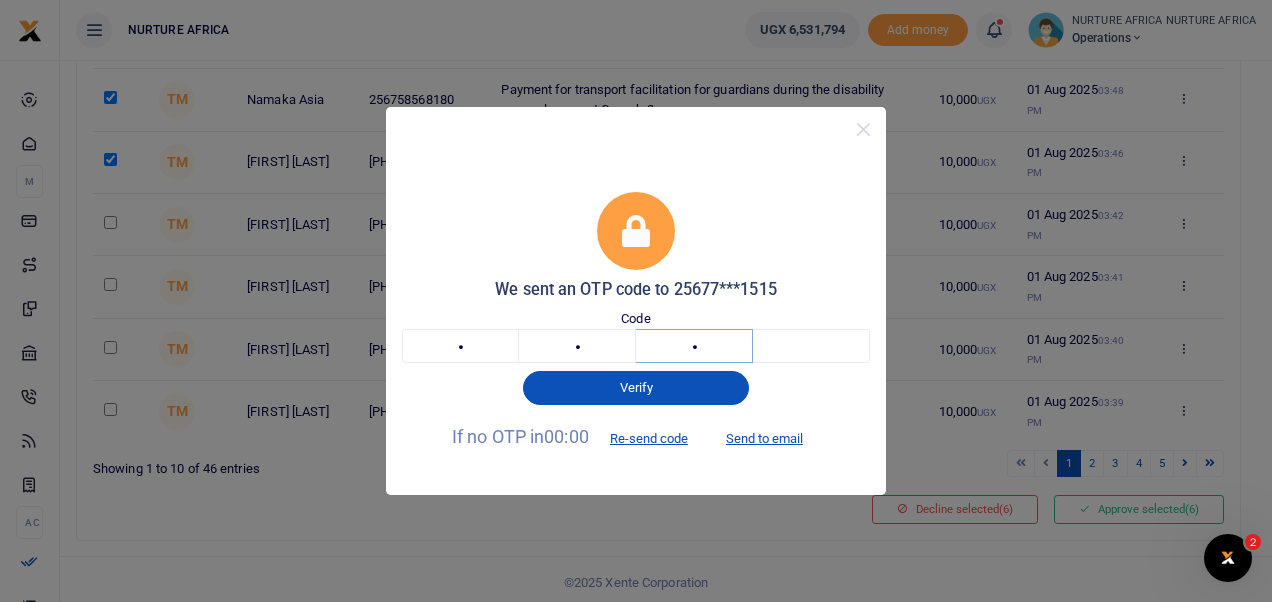 type on "9" 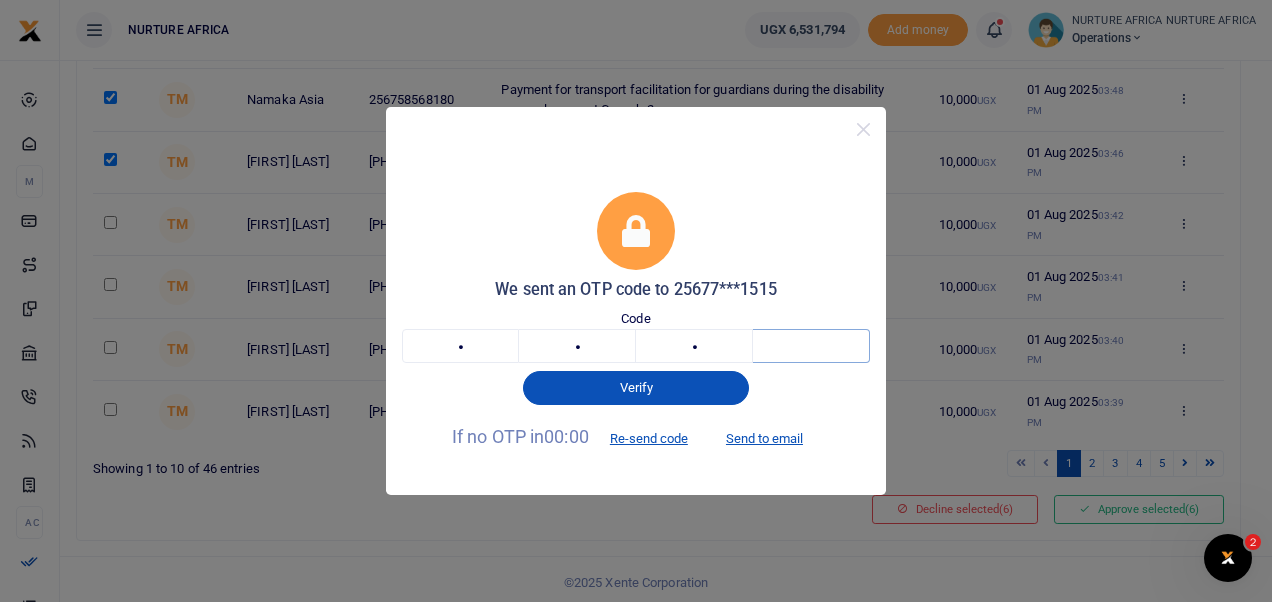 type on "4" 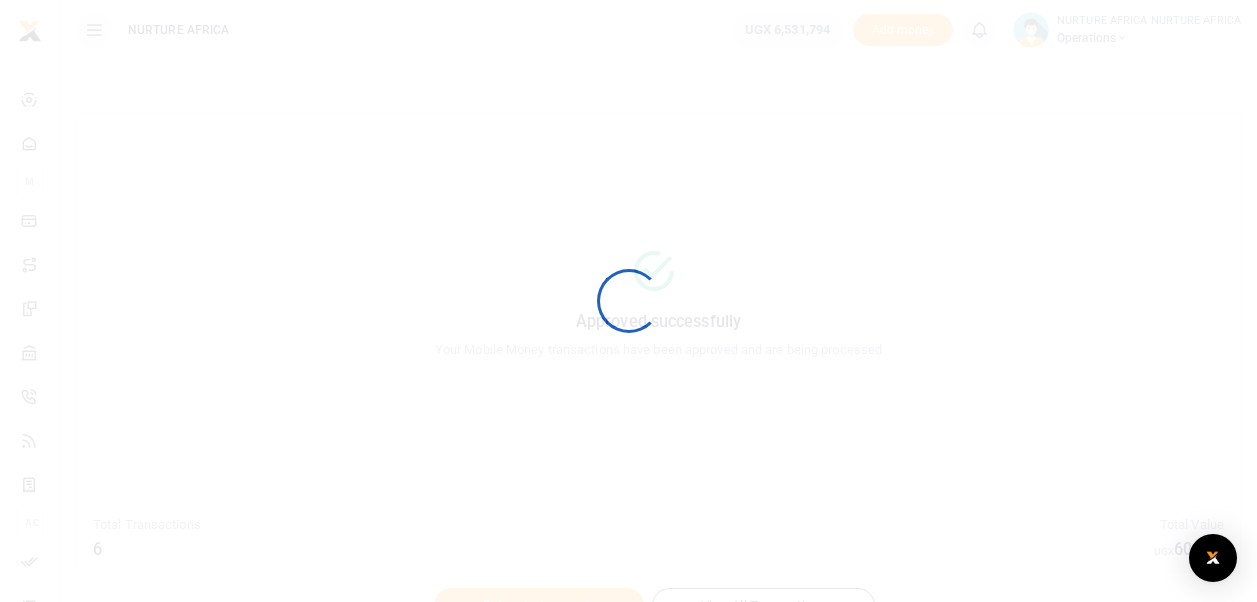 scroll, scrollTop: 0, scrollLeft: 0, axis: both 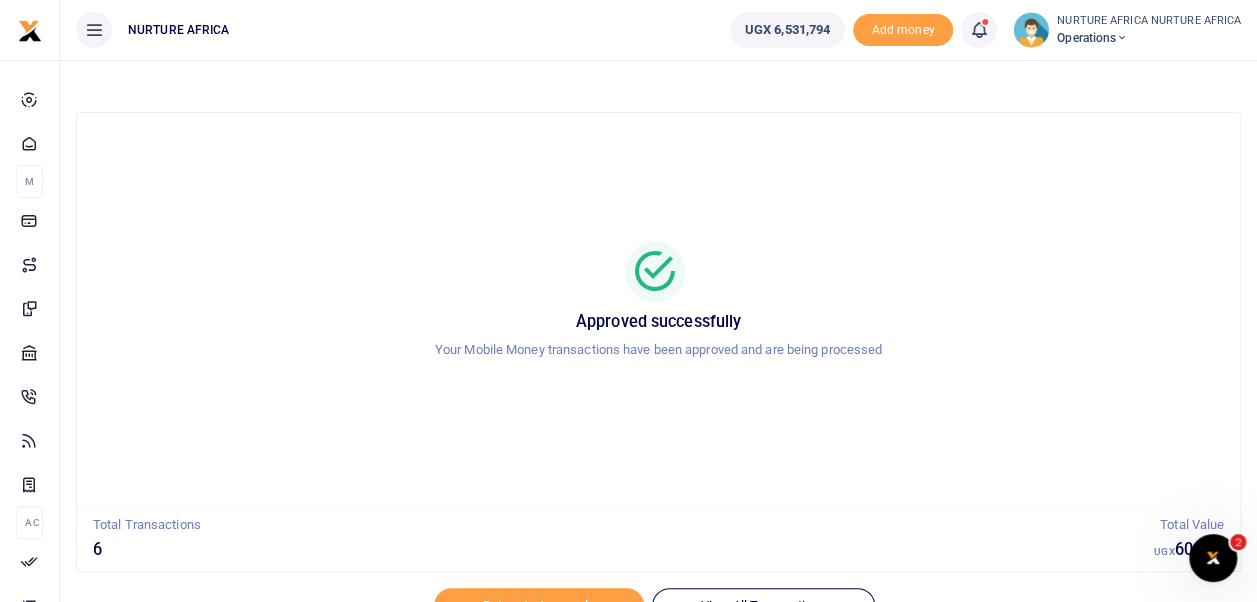click at bounding box center (989, 30) 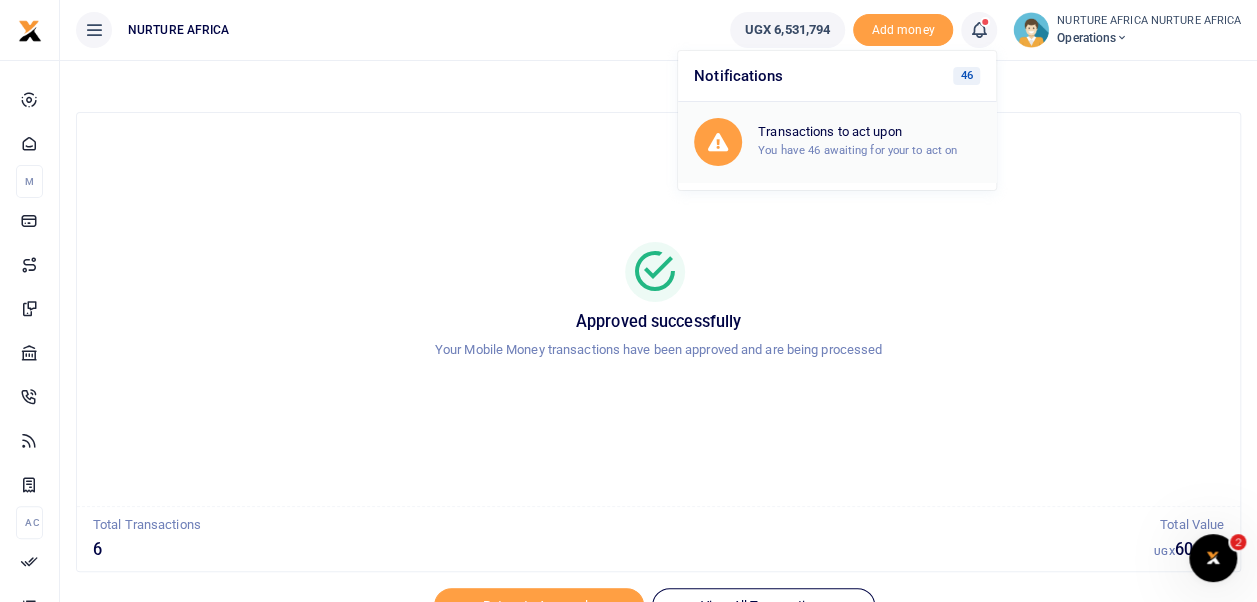 click on "Transactions to act upon
You have 46 awaiting for your to act on" at bounding box center [869, 141] 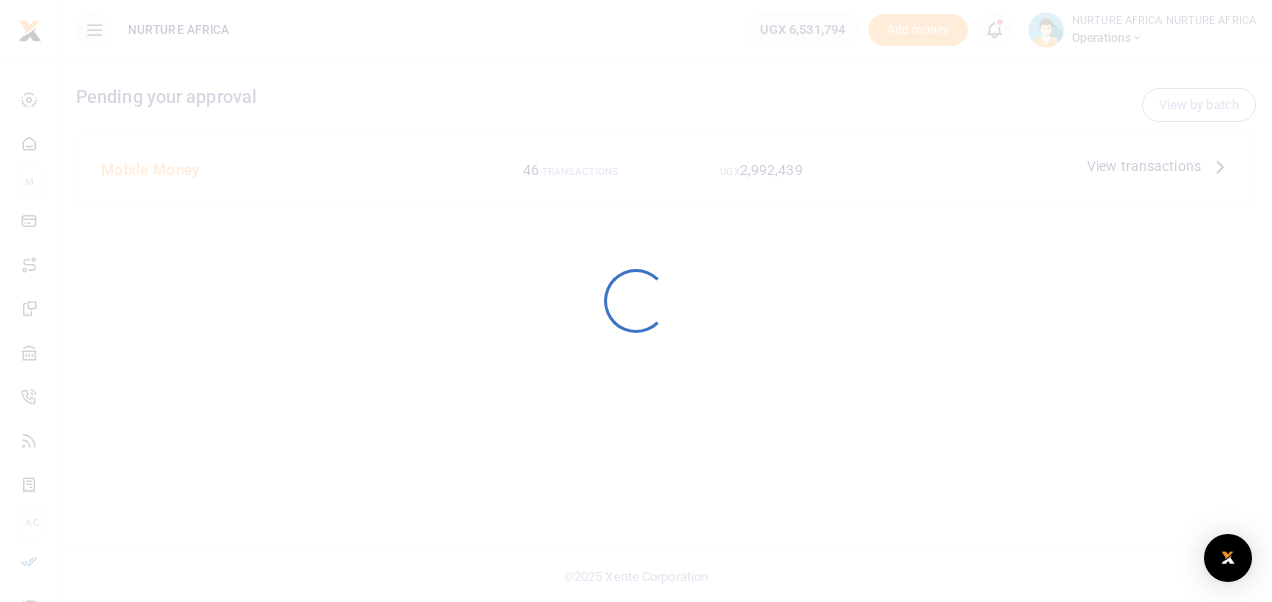 scroll, scrollTop: 0, scrollLeft: 0, axis: both 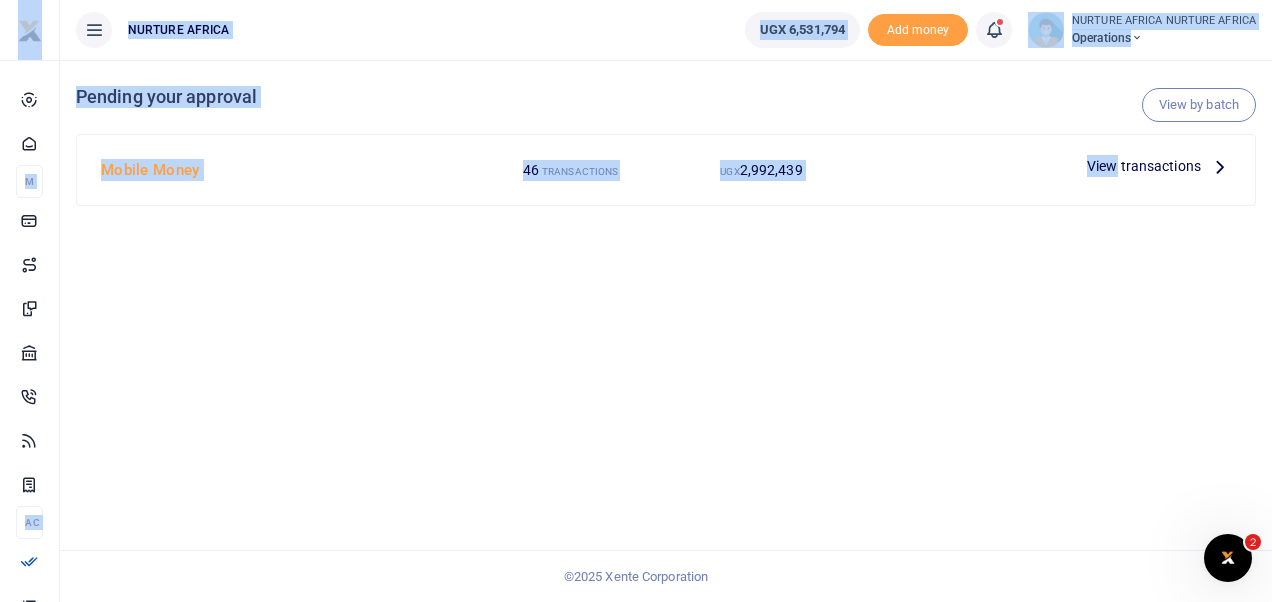 drag, startPoint x: 1118, startPoint y: 155, endPoint x: 978, endPoint y: 274, distance: 183.74167 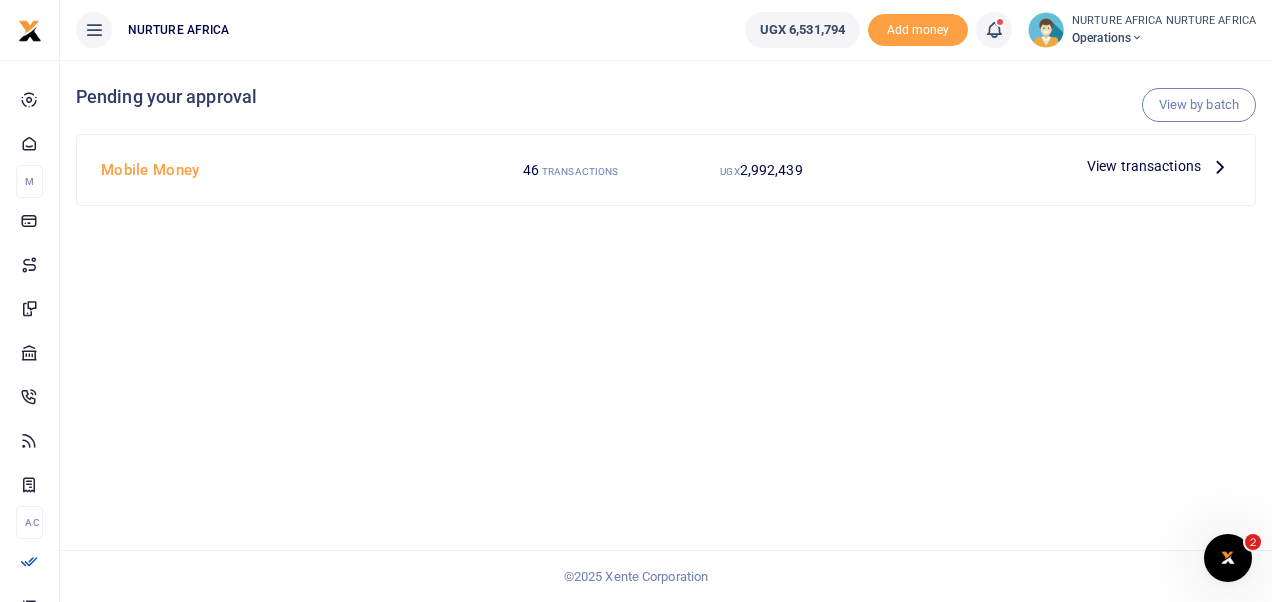 click on "View transactions" at bounding box center [1144, 166] 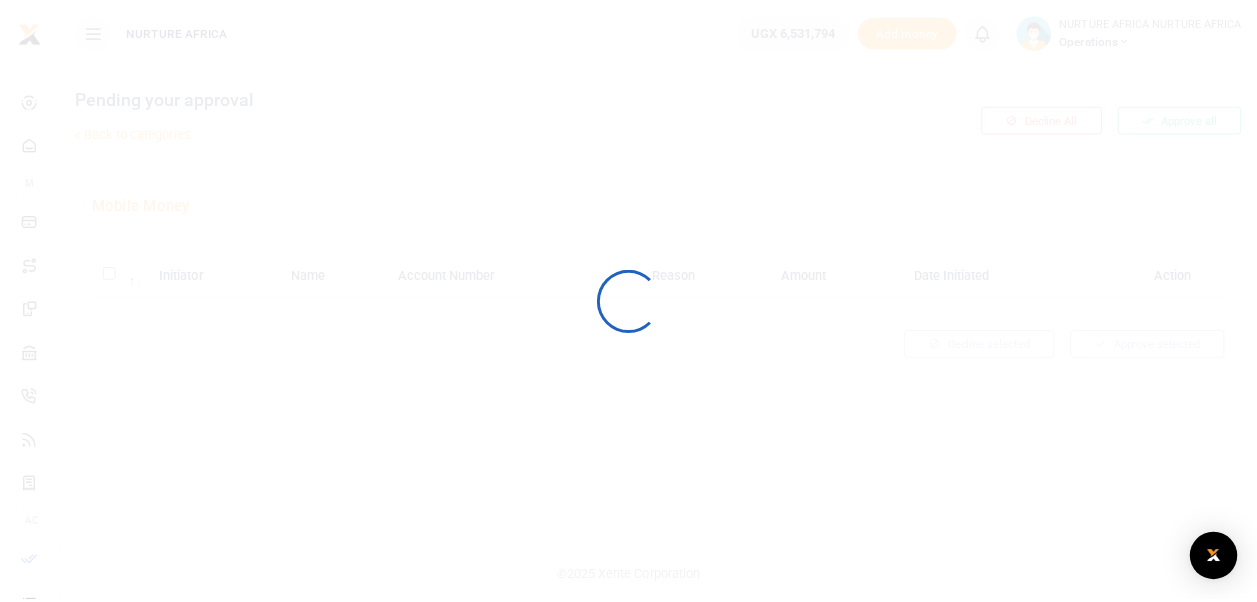 scroll, scrollTop: 0, scrollLeft: 0, axis: both 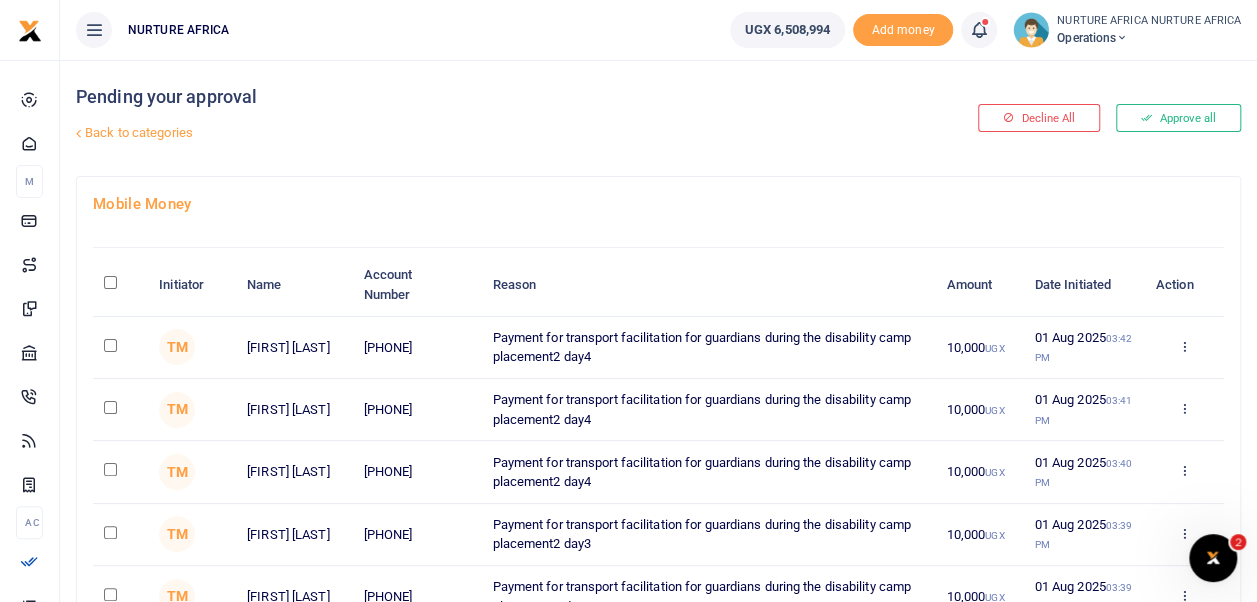 click at bounding box center [110, 469] 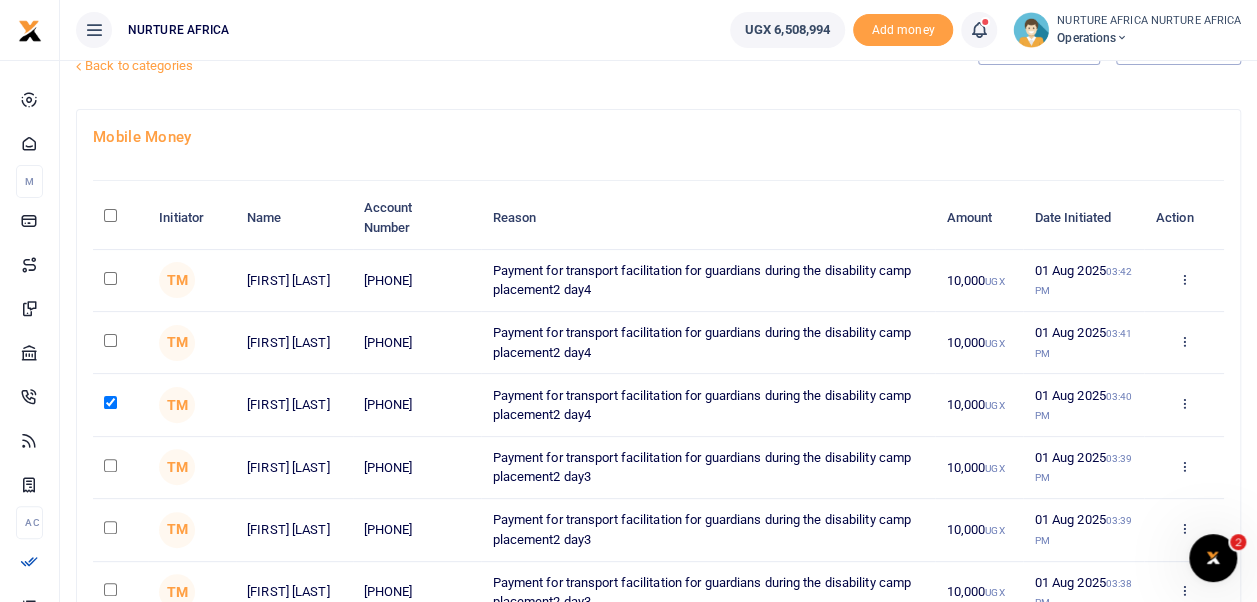 scroll, scrollTop: 69, scrollLeft: 0, axis: vertical 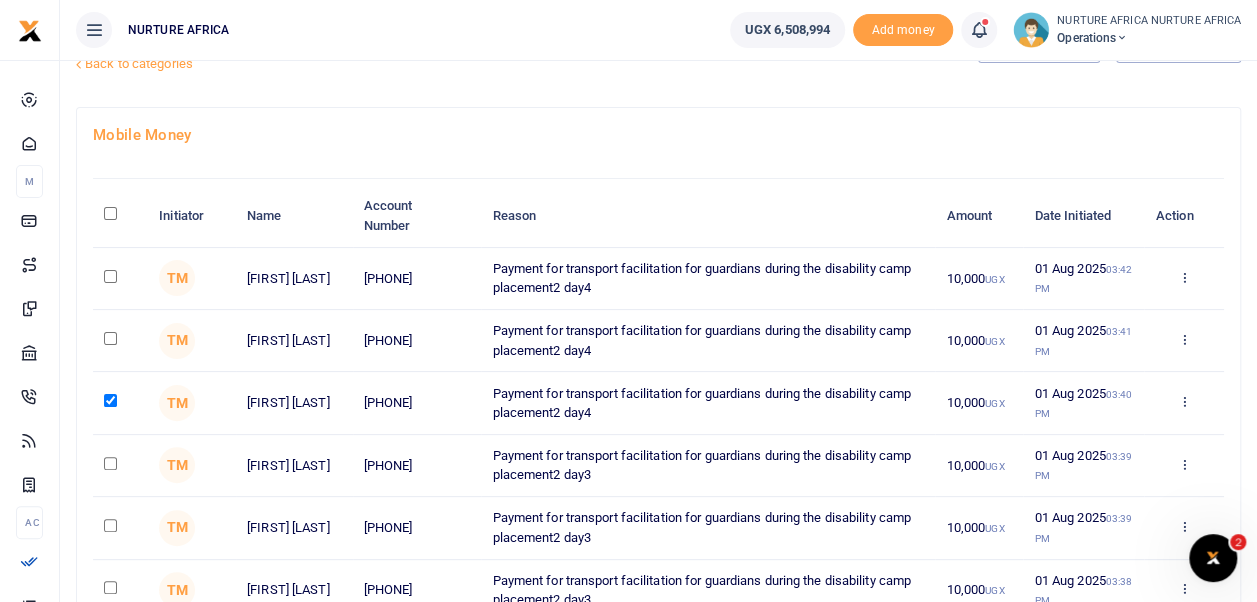 click at bounding box center (110, 525) 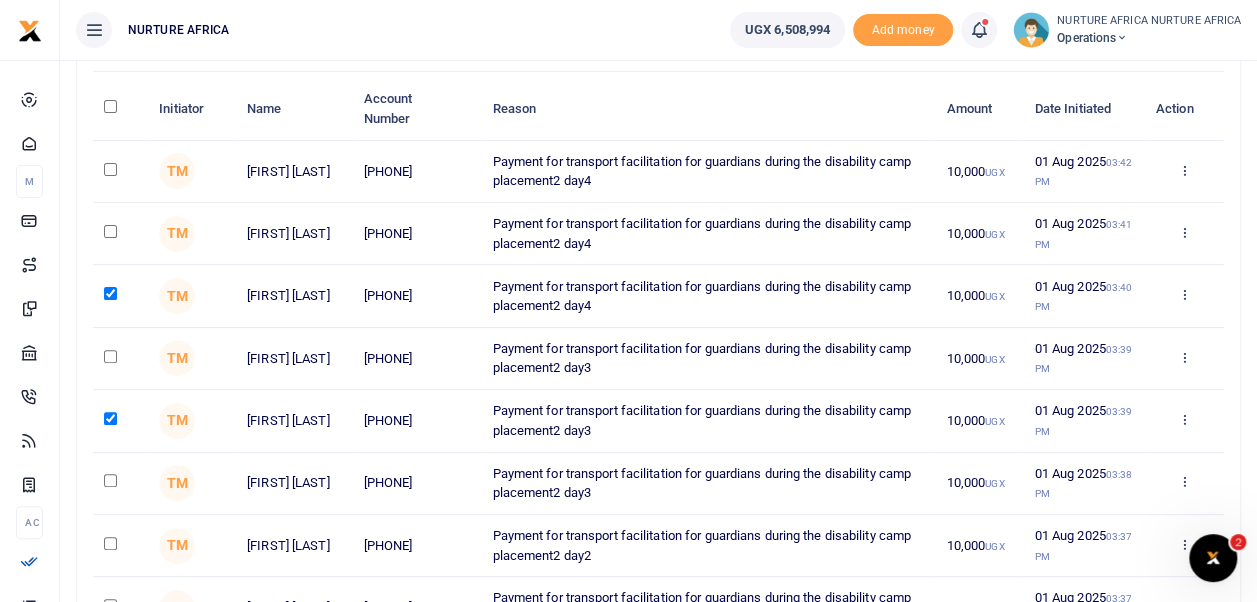 scroll, scrollTop: 177, scrollLeft: 0, axis: vertical 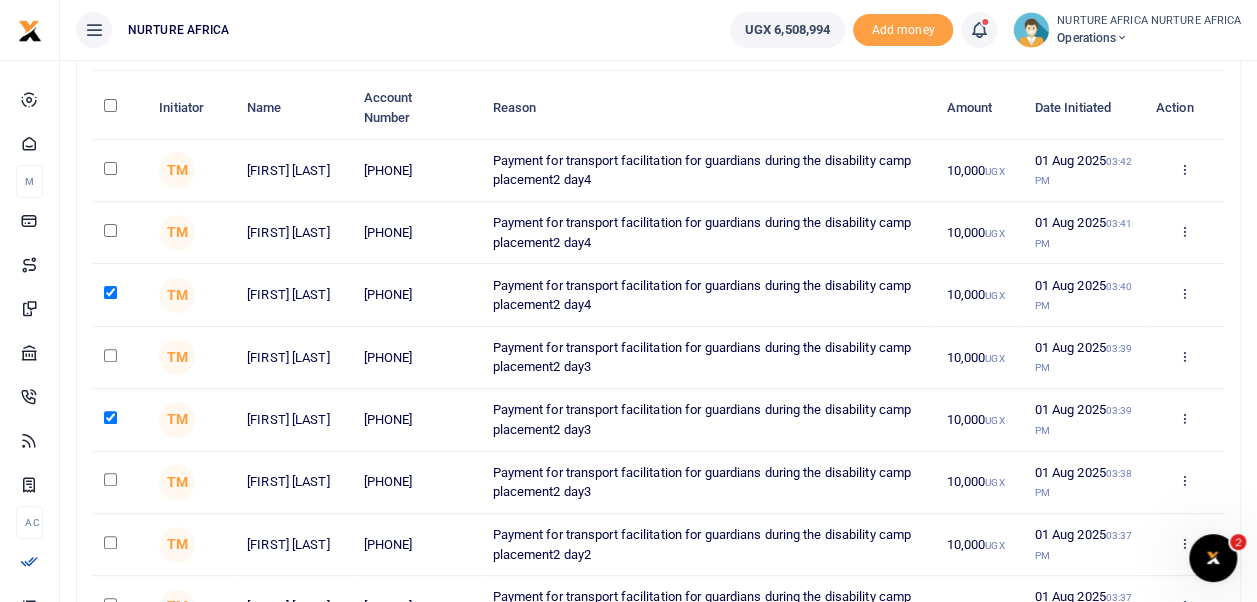 click at bounding box center [110, 542] 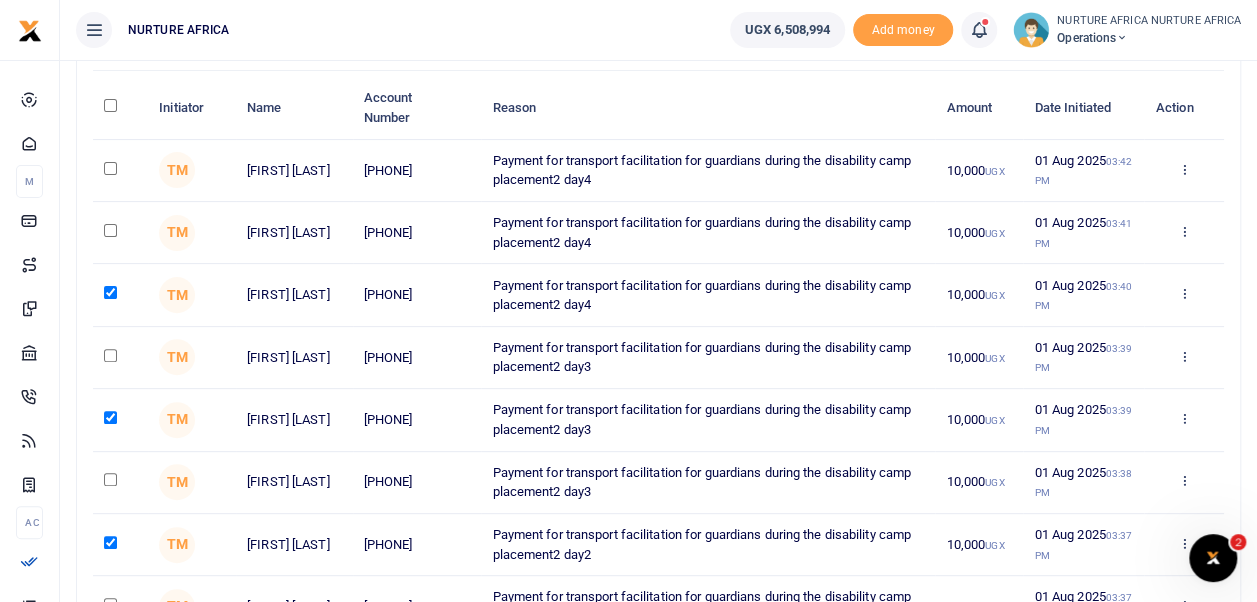 click at bounding box center [110, 479] 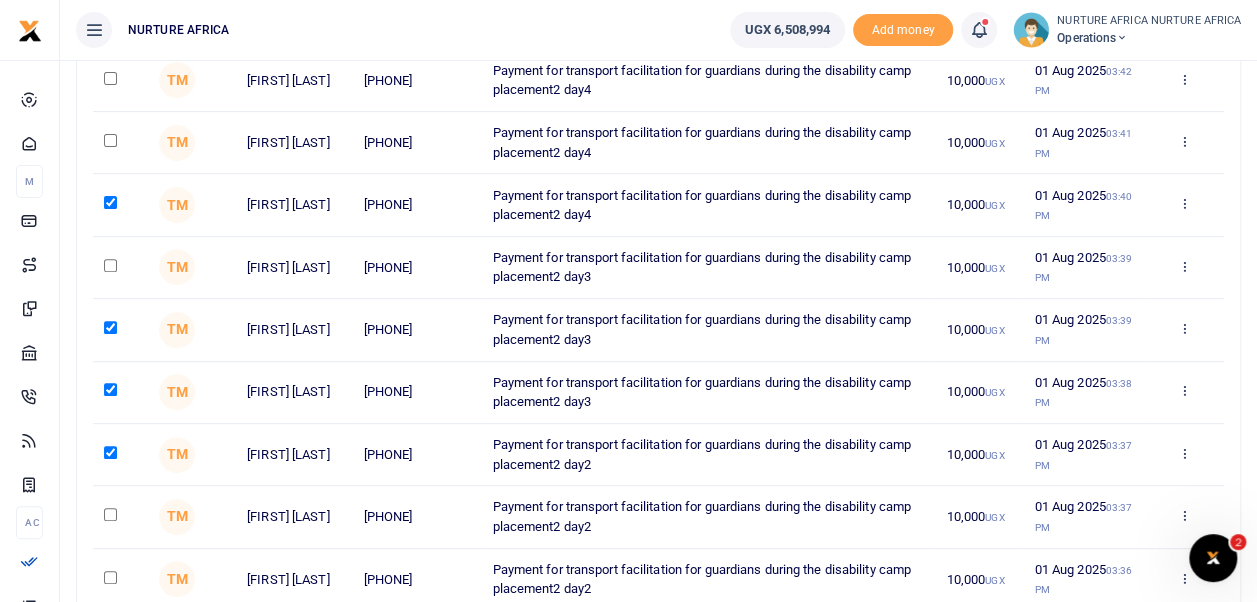 scroll, scrollTop: 278, scrollLeft: 0, axis: vertical 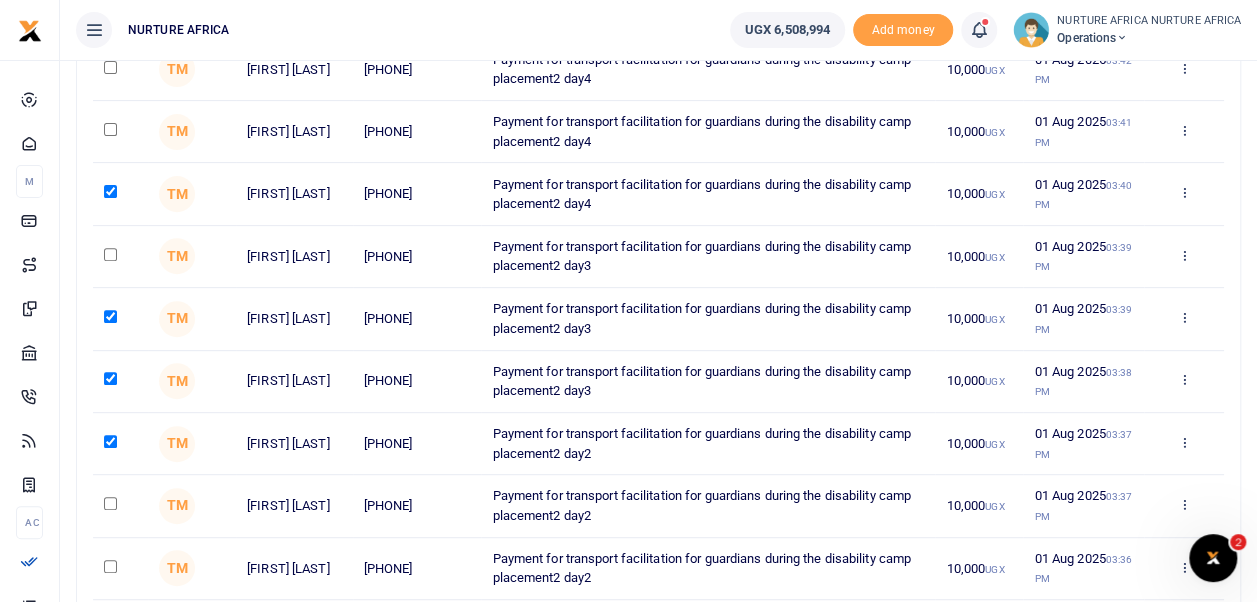 click at bounding box center (110, 503) 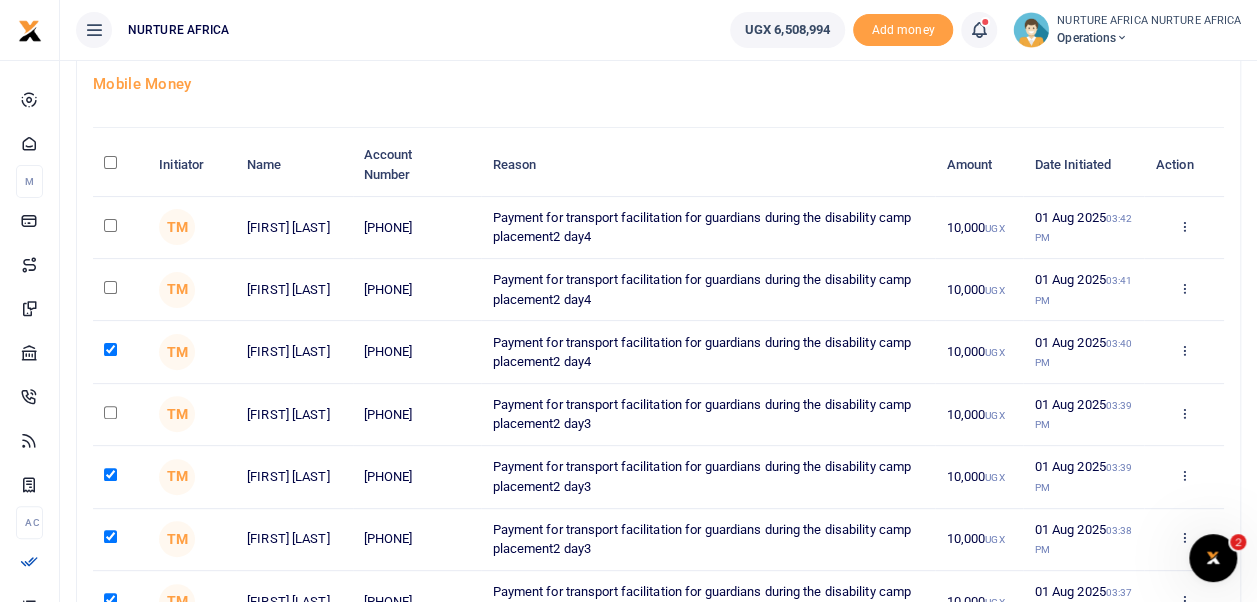 scroll, scrollTop: 108, scrollLeft: 0, axis: vertical 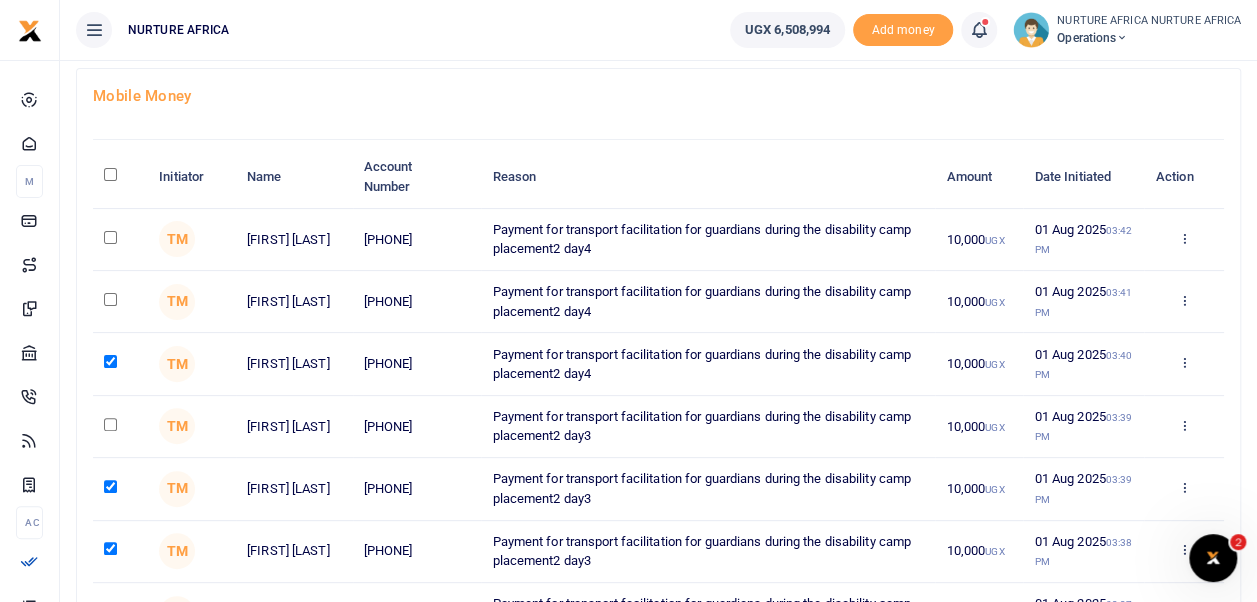 click at bounding box center (110, 424) 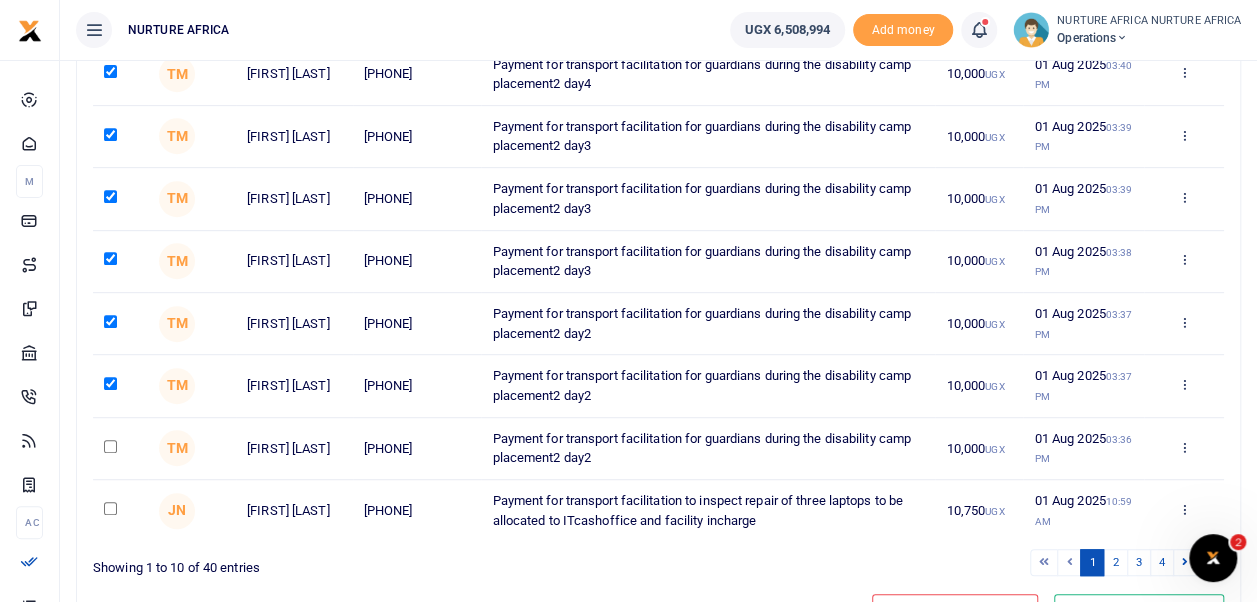 scroll, scrollTop: 402, scrollLeft: 0, axis: vertical 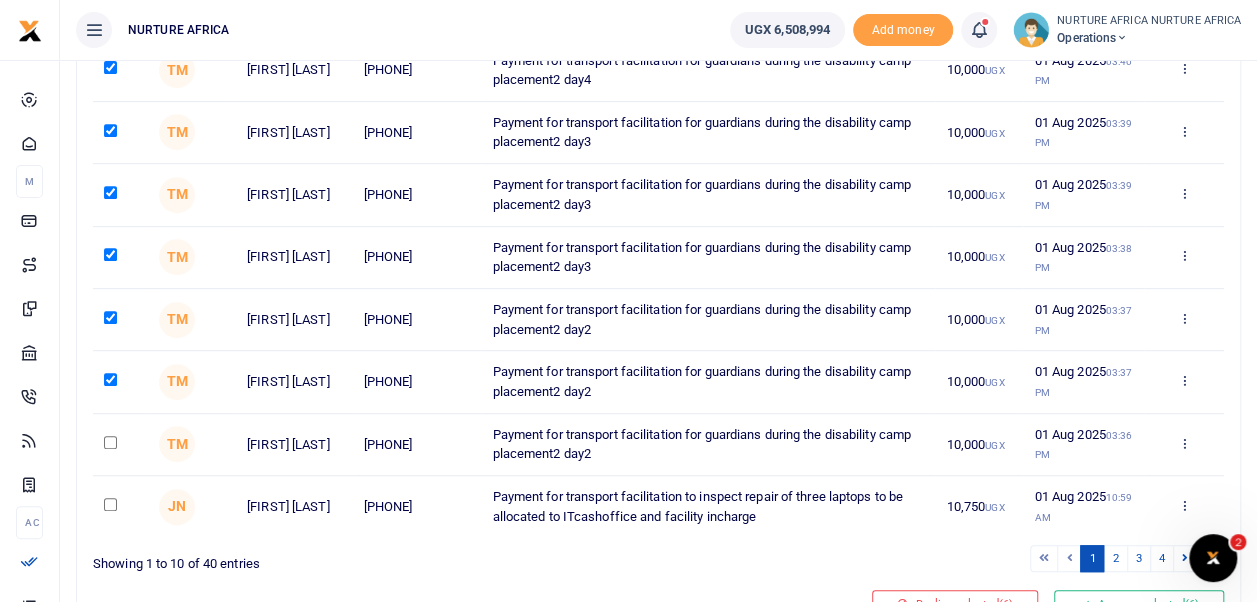 click at bounding box center [110, 442] 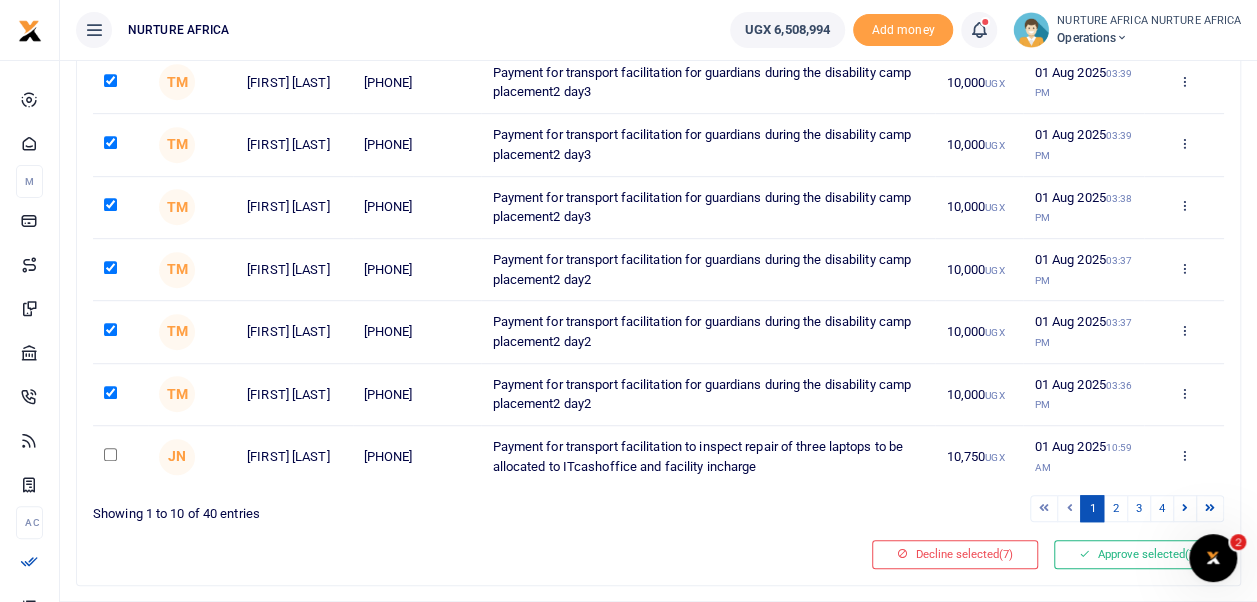 scroll, scrollTop: 458, scrollLeft: 0, axis: vertical 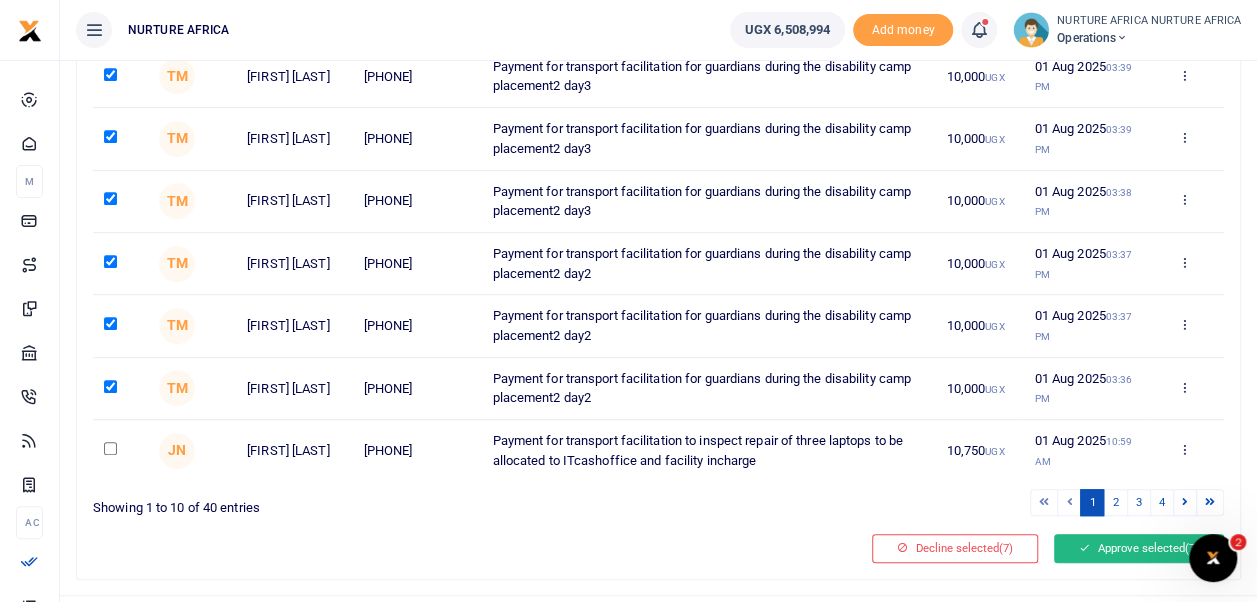 click on "Approve selected  (7)" at bounding box center (1139, 548) 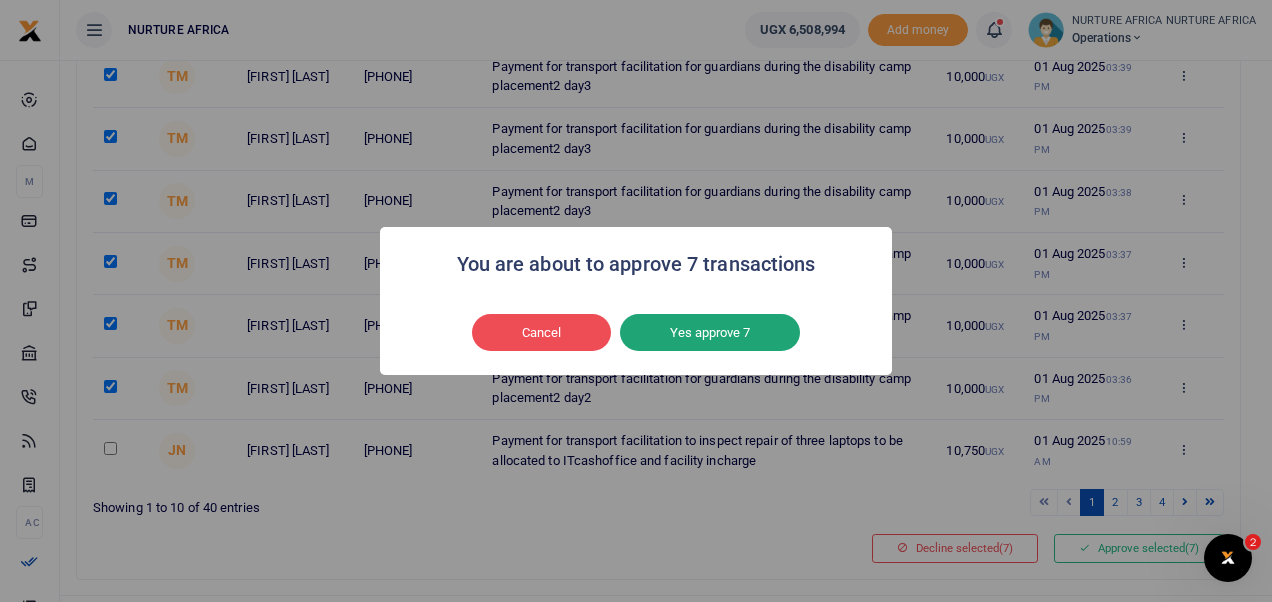 click on "Yes approve 7" at bounding box center (710, 333) 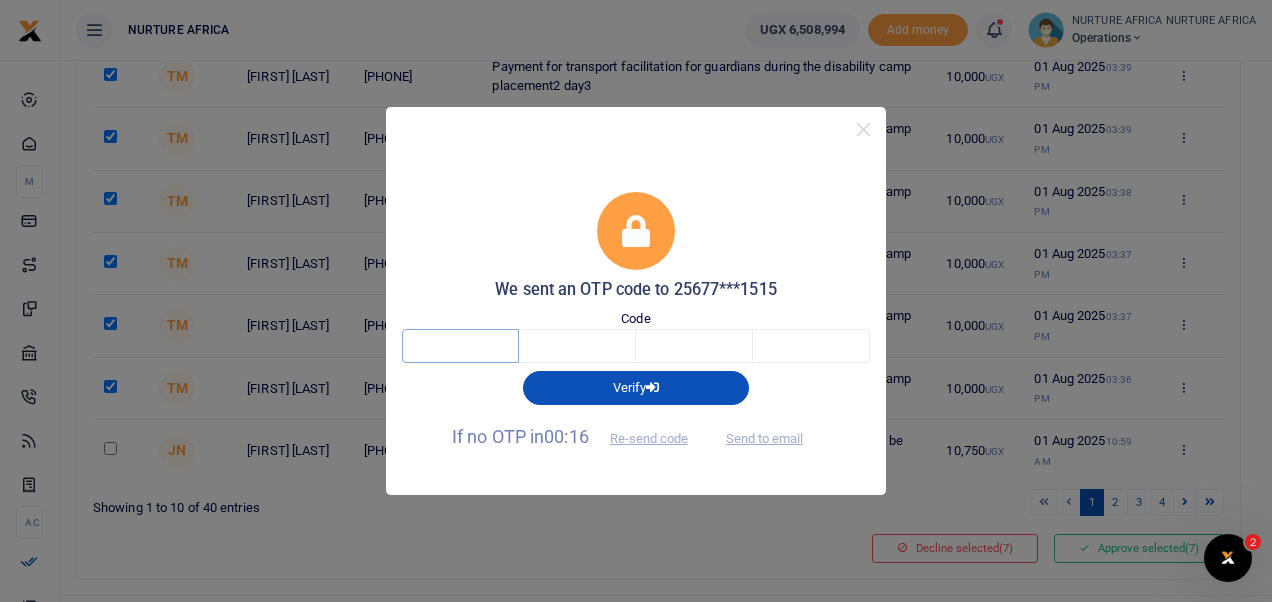 click at bounding box center [460, 346] 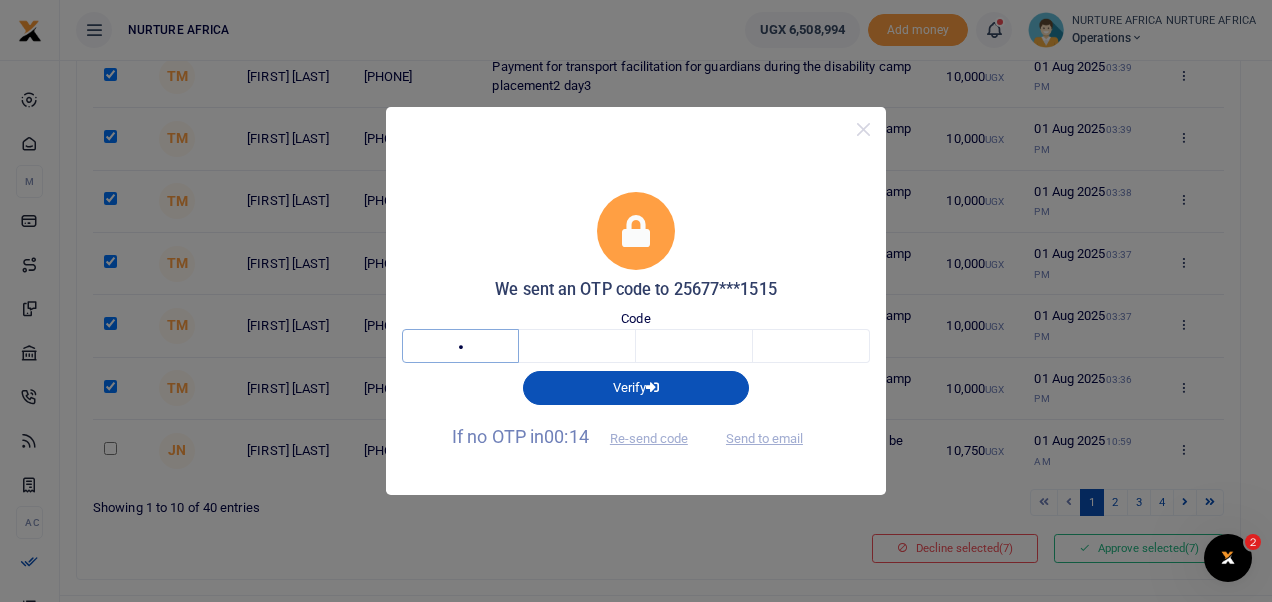 type on "8" 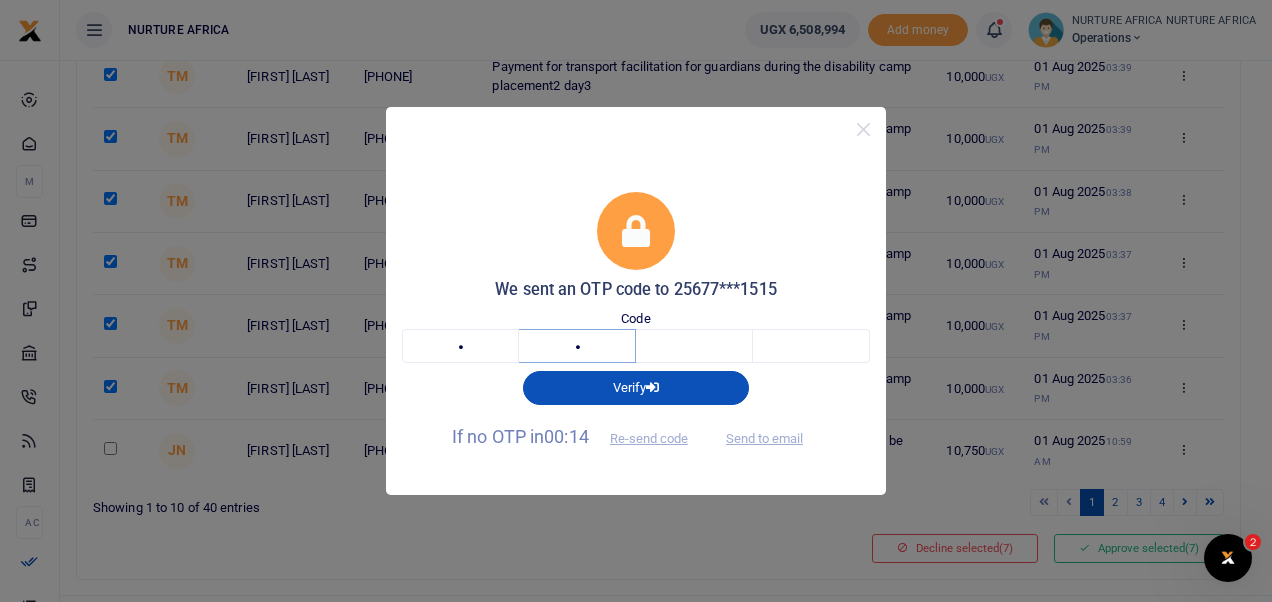 type on "6" 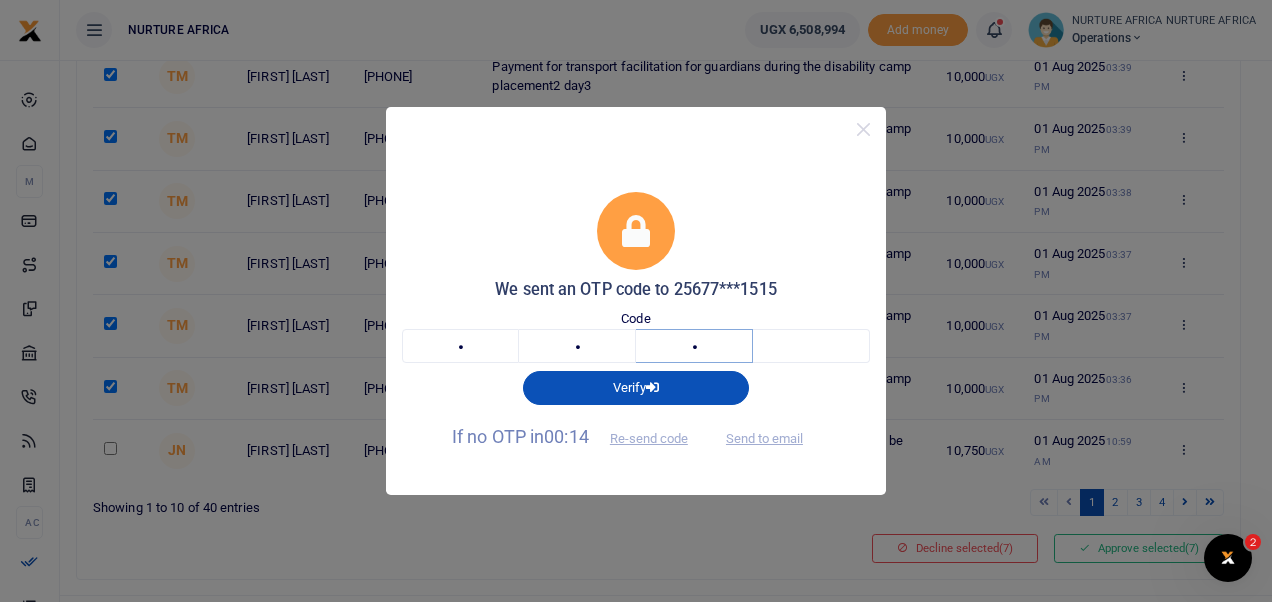 type on "4" 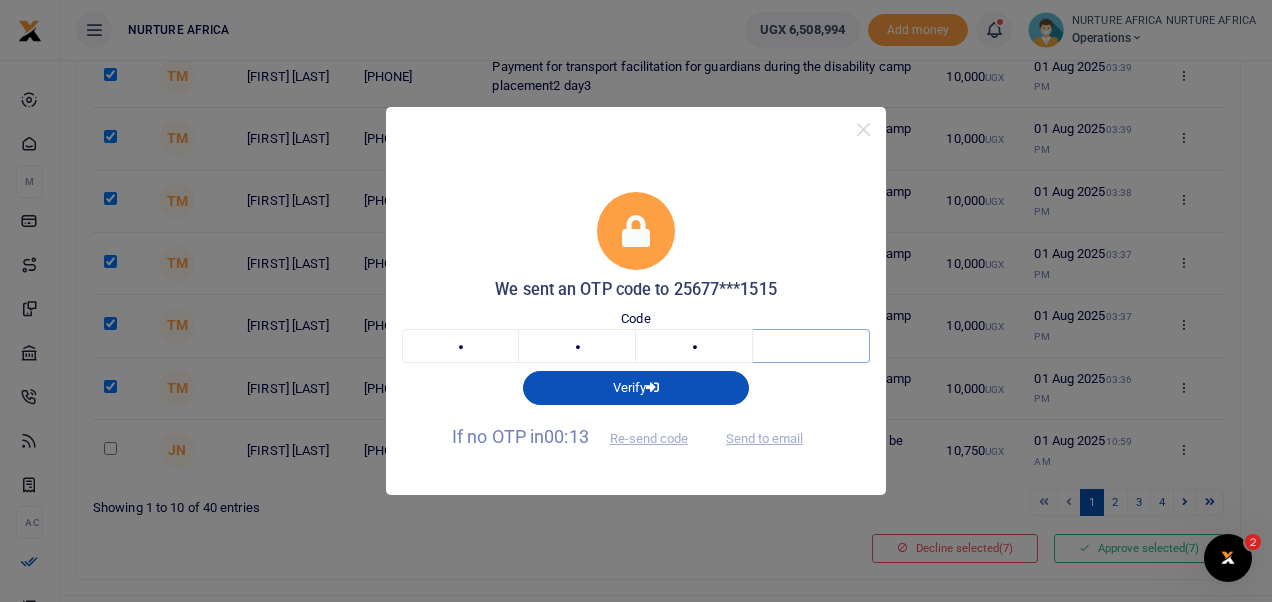 type on "3" 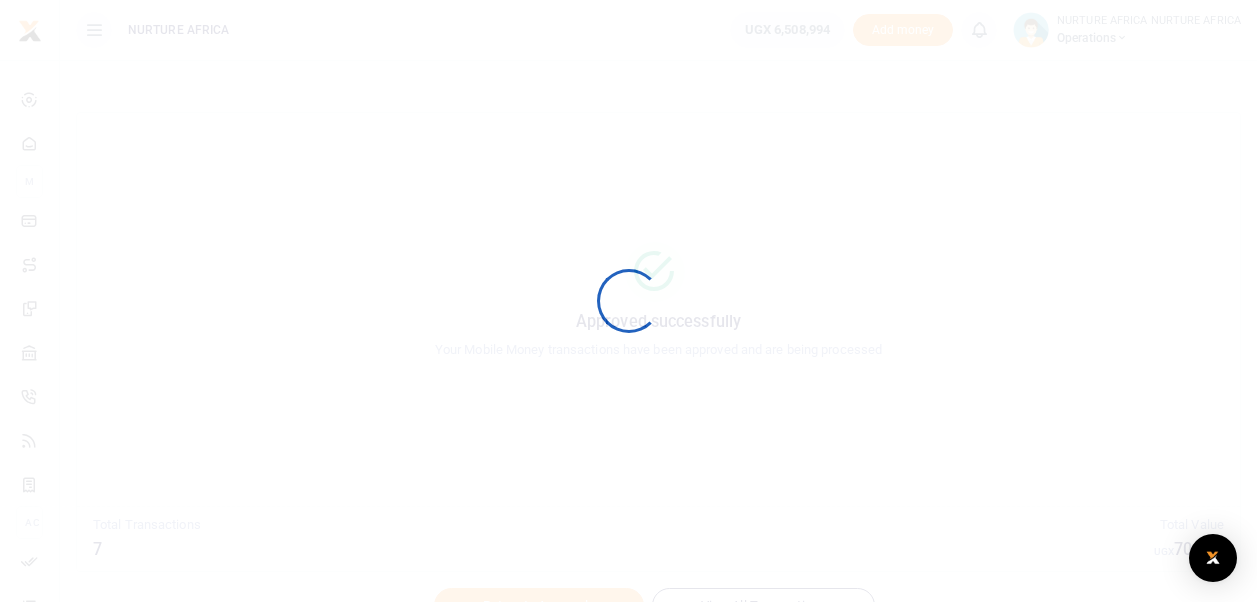 scroll, scrollTop: 0, scrollLeft: 0, axis: both 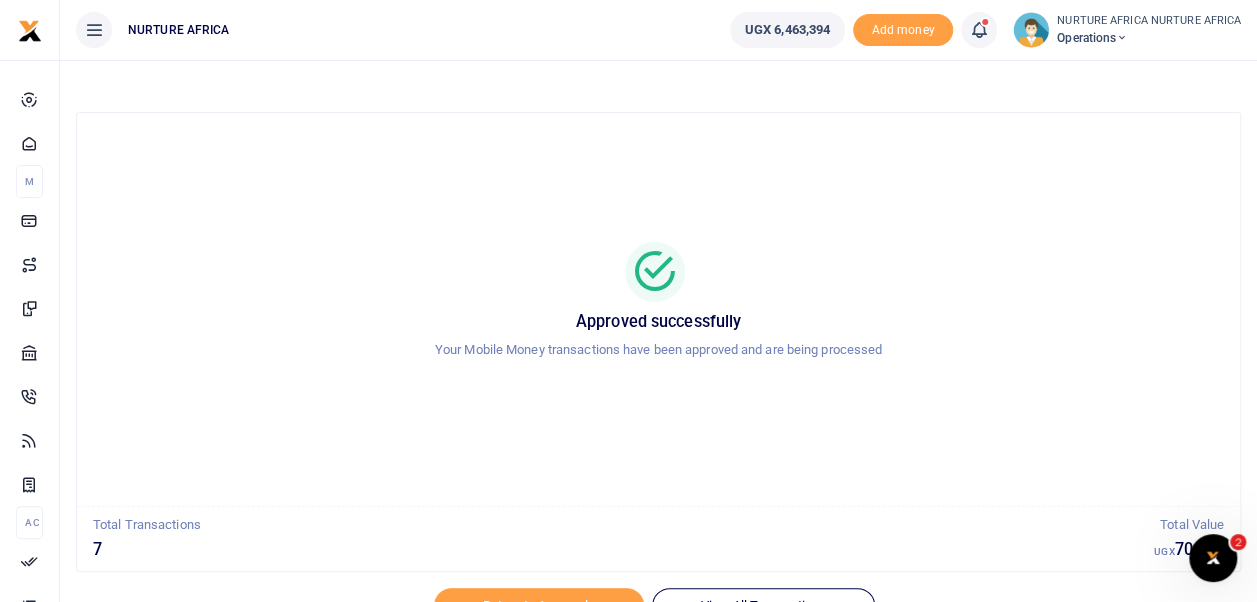 click at bounding box center (979, 30) 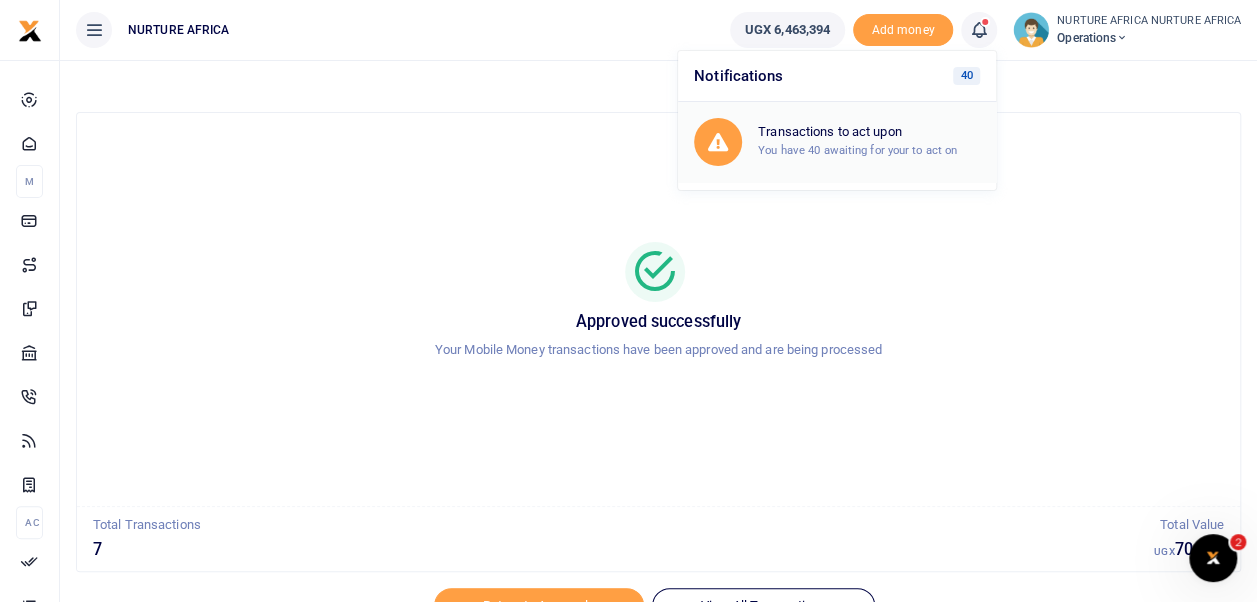 click on "You have 40 awaiting for your to act on" at bounding box center [857, 150] 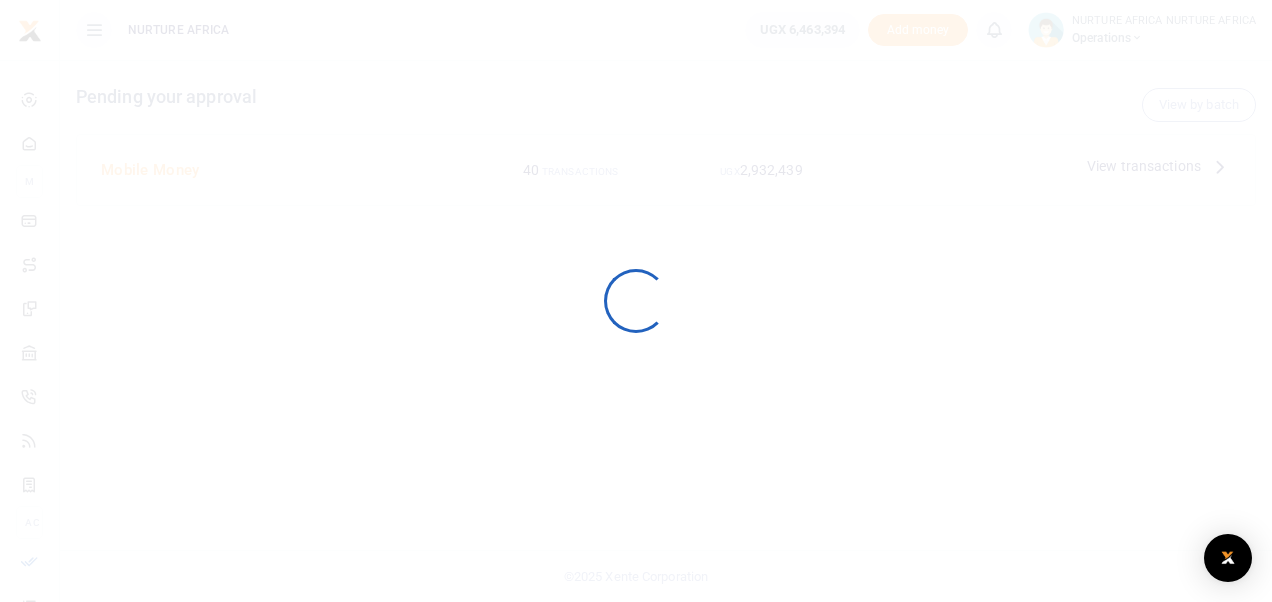 scroll, scrollTop: 0, scrollLeft: 0, axis: both 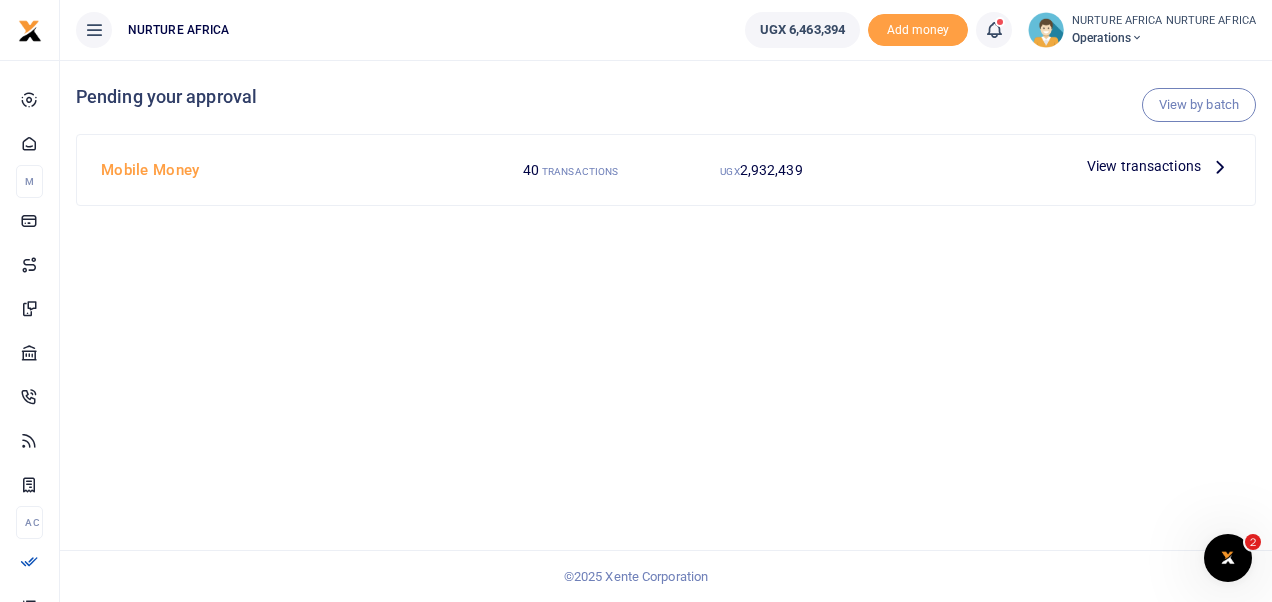click on "View transactions" at bounding box center (1144, 166) 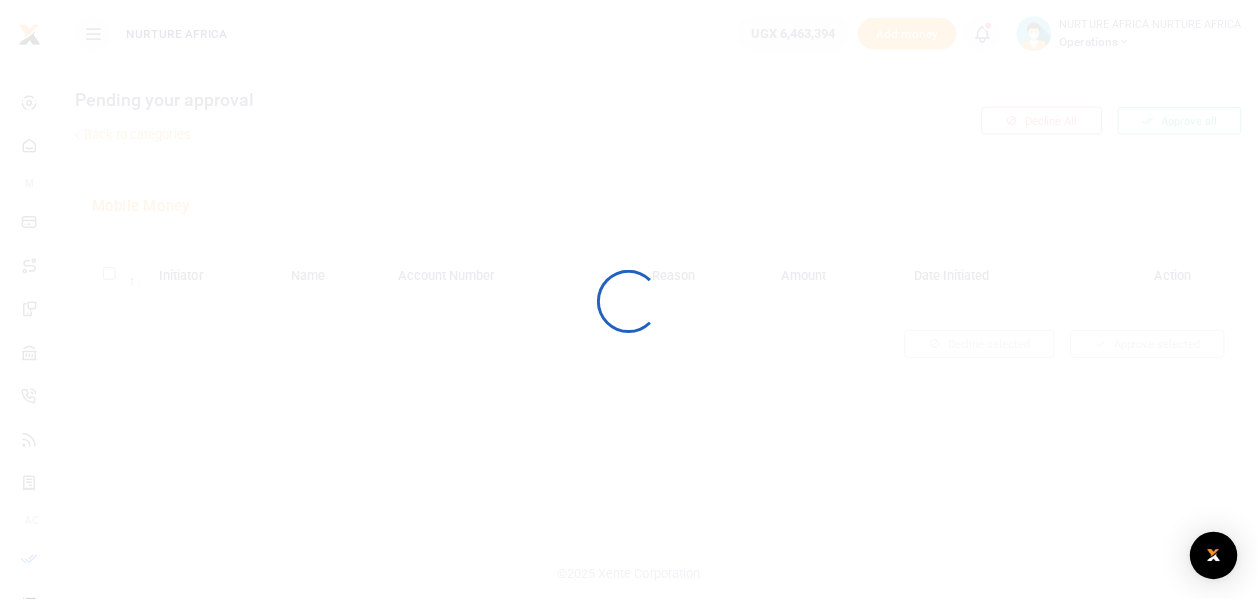 scroll, scrollTop: 0, scrollLeft: 0, axis: both 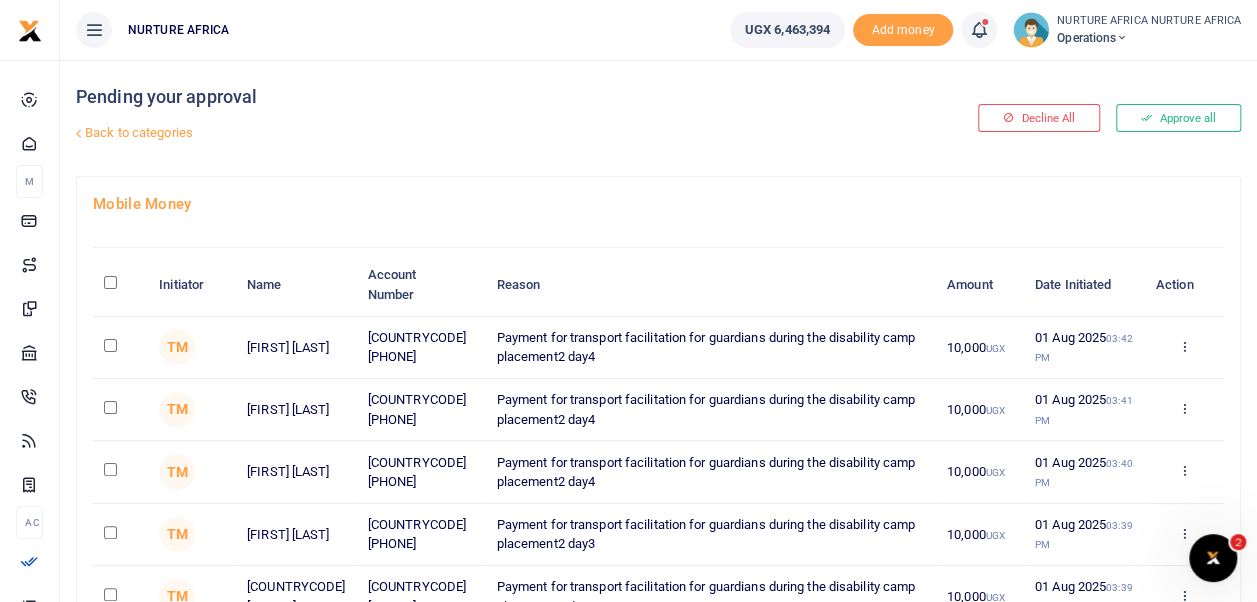 click at bounding box center (110, 407) 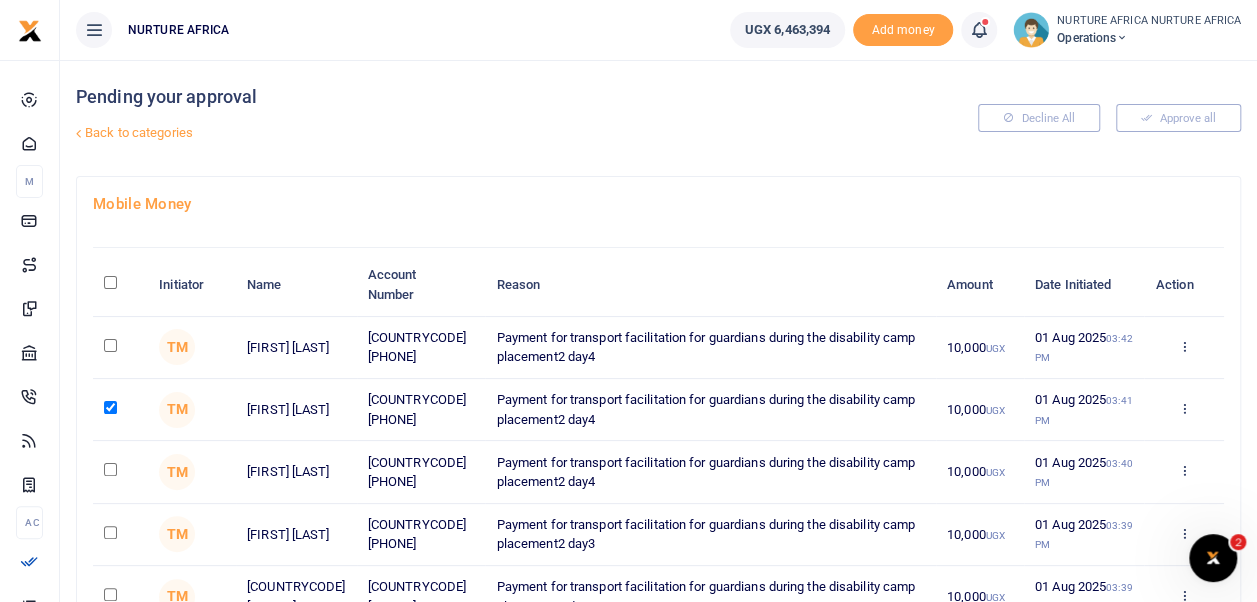 click at bounding box center (110, 345) 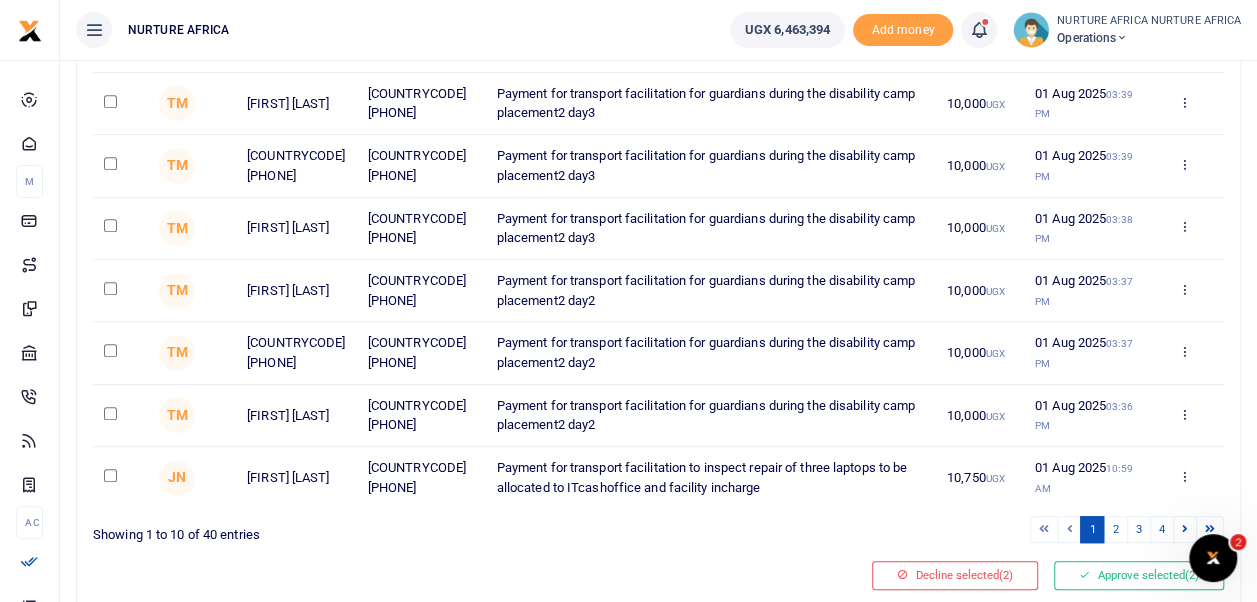 scroll, scrollTop: 439, scrollLeft: 0, axis: vertical 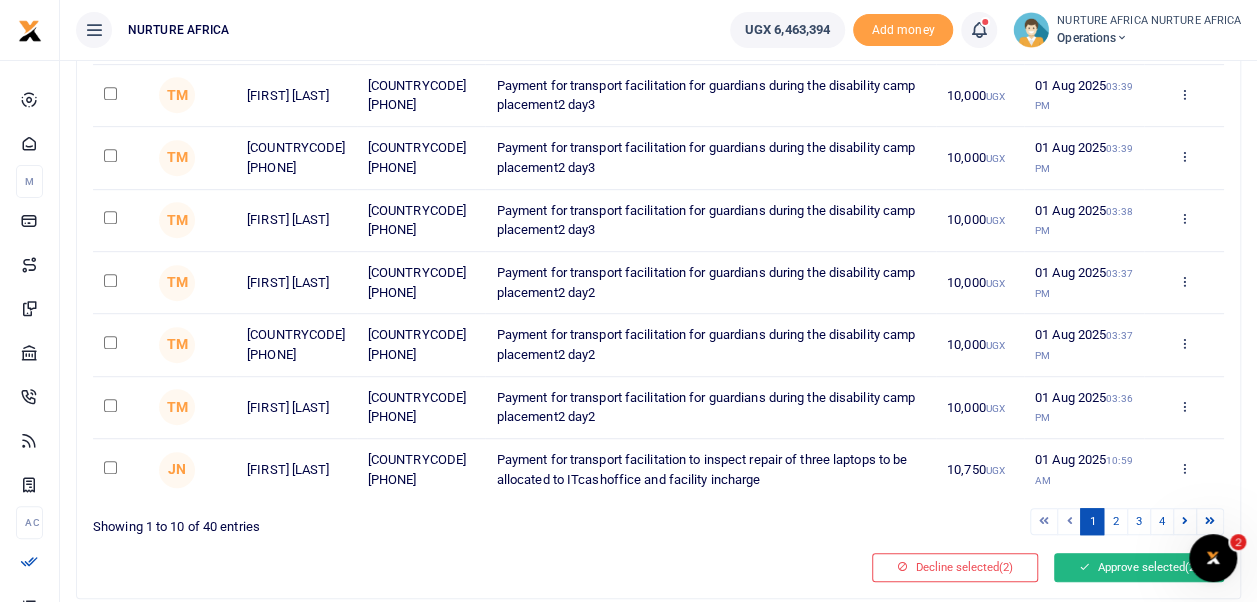 click on "Approve selected  (2)" at bounding box center (1139, 567) 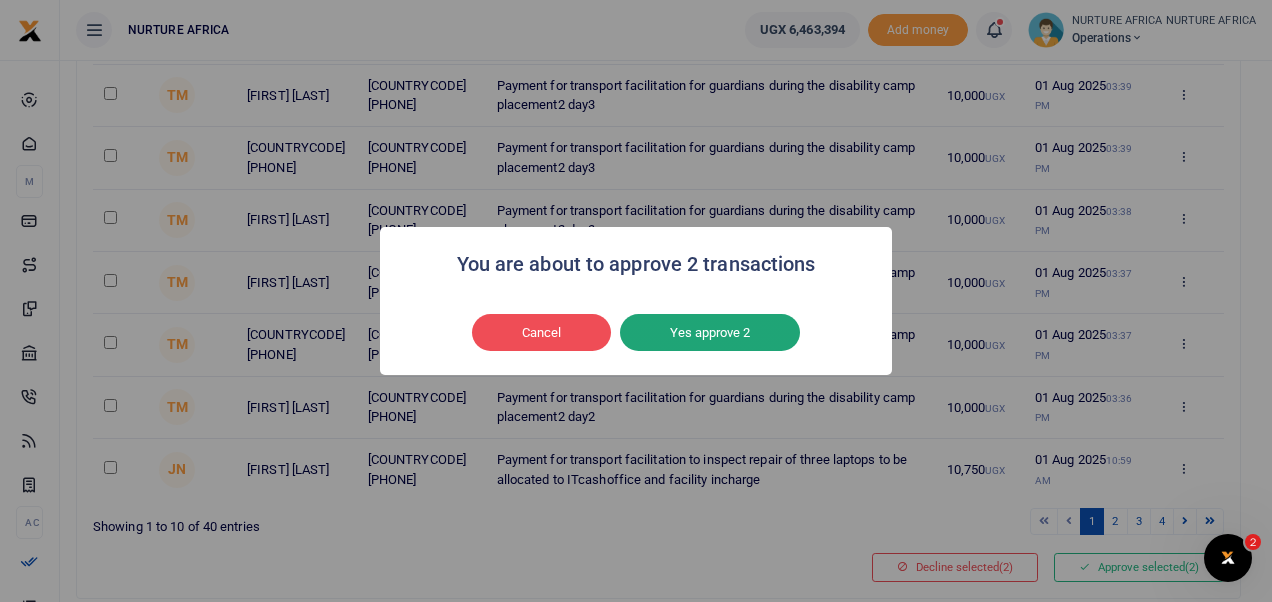 click on "Yes approve 2" at bounding box center (710, 333) 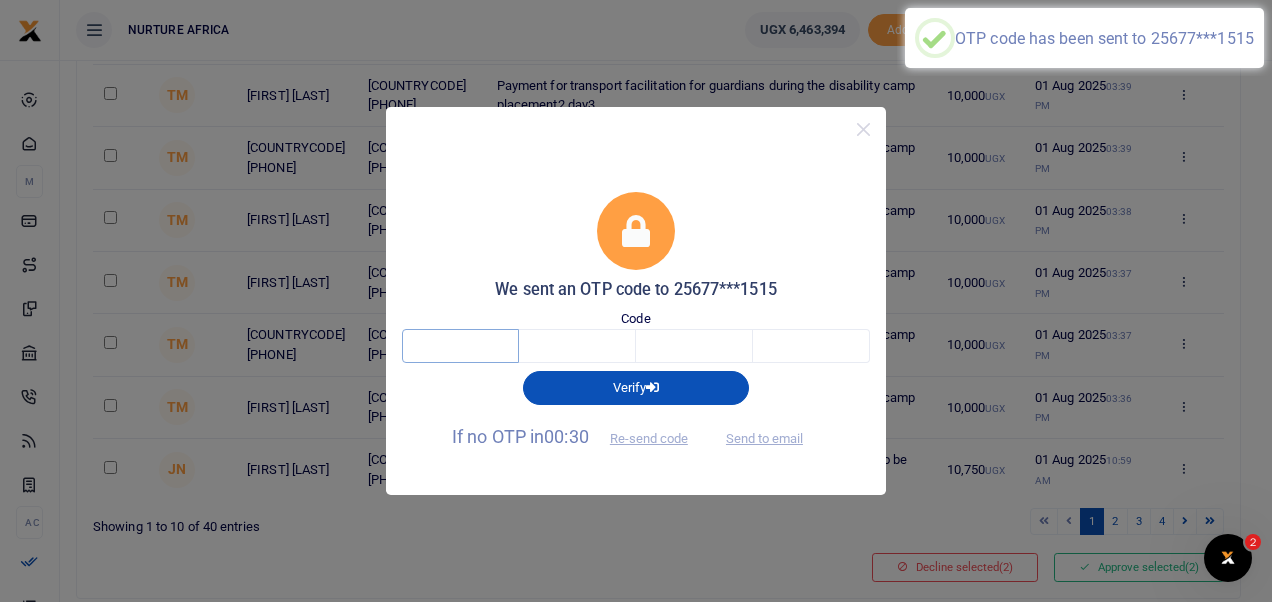 click at bounding box center (460, 346) 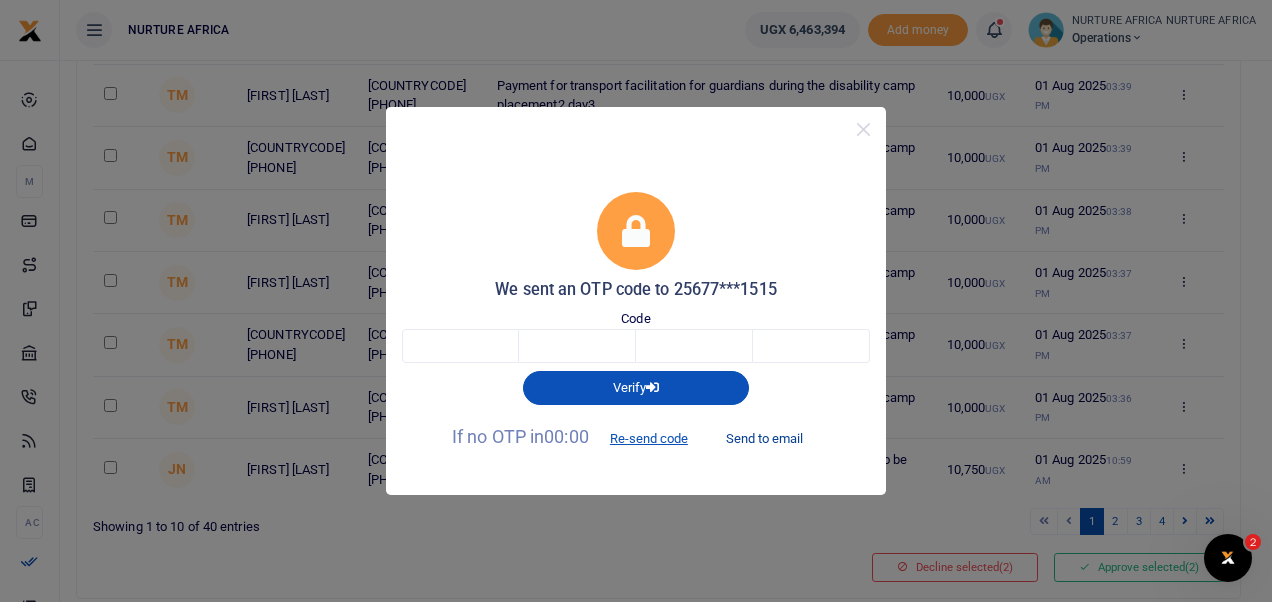 click on "Send to email" at bounding box center (764, 438) 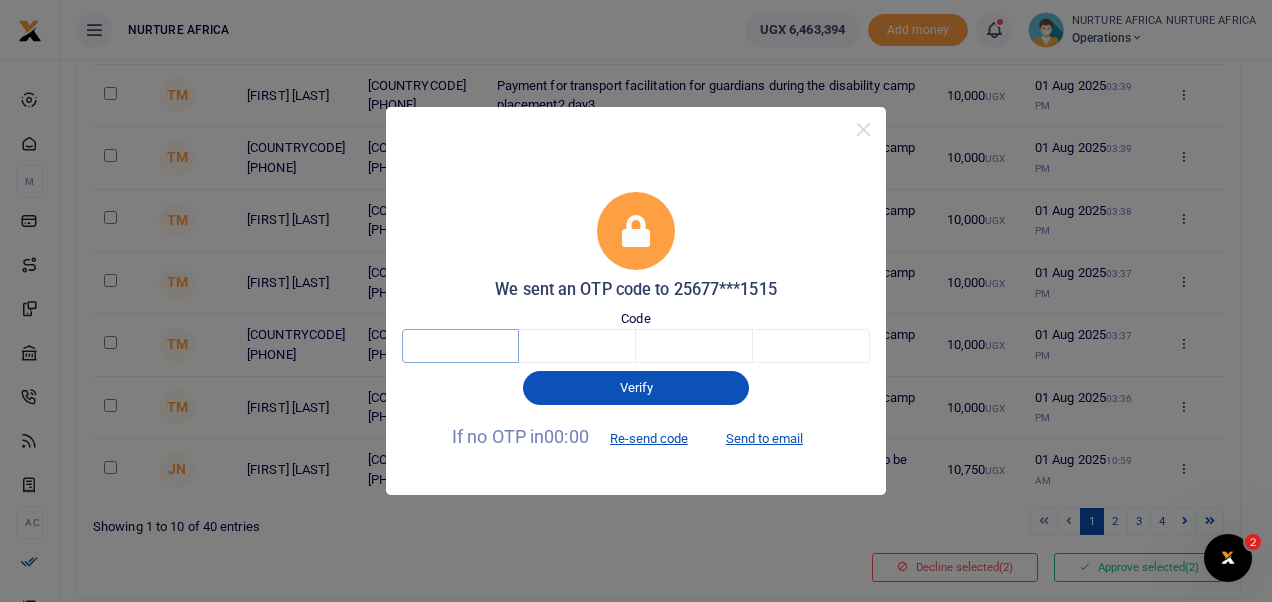 click at bounding box center (460, 346) 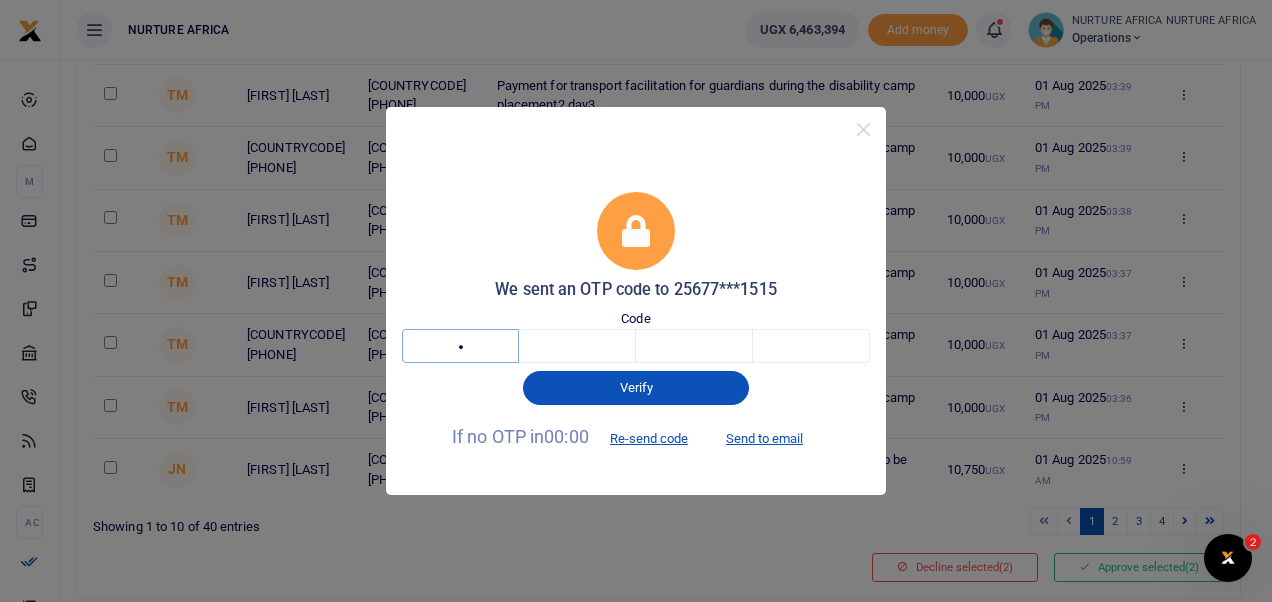 type on "3" 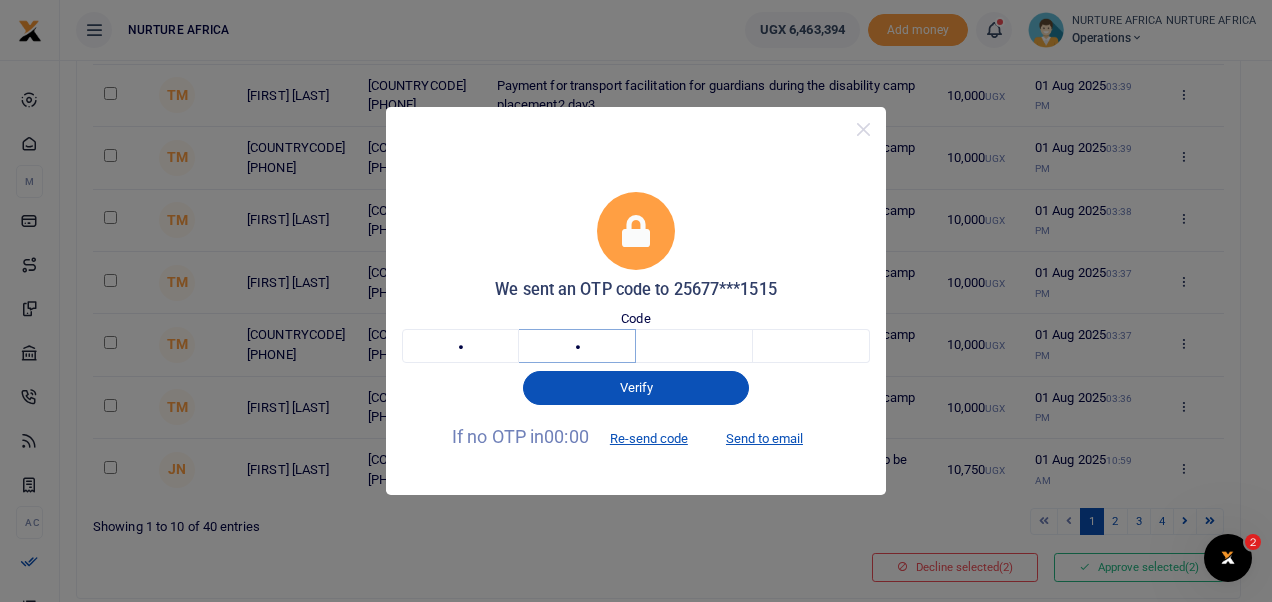 type on "9" 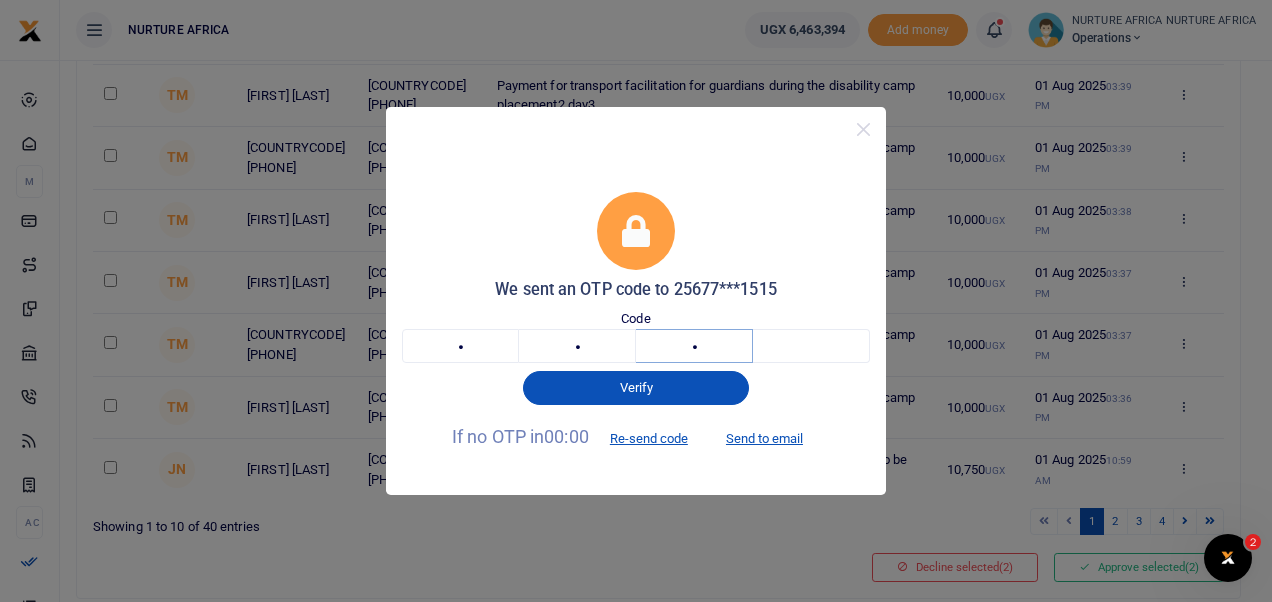 type on "6" 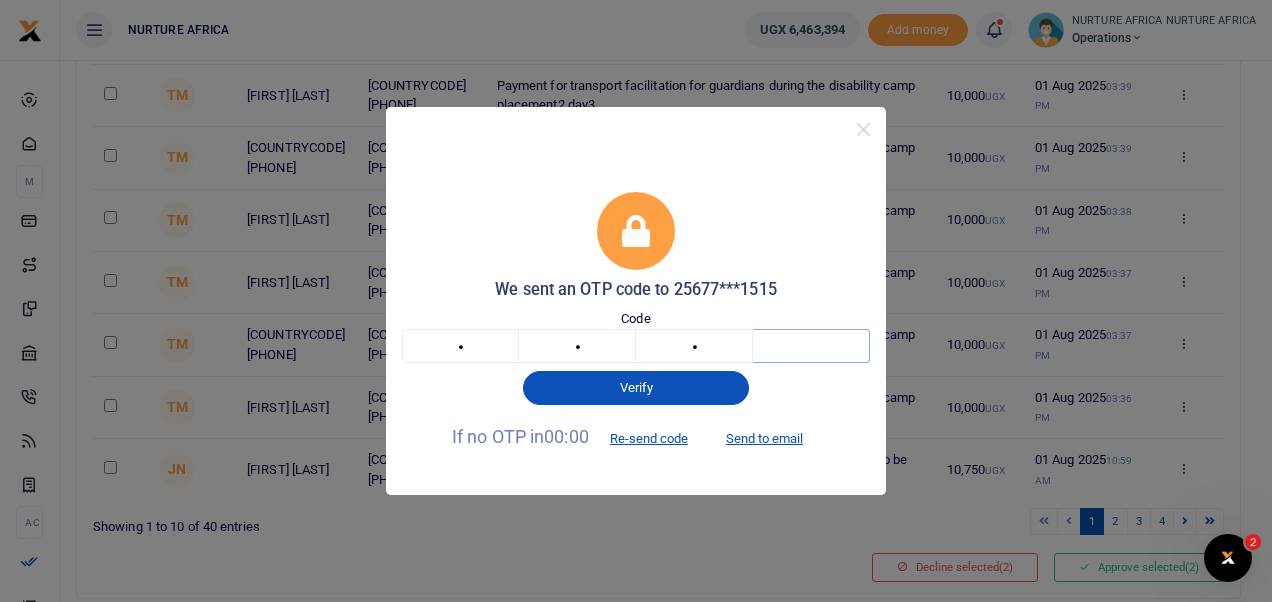 type on "0" 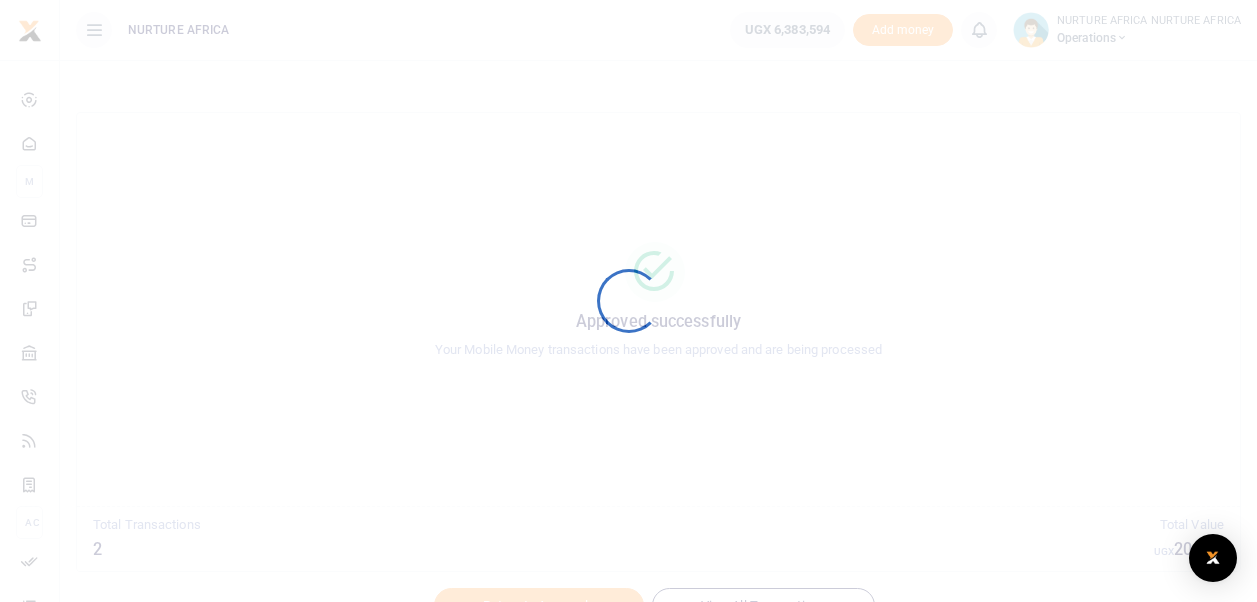 scroll, scrollTop: 0, scrollLeft: 0, axis: both 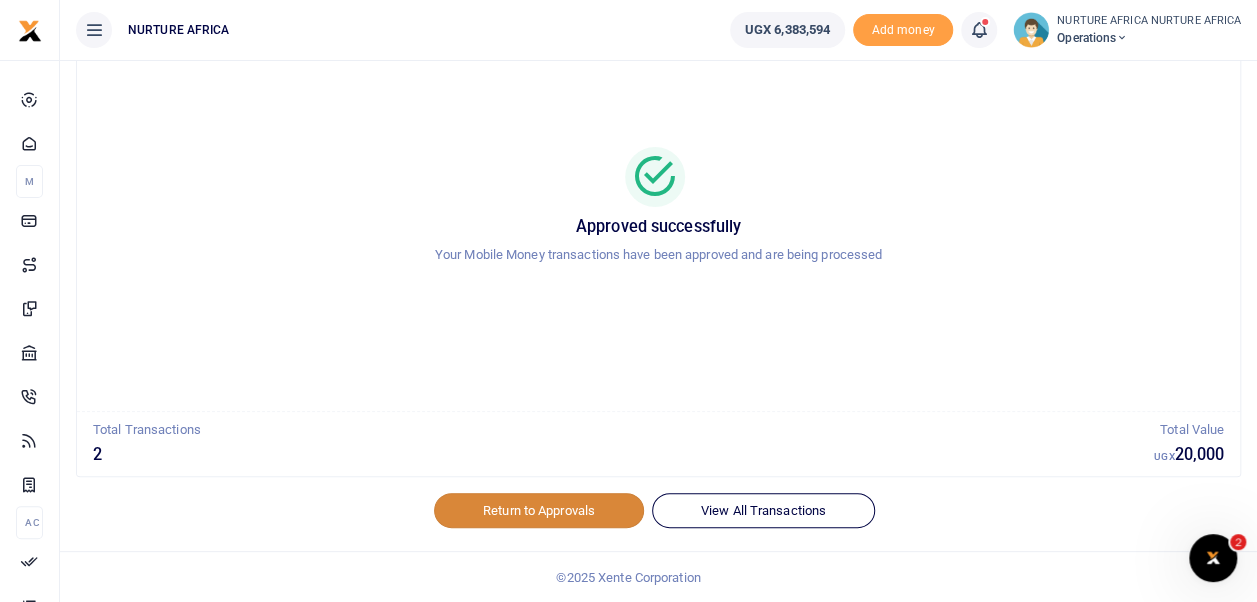 click on "Return to Approvals" at bounding box center (539, 510) 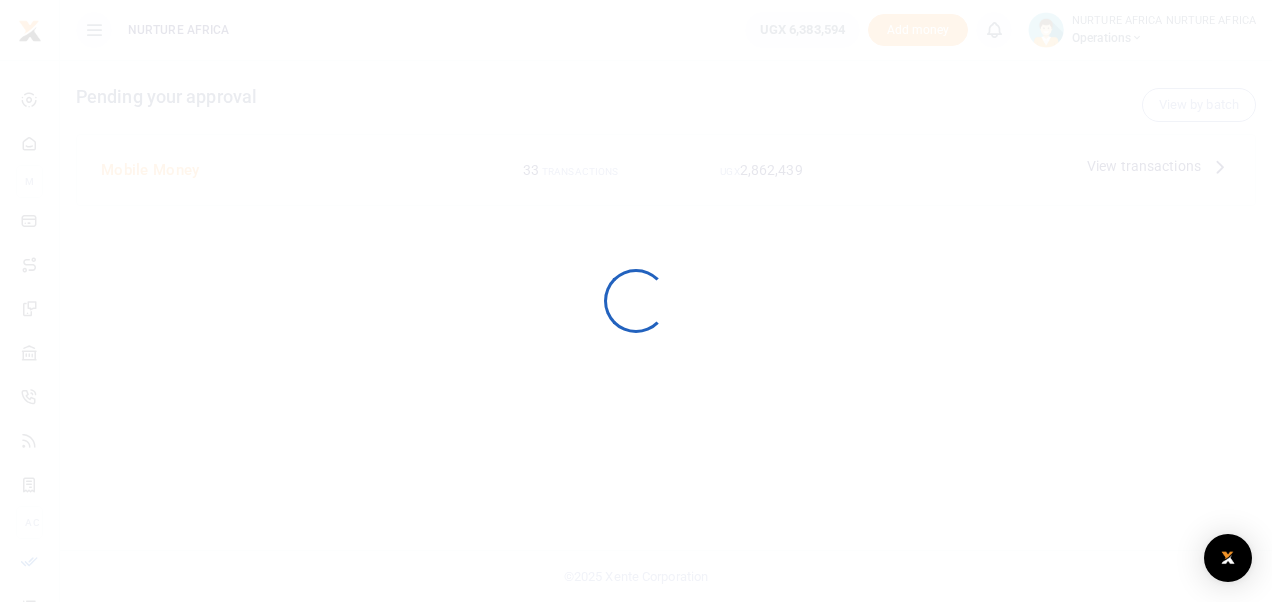 scroll, scrollTop: 0, scrollLeft: 0, axis: both 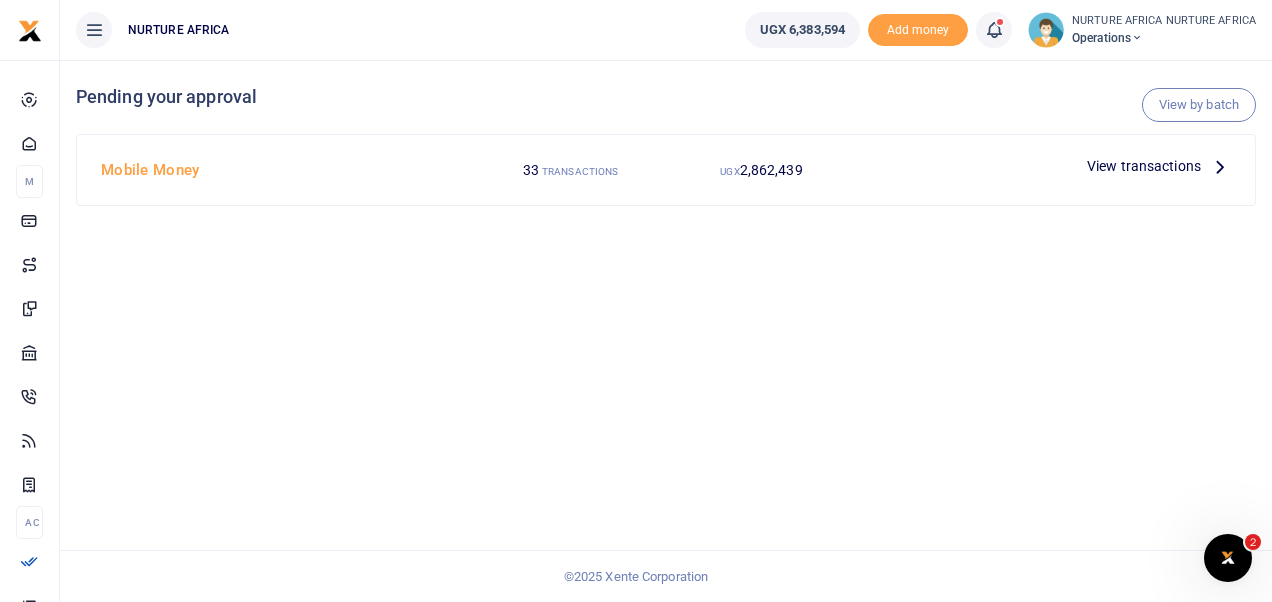 click on "View transactions" at bounding box center (1144, 166) 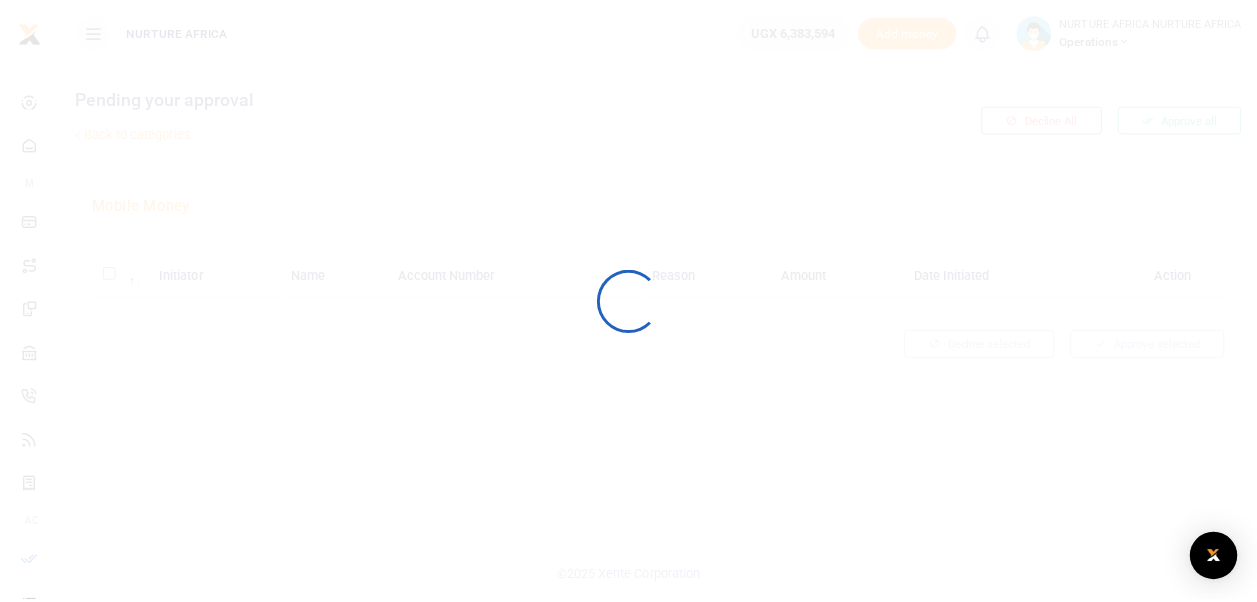 scroll, scrollTop: 0, scrollLeft: 0, axis: both 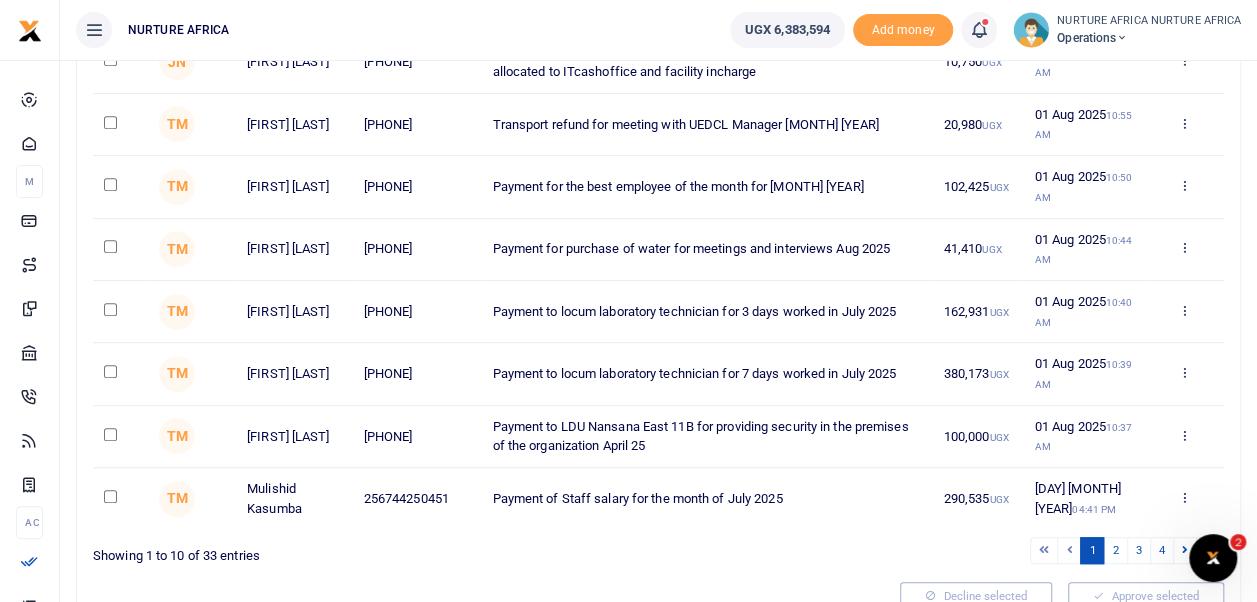 click at bounding box center [110, 496] 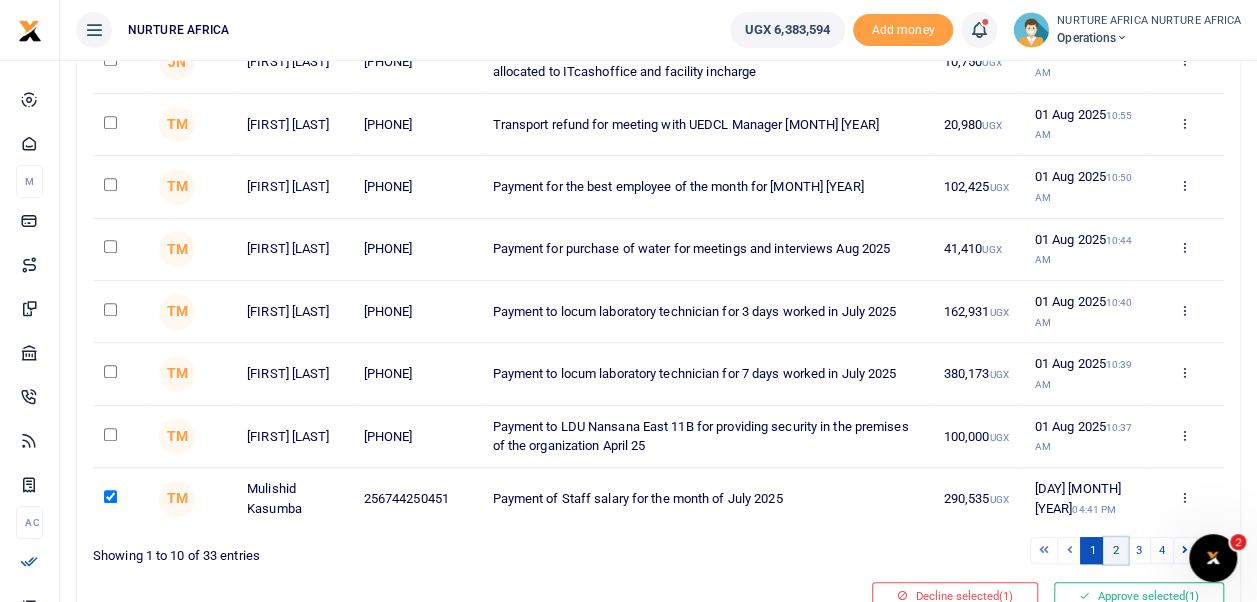 click on "2" at bounding box center (1115, 550) 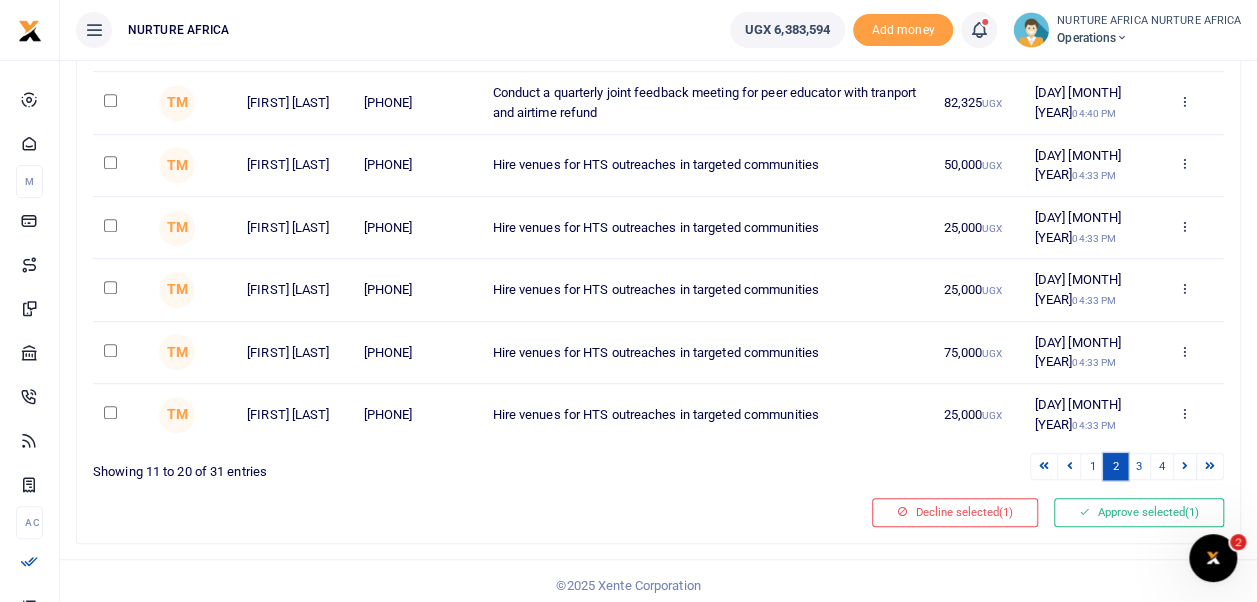 scroll, scrollTop: 497, scrollLeft: 0, axis: vertical 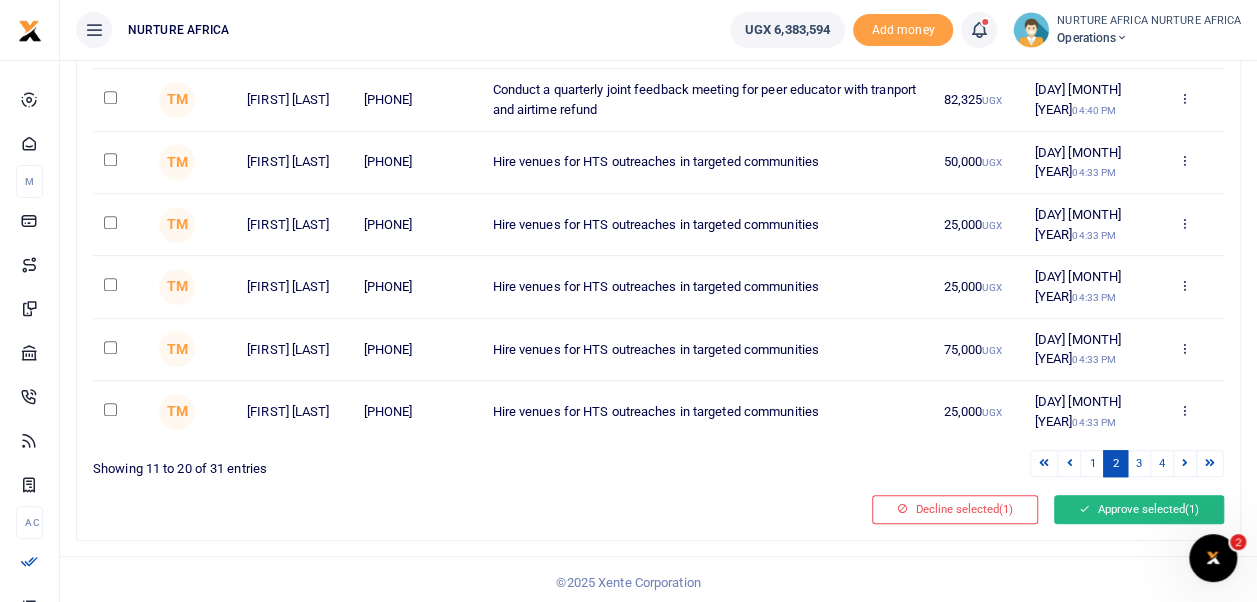 click on "Approve selected  (1)" at bounding box center (1139, 509) 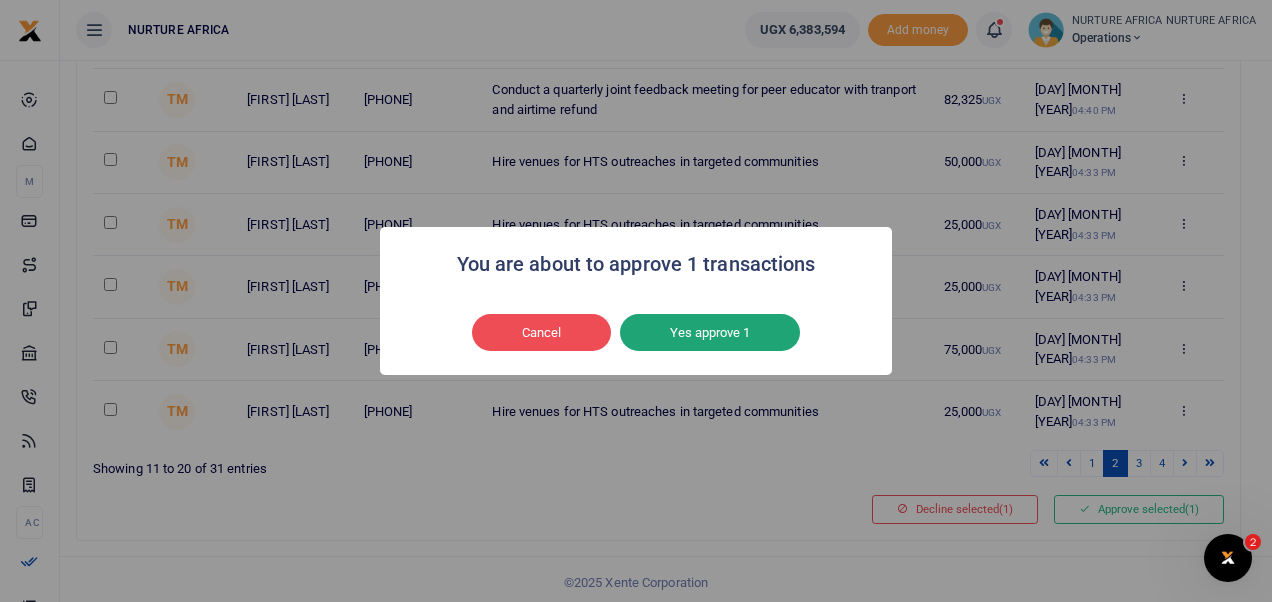 click on "Yes approve 1" at bounding box center [710, 333] 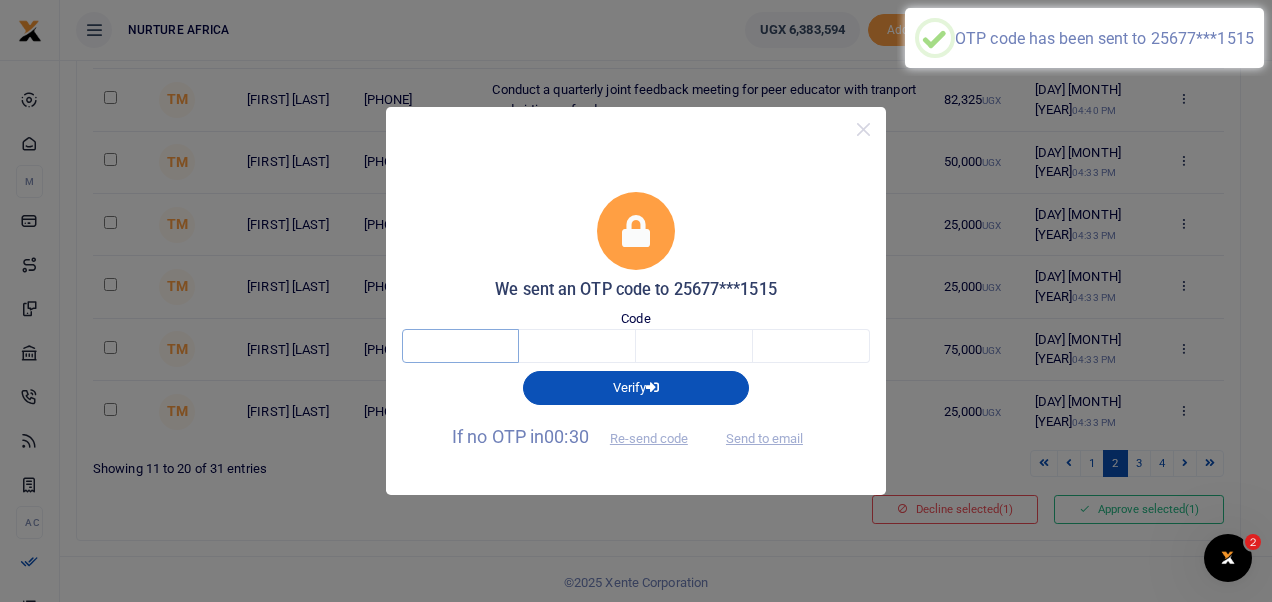 click at bounding box center (460, 346) 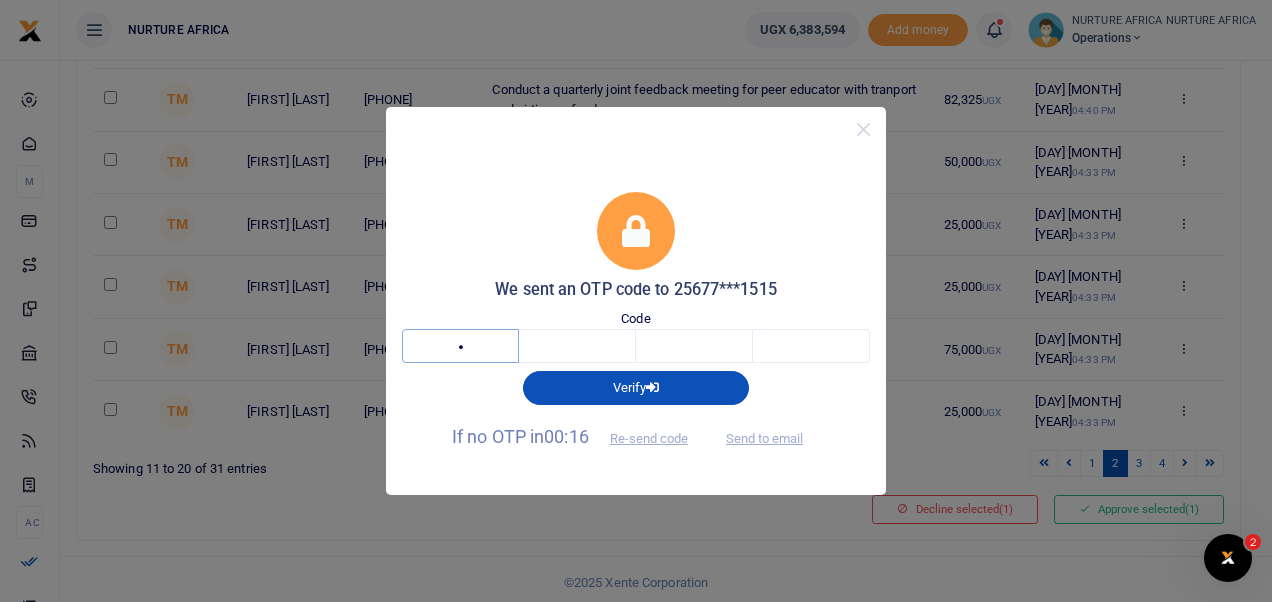 type on "5" 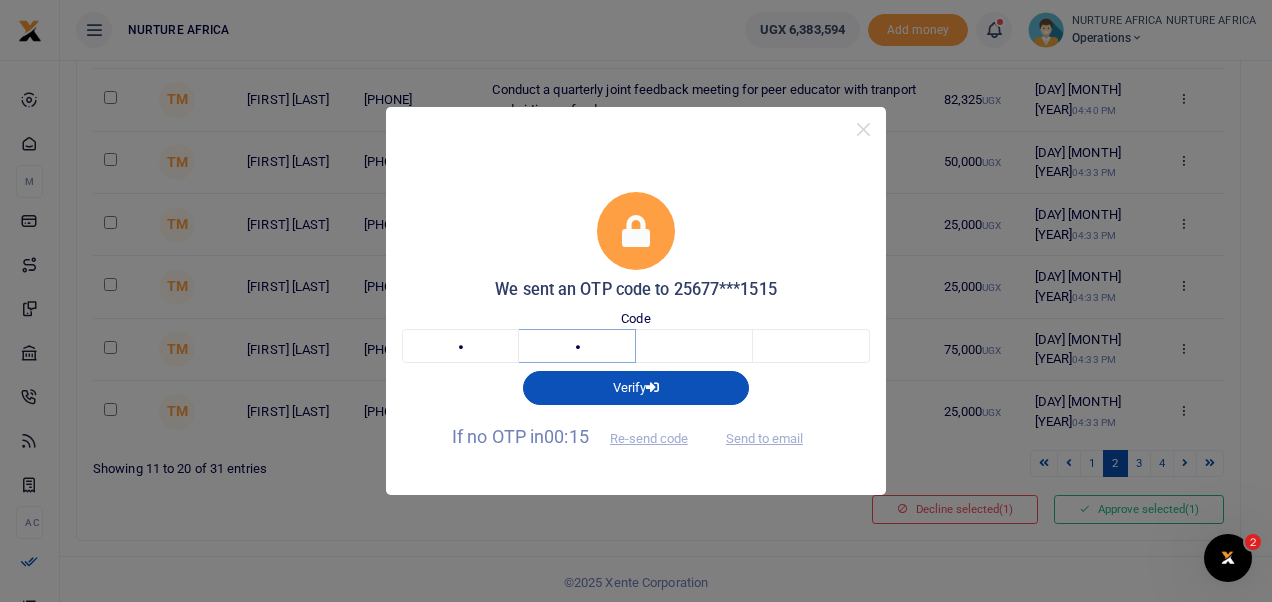 type on "7" 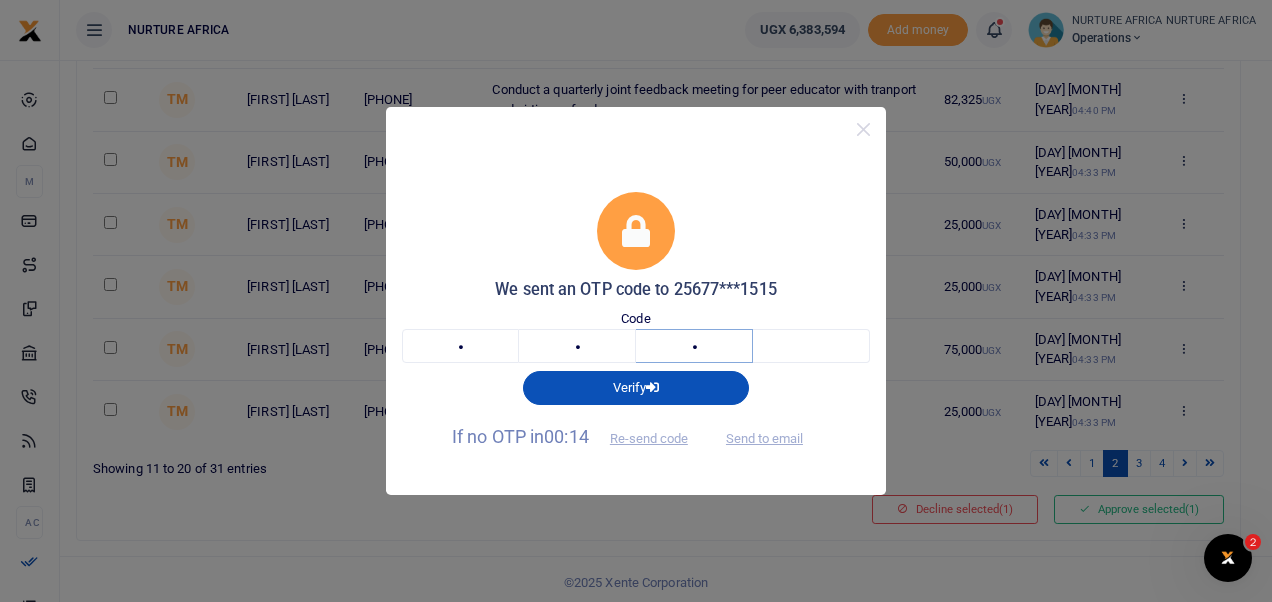 type on "4" 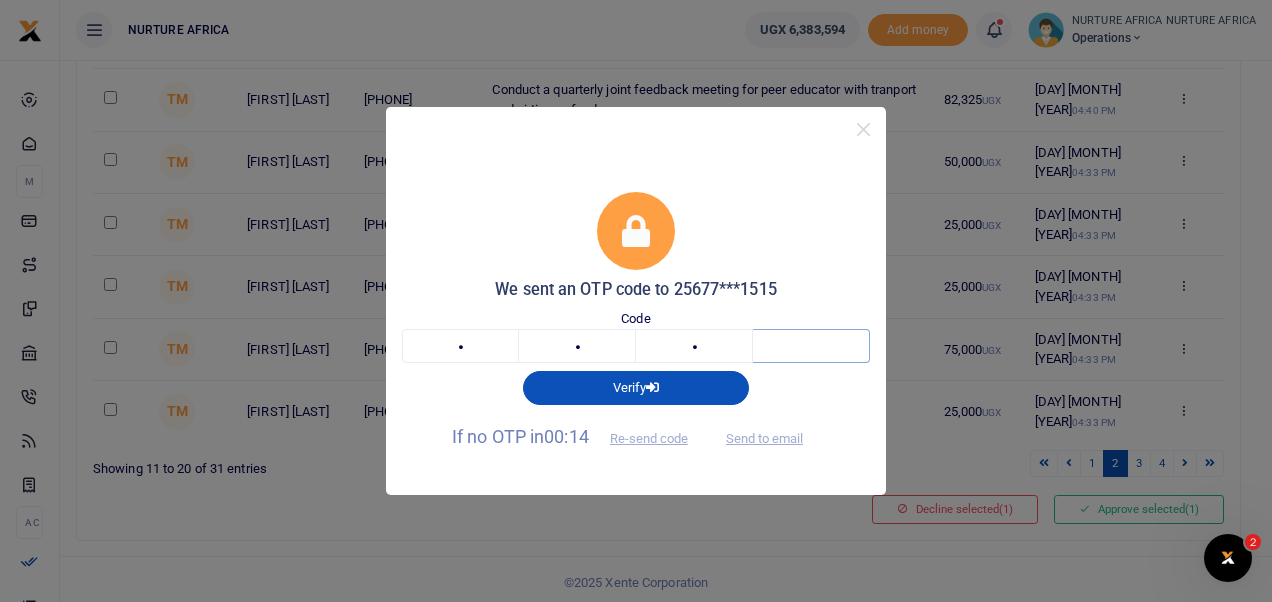 type on "3" 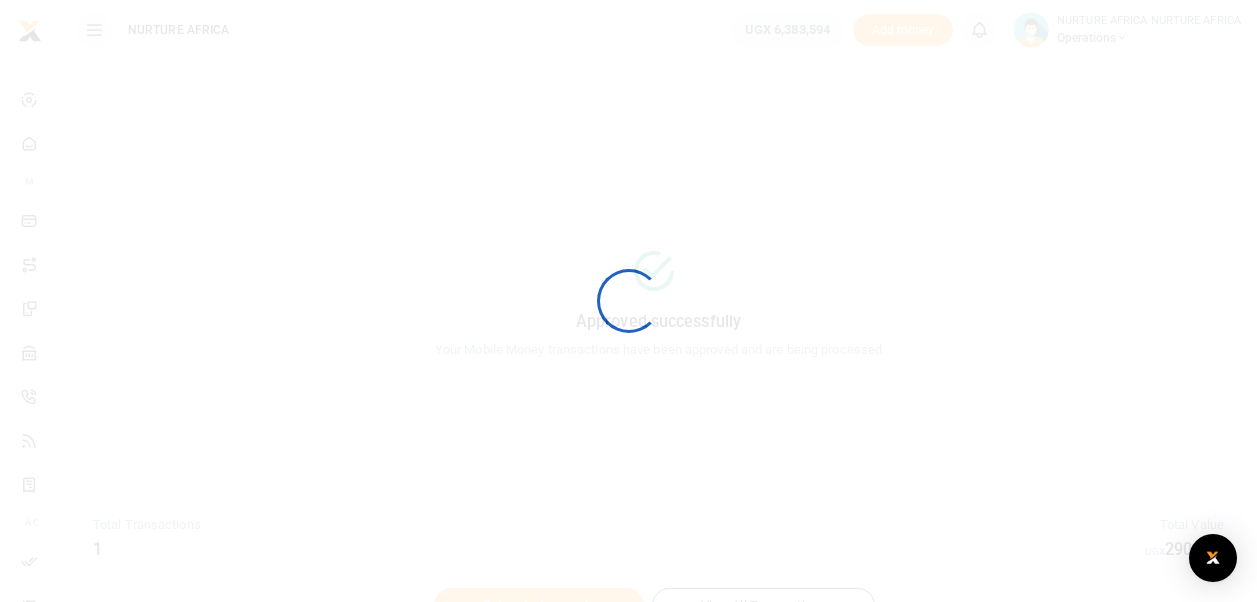 scroll, scrollTop: 0, scrollLeft: 0, axis: both 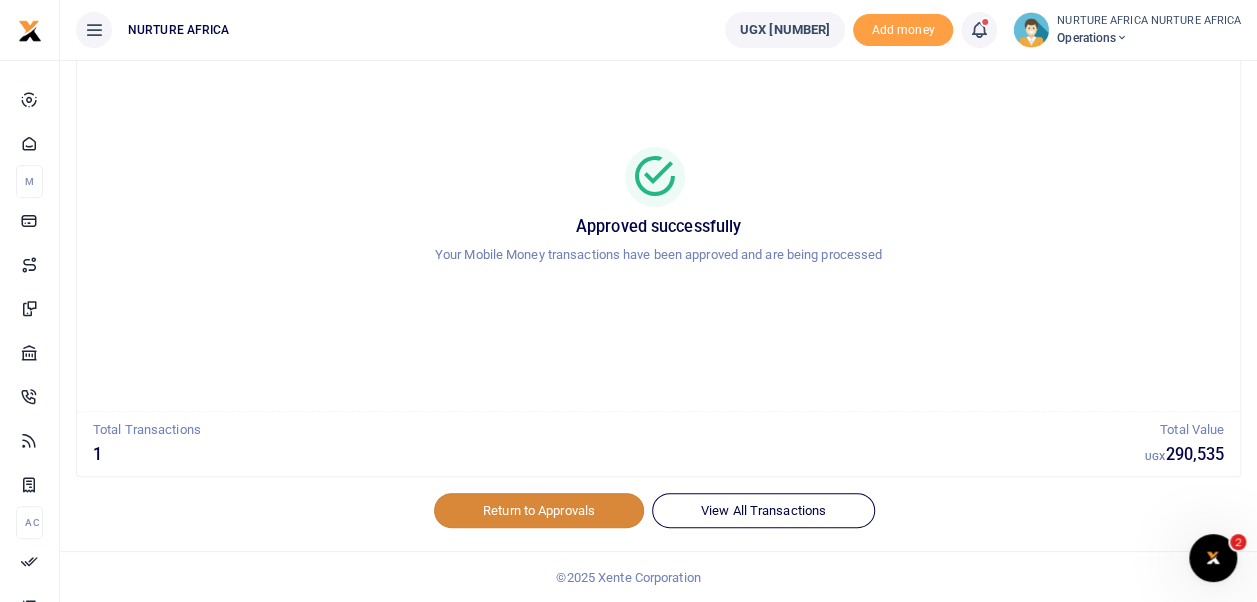 click on "Return to Approvals" at bounding box center [539, 510] 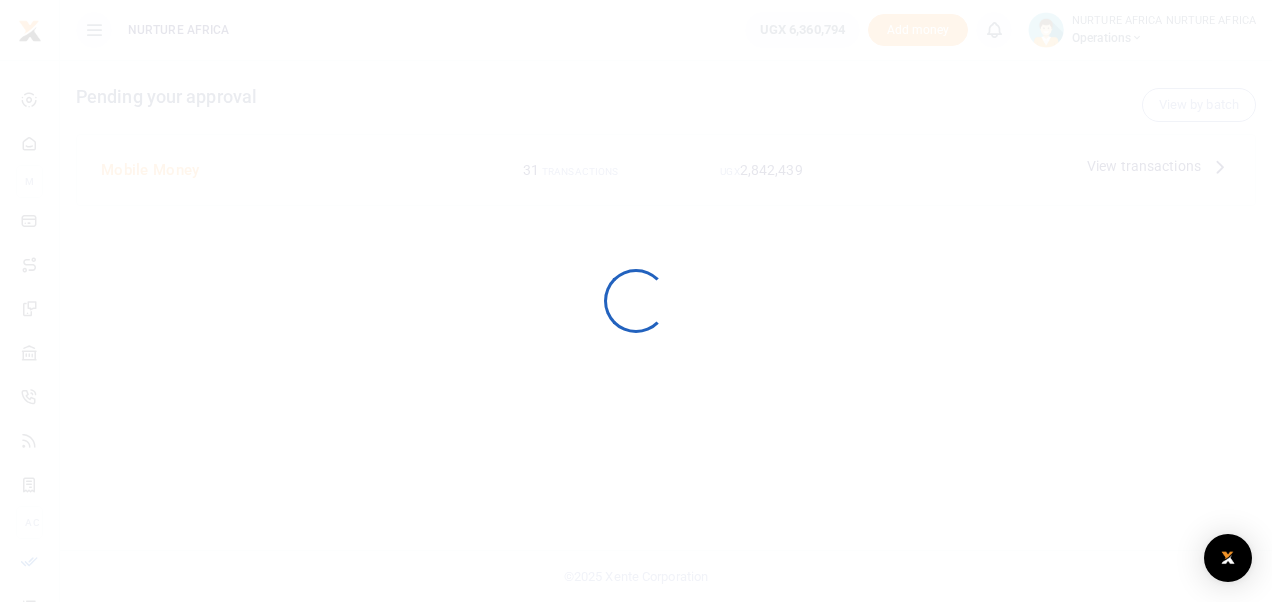 scroll, scrollTop: 0, scrollLeft: 0, axis: both 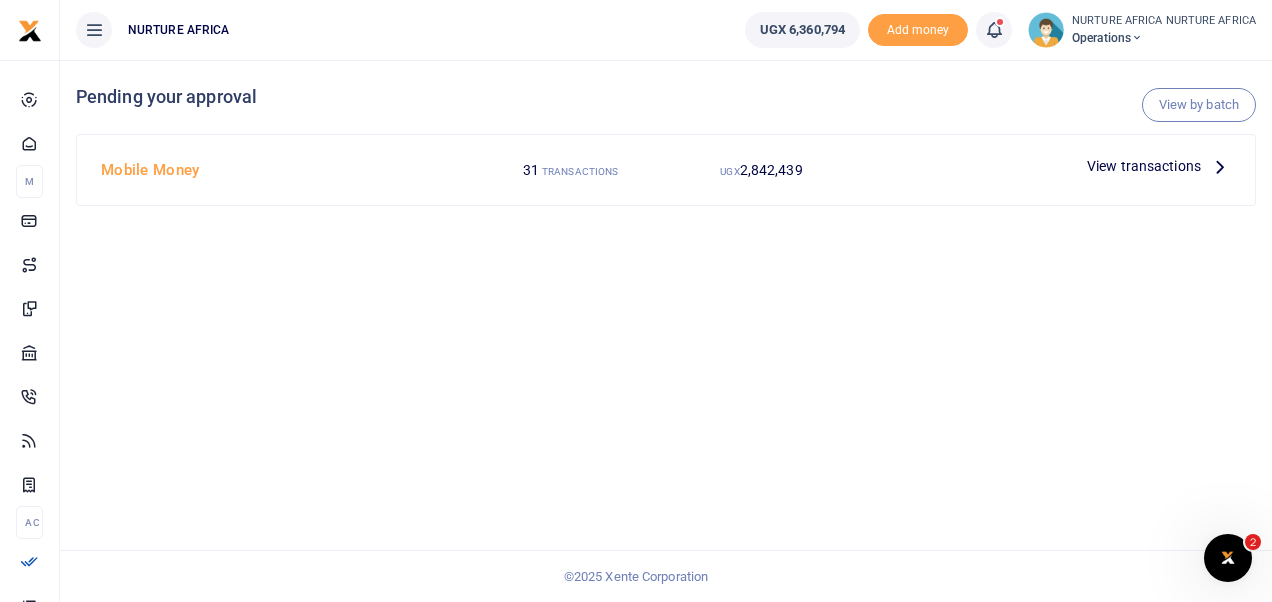 click on "View transactions" at bounding box center (1144, 166) 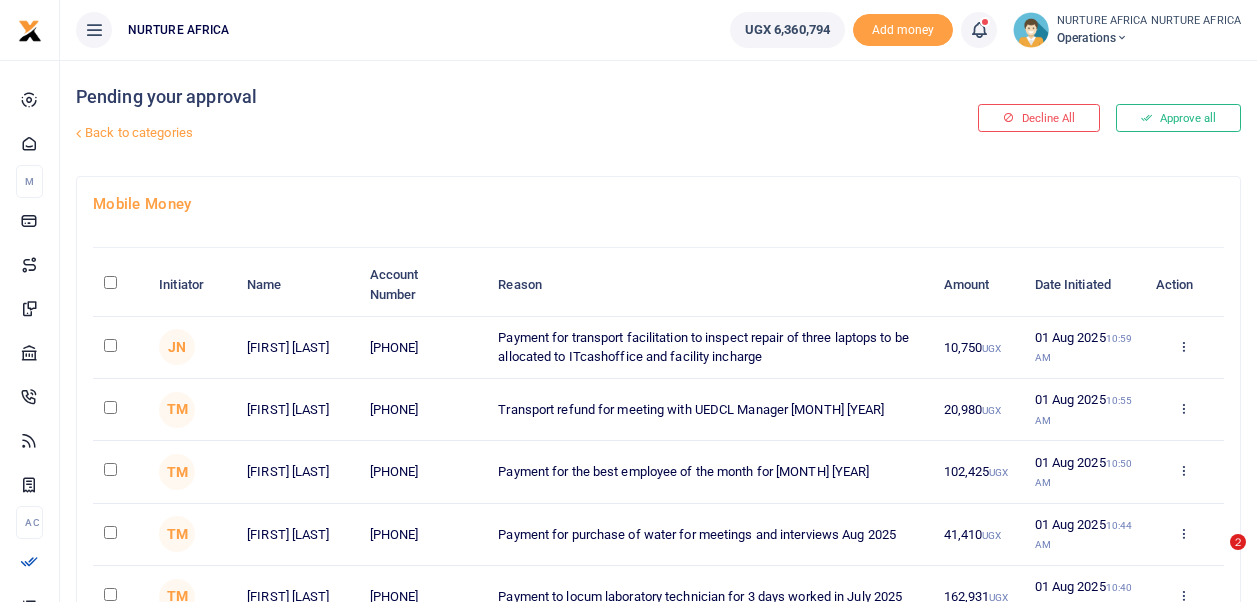scroll, scrollTop: 0, scrollLeft: 0, axis: both 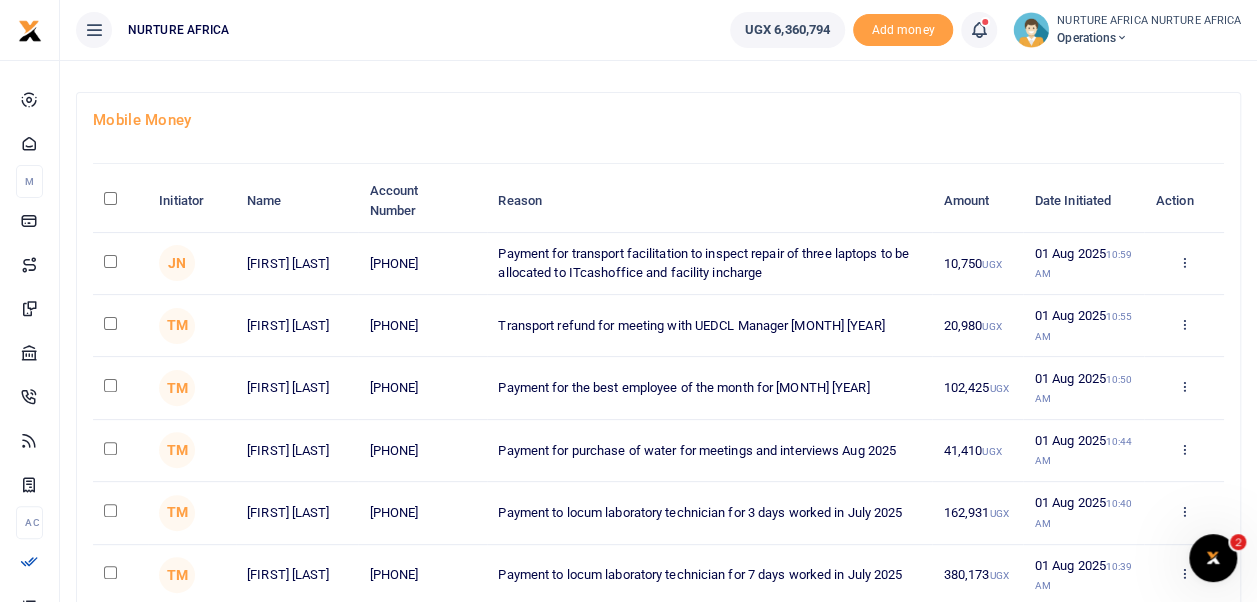 click at bounding box center [110, 385] 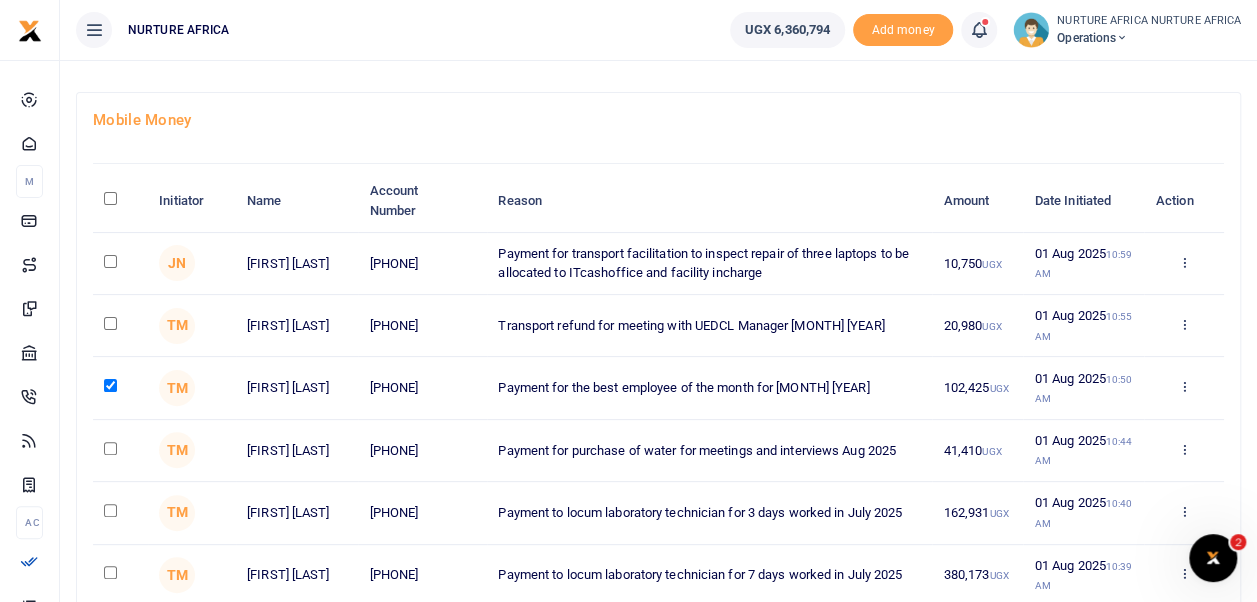 click at bounding box center (110, 323) 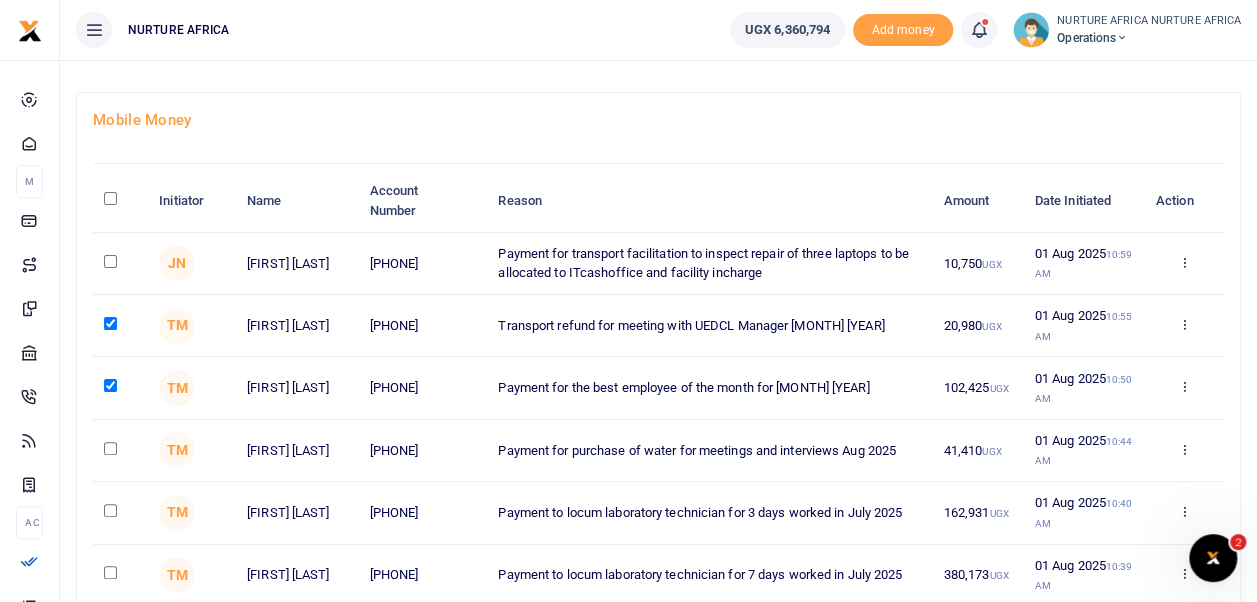 click at bounding box center (110, 261) 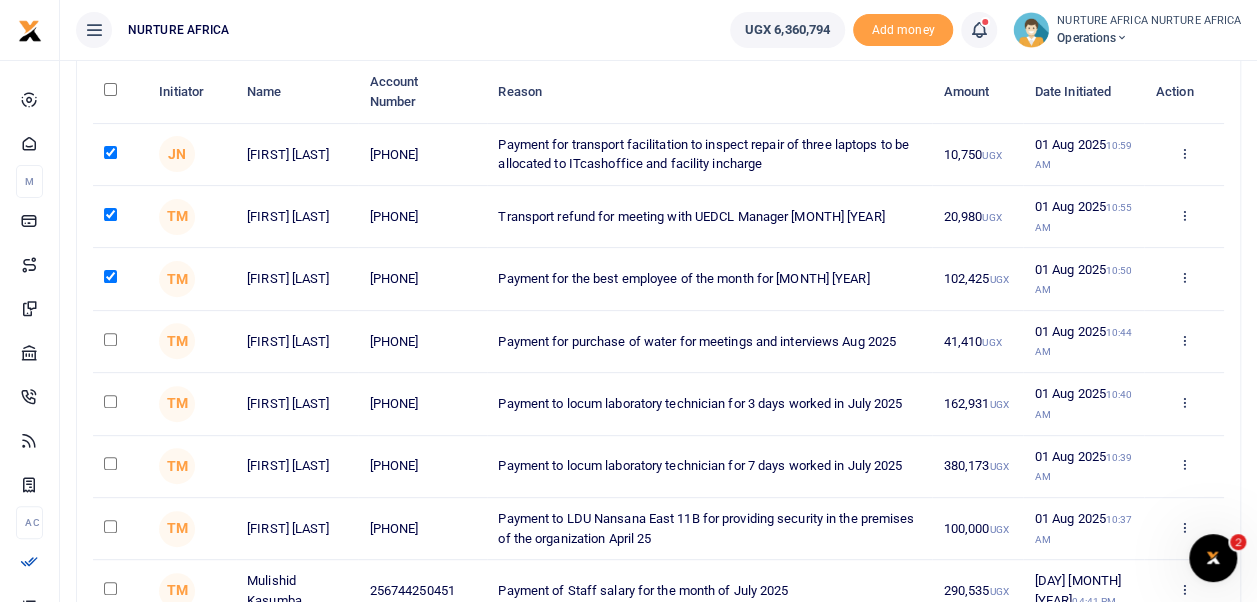 scroll, scrollTop: 194, scrollLeft: 0, axis: vertical 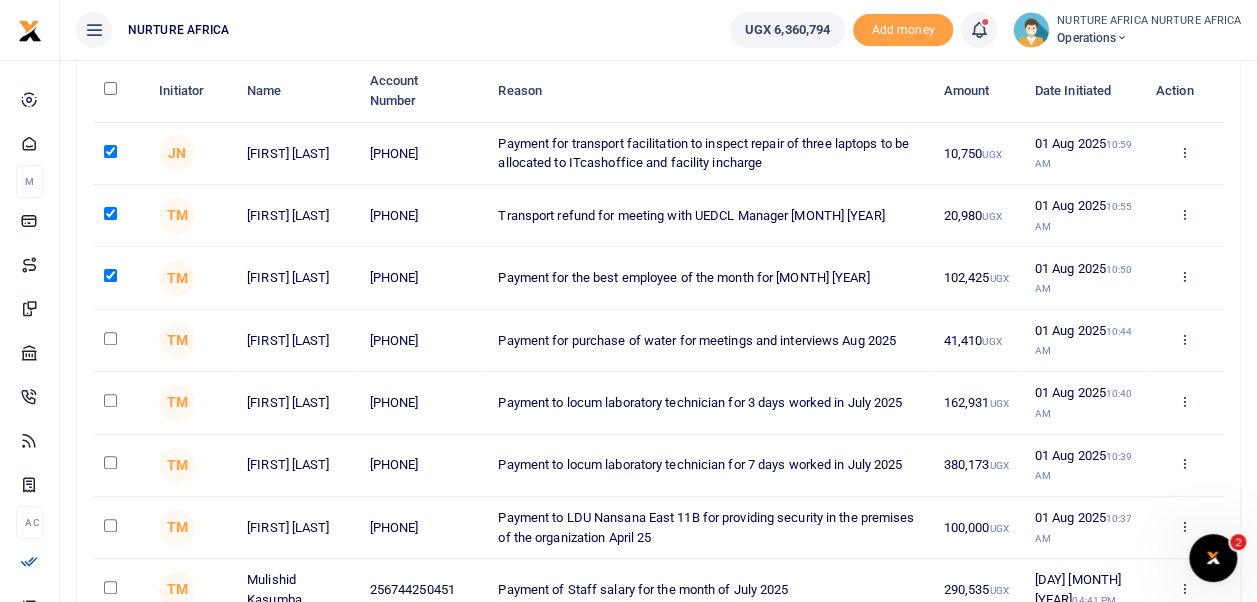 click at bounding box center [110, 151] 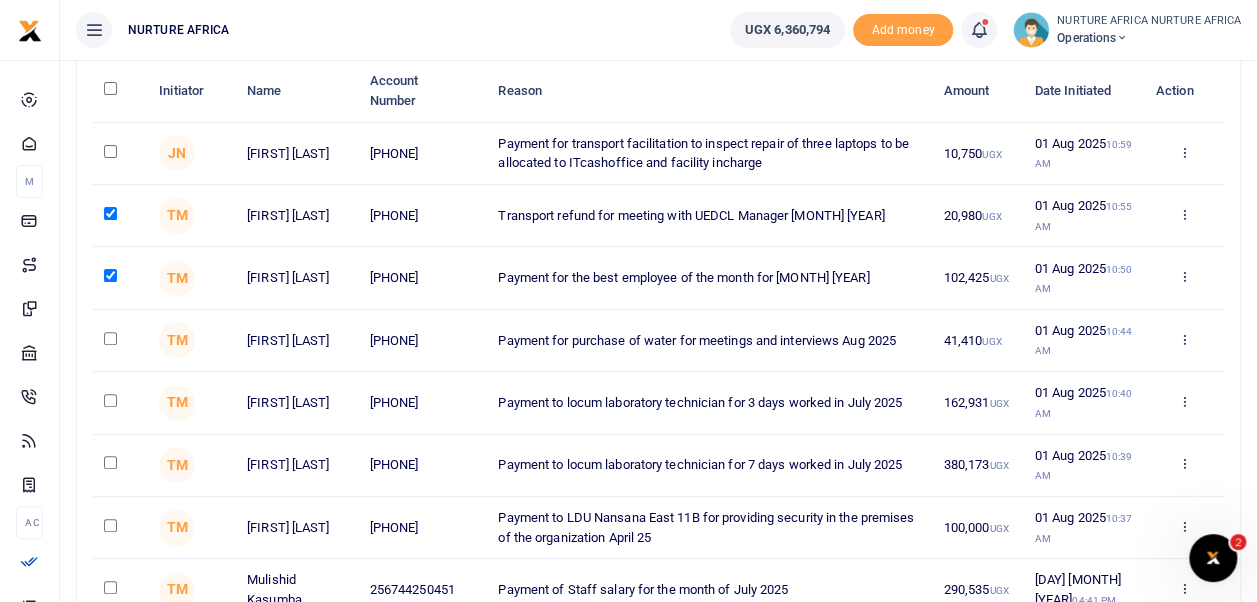 click at bounding box center [110, 400] 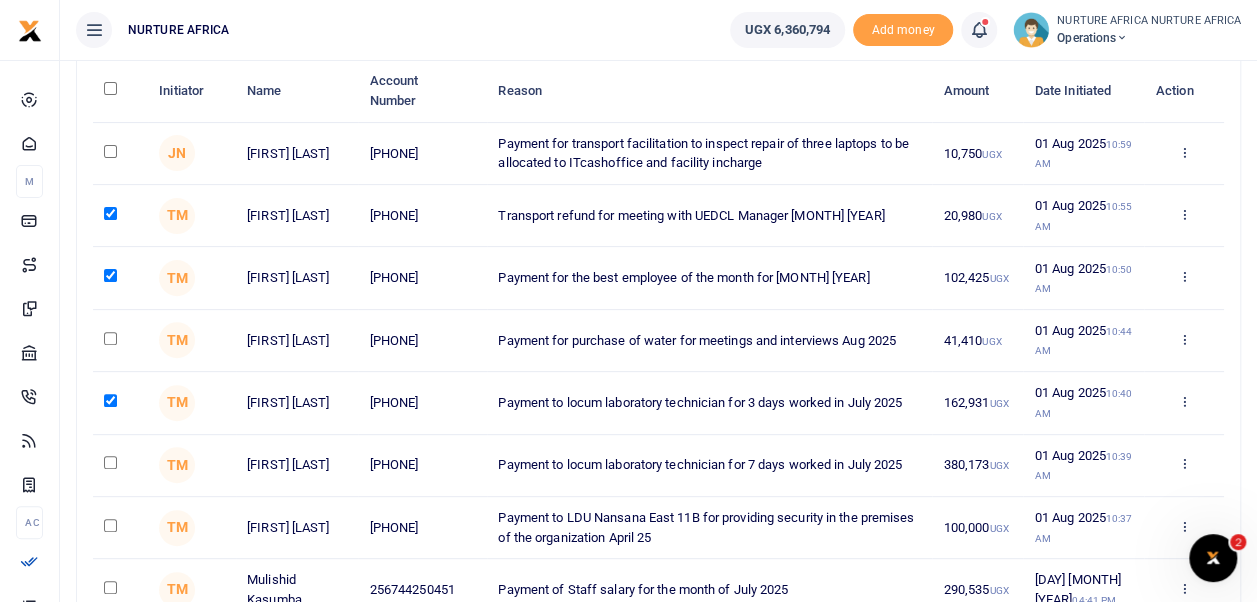 click at bounding box center [110, 462] 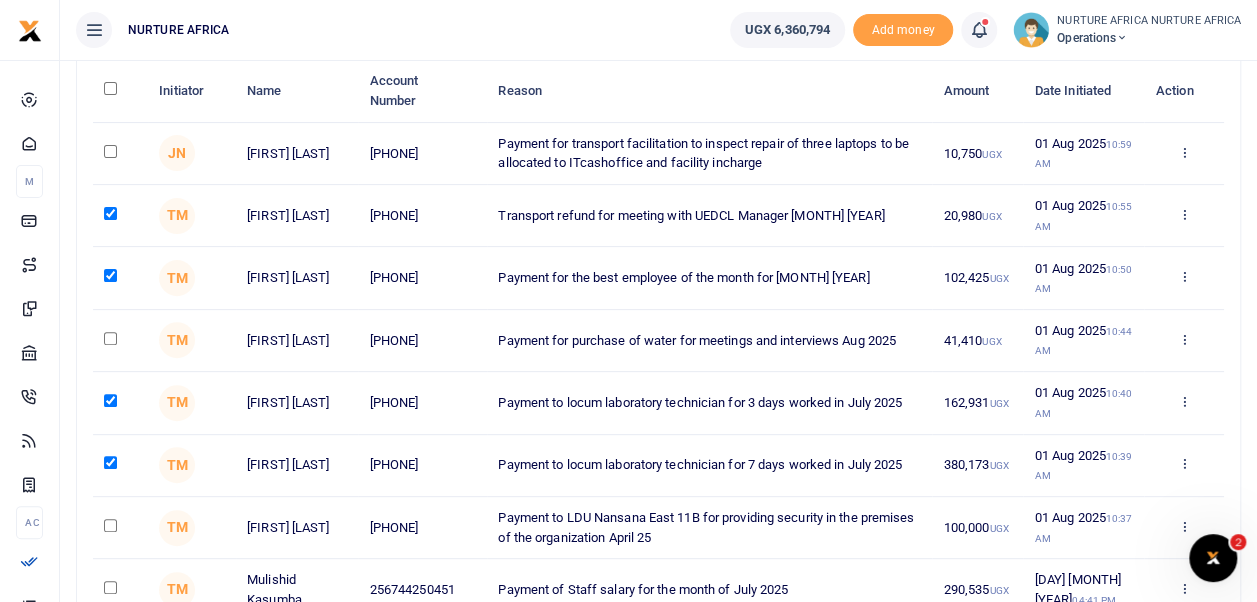 click at bounding box center [120, 528] 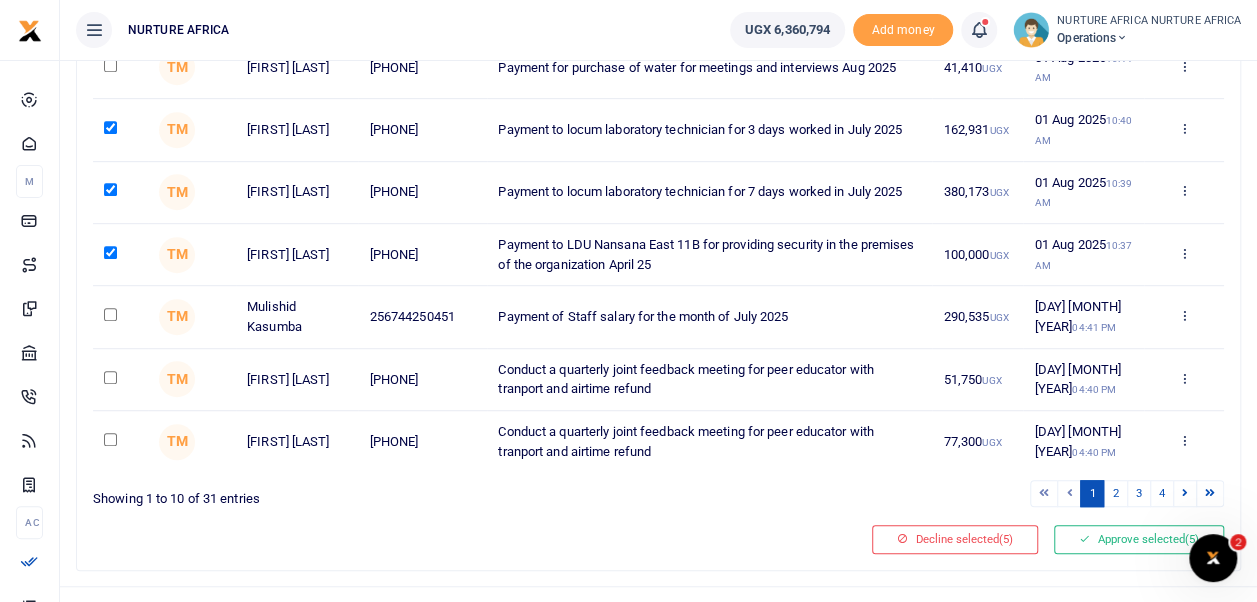 scroll, scrollTop: 471, scrollLeft: 0, axis: vertical 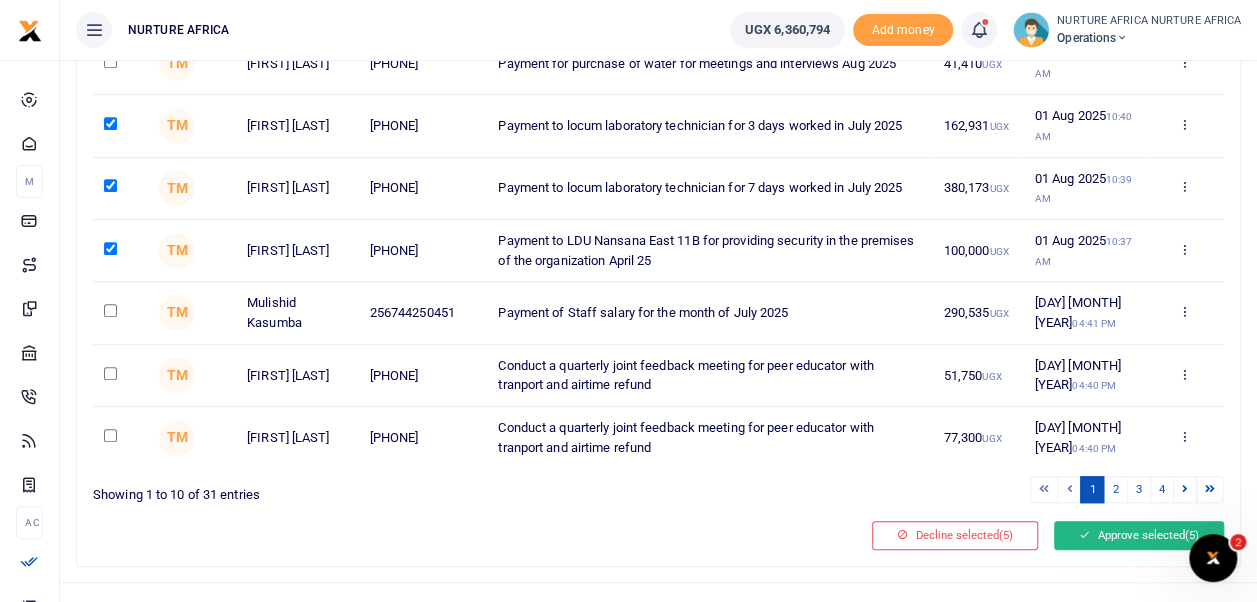 click on "Approve selected  (5)" at bounding box center [1139, 535] 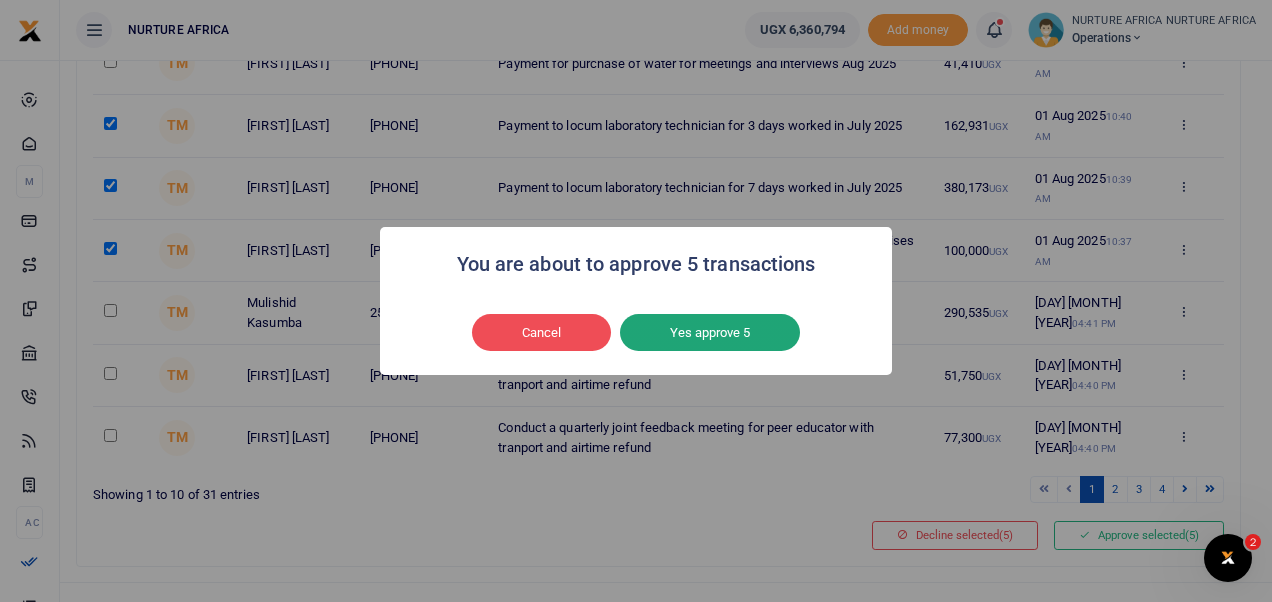 click on "Yes approve 5" at bounding box center [710, 333] 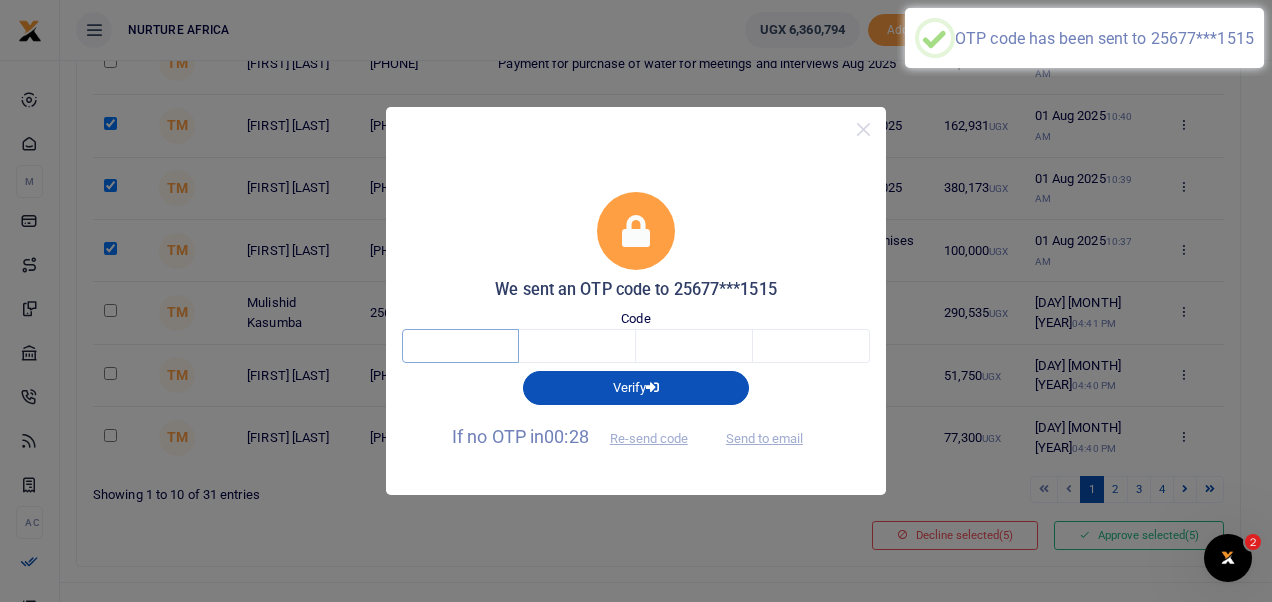 click at bounding box center (460, 346) 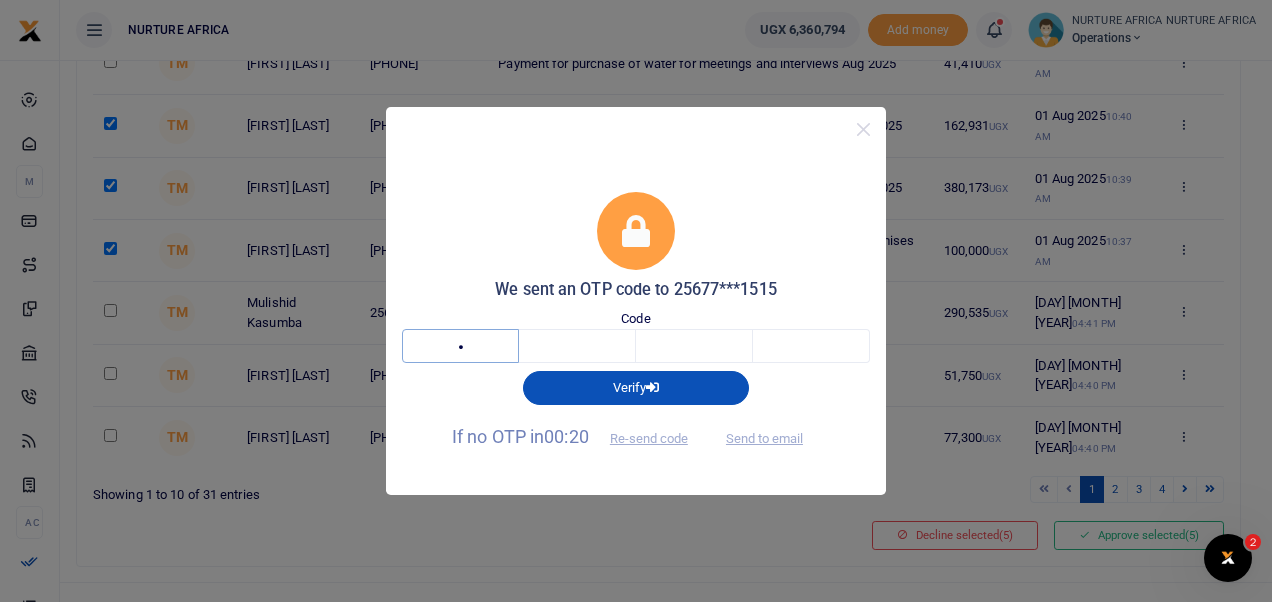 type on "2" 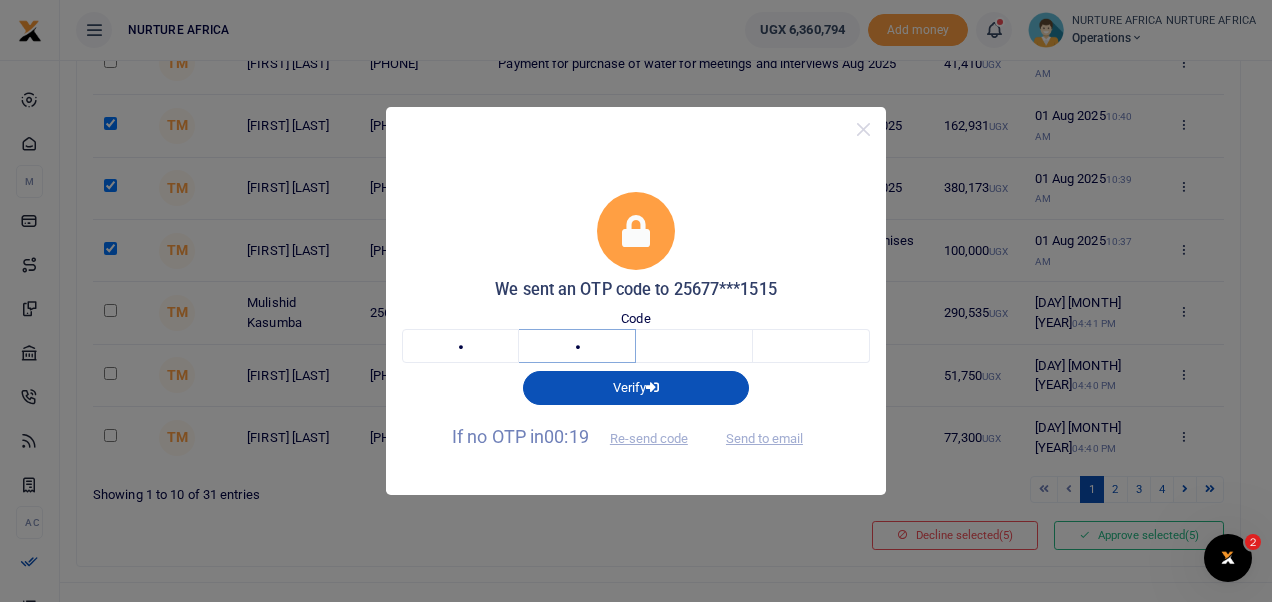 type on "0" 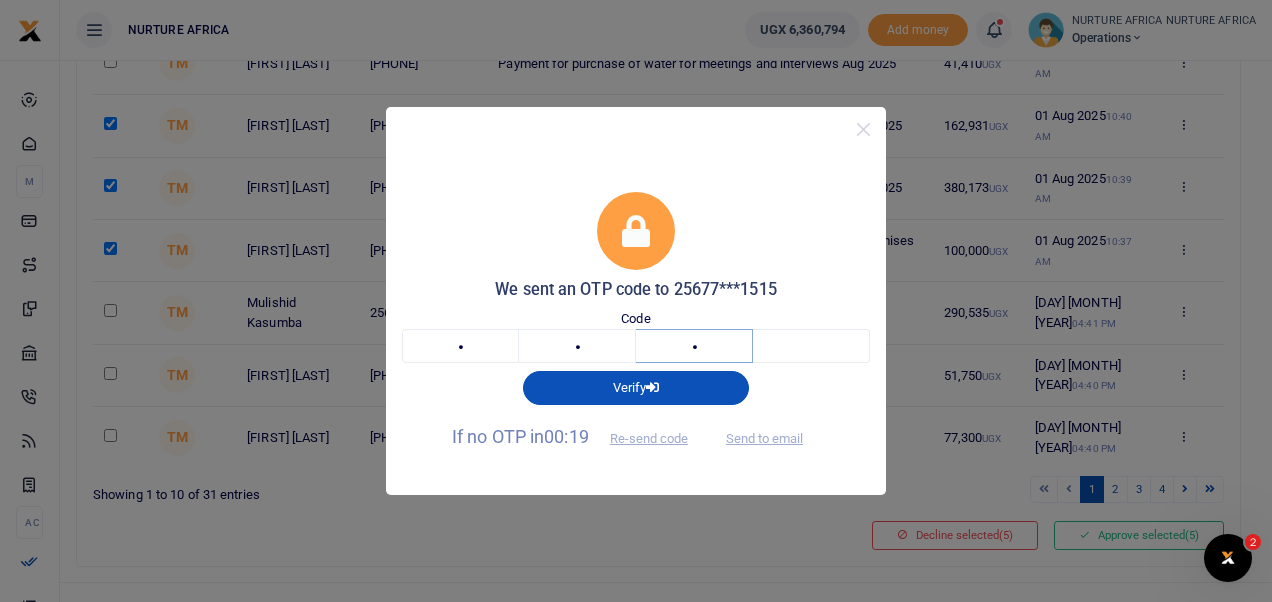 type on "4" 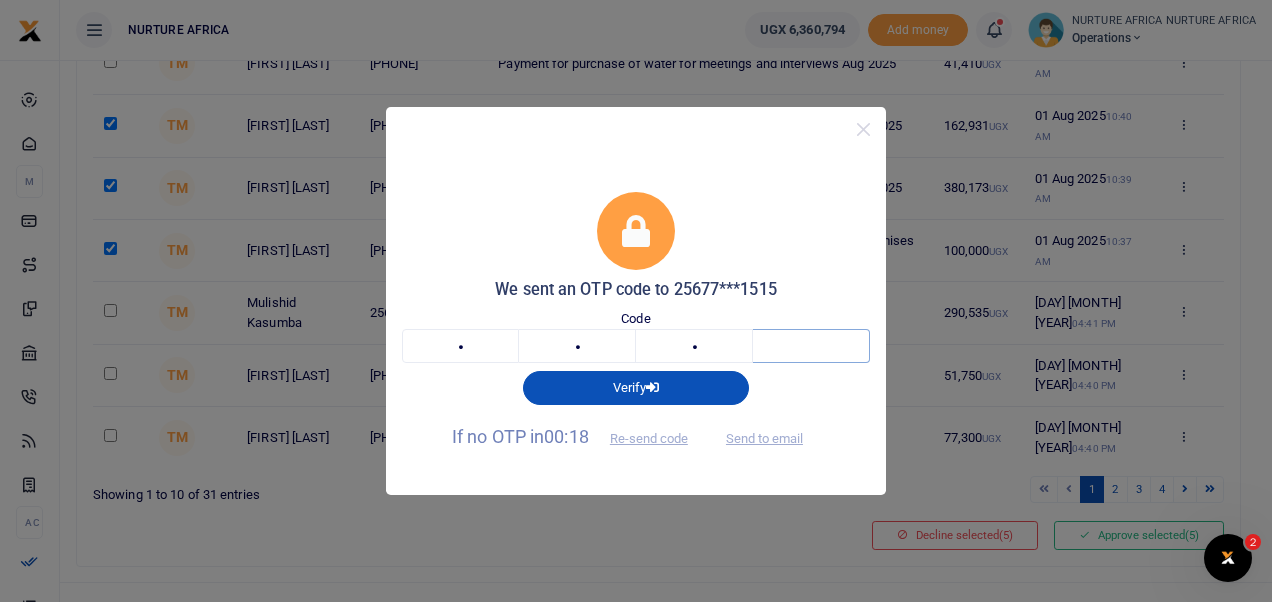 type on "2" 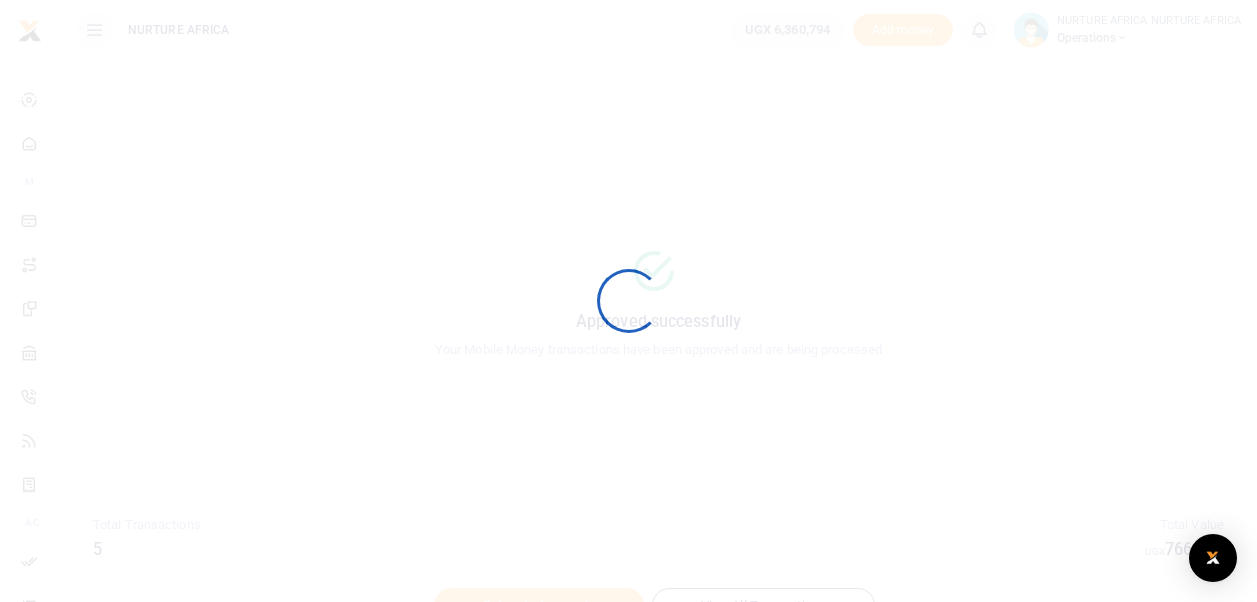 scroll, scrollTop: 0, scrollLeft: 0, axis: both 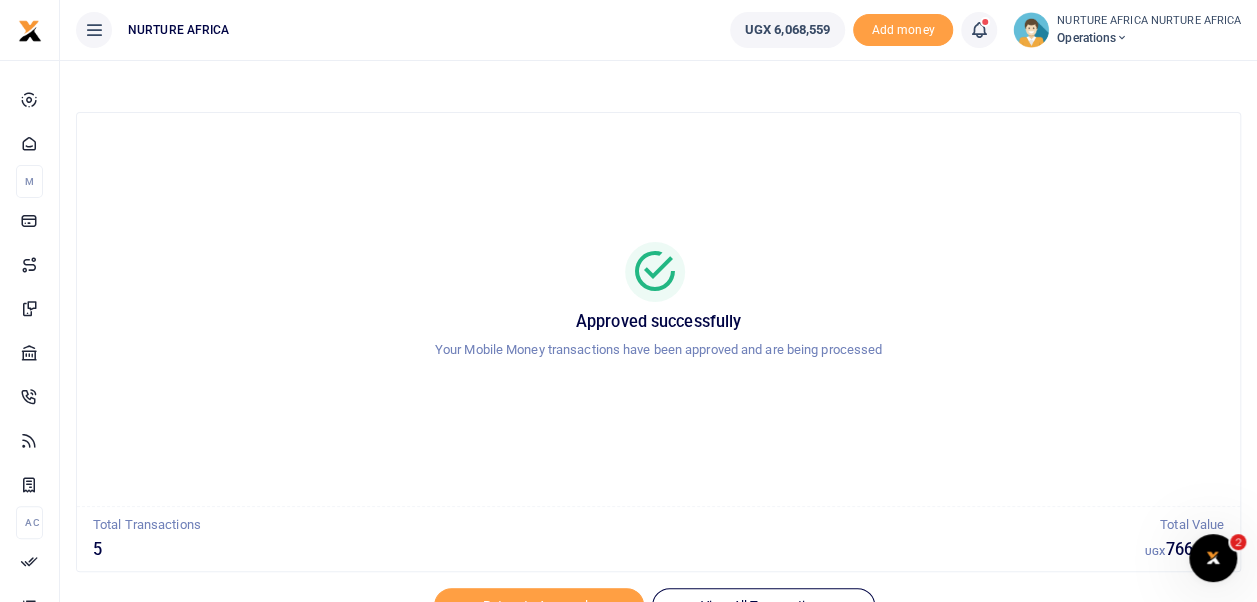 click at bounding box center [979, 30] 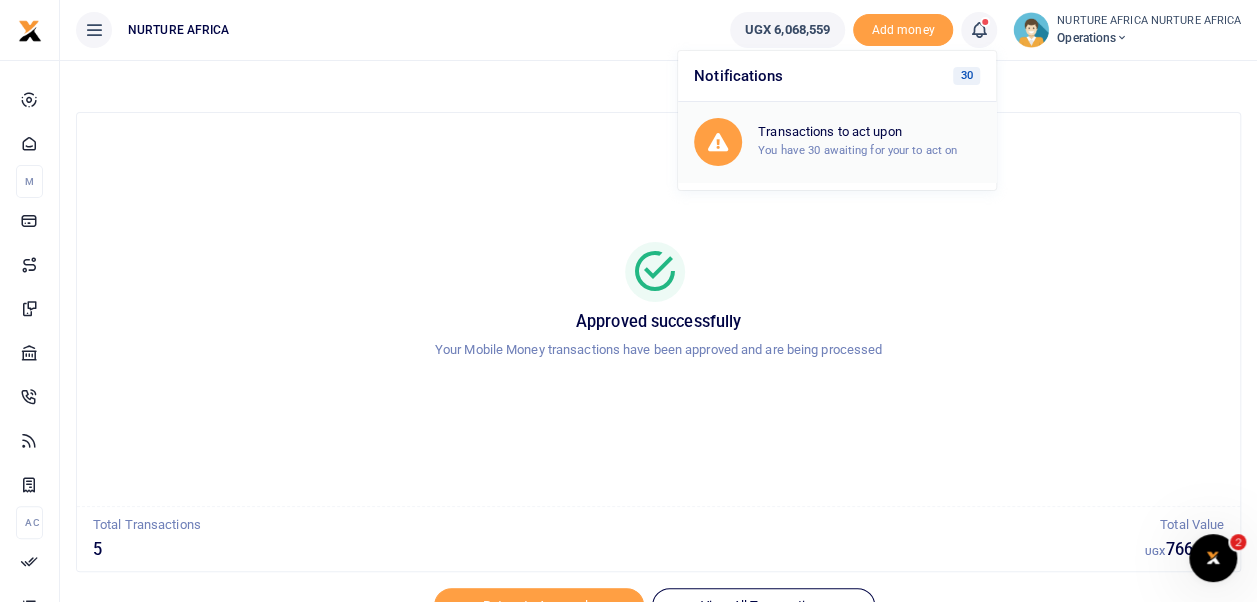 click on "Transactions to act upon" at bounding box center [869, 132] 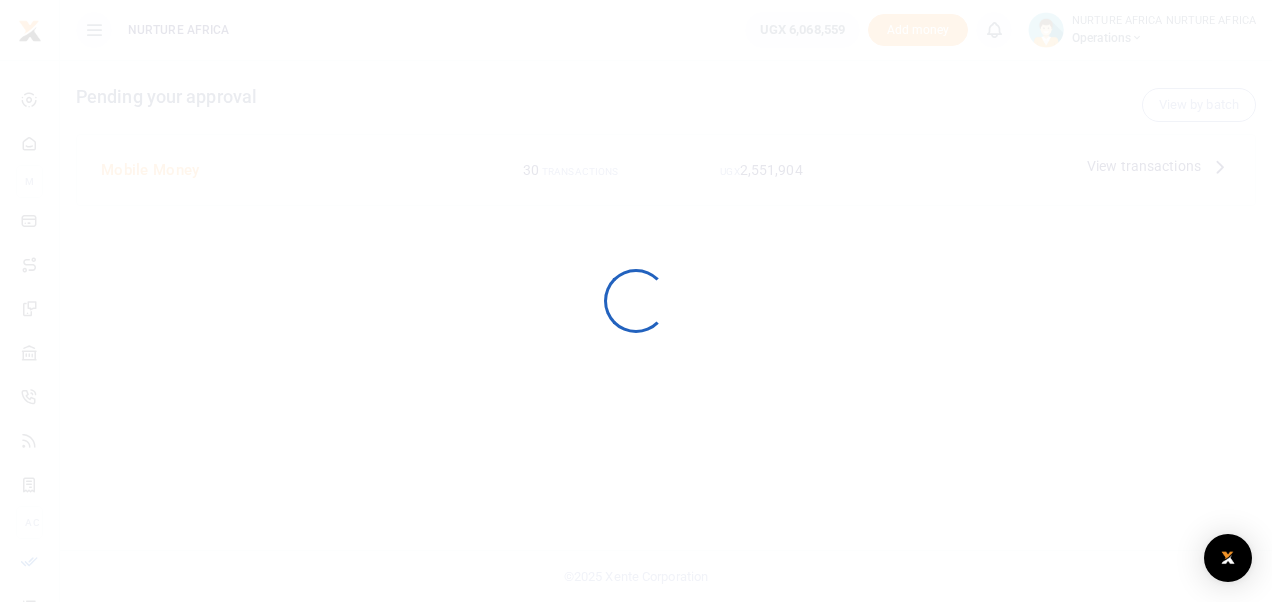 scroll, scrollTop: 0, scrollLeft: 0, axis: both 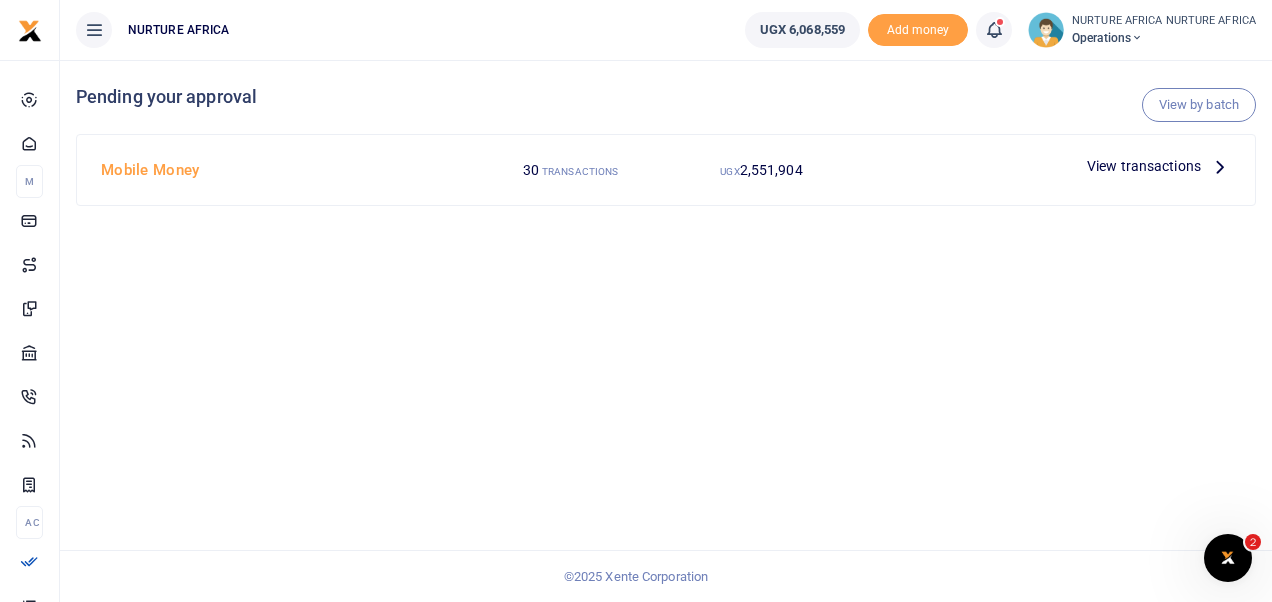 click on "View transactions" at bounding box center (1144, 166) 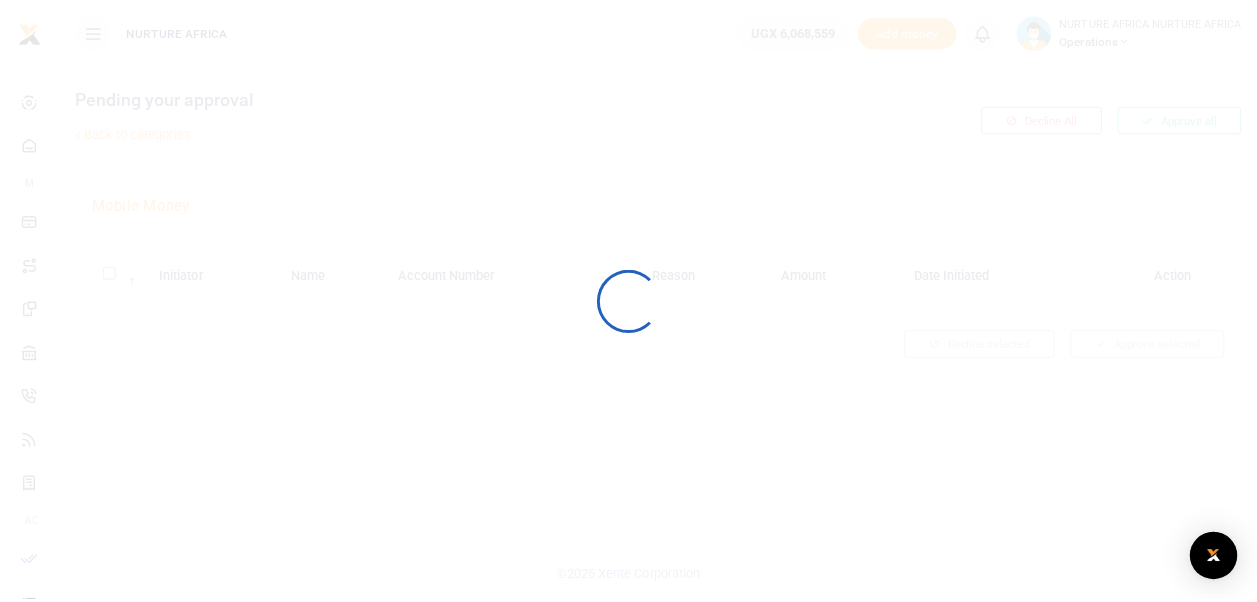 scroll, scrollTop: 0, scrollLeft: 0, axis: both 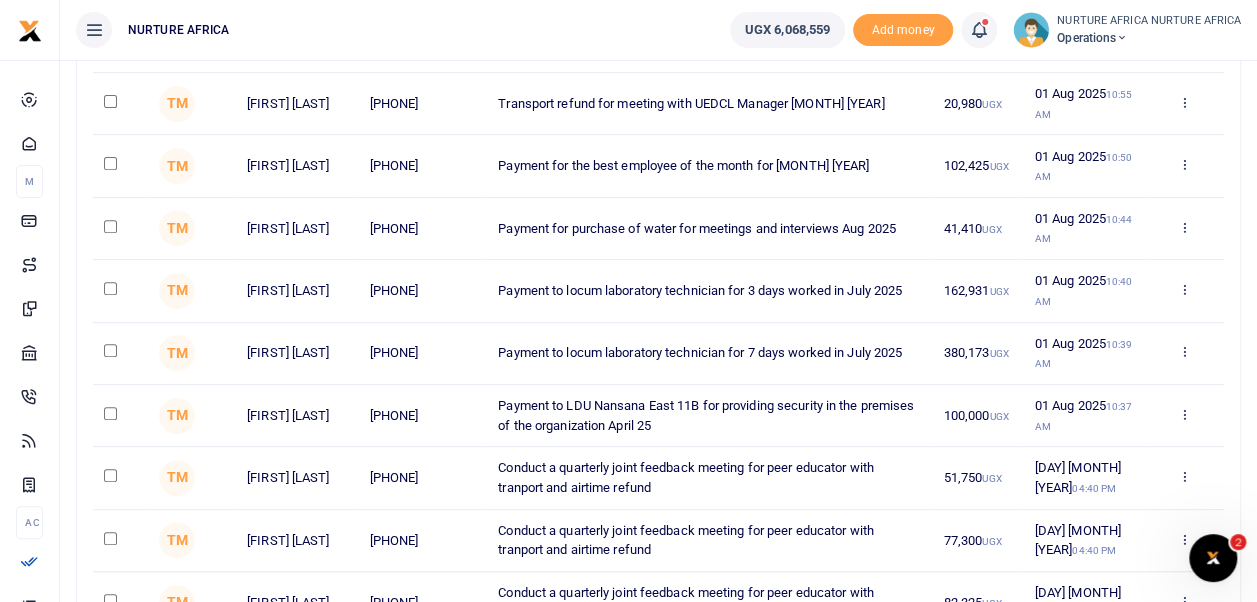 click at bounding box center (110, 413) 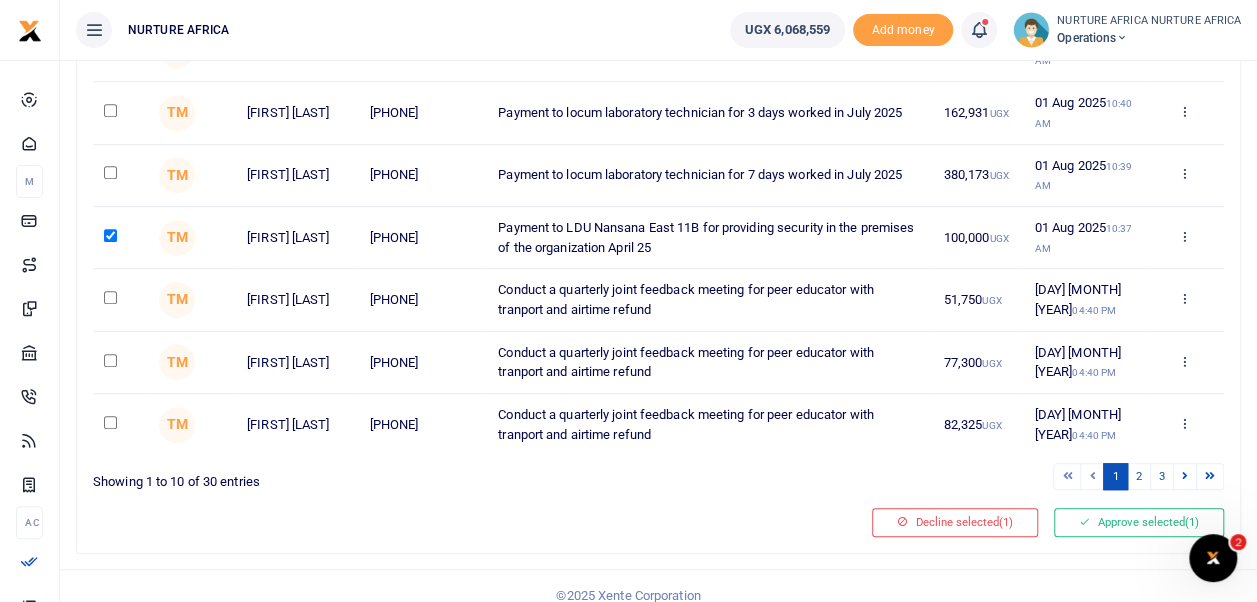 scroll, scrollTop: 492, scrollLeft: 0, axis: vertical 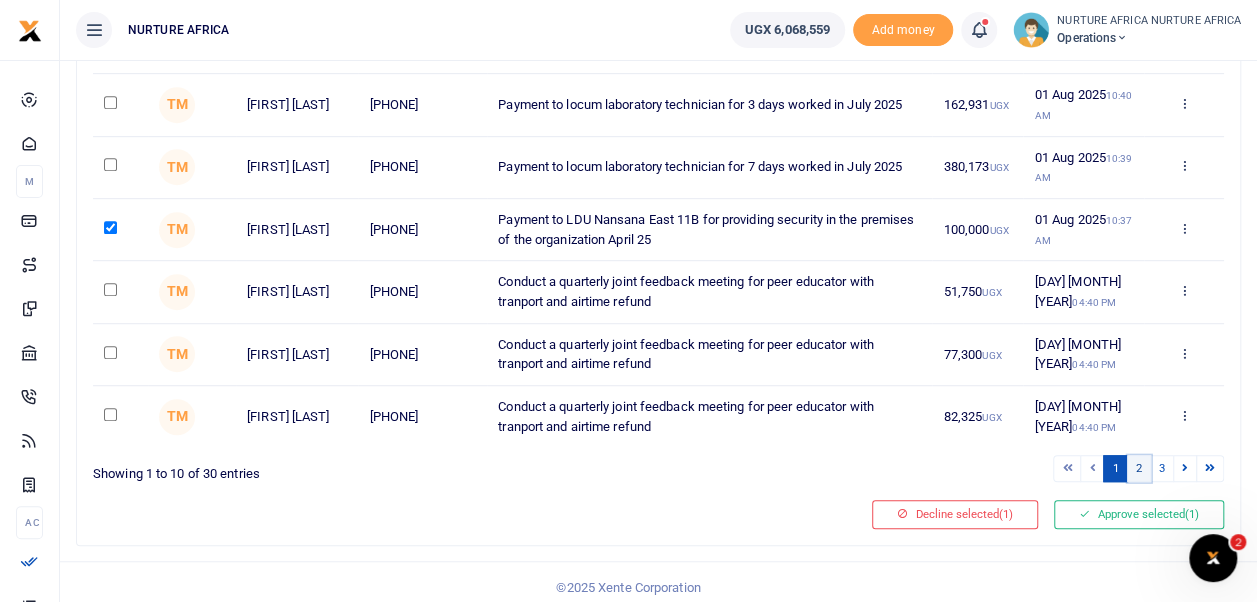 click on "2" at bounding box center (1139, 468) 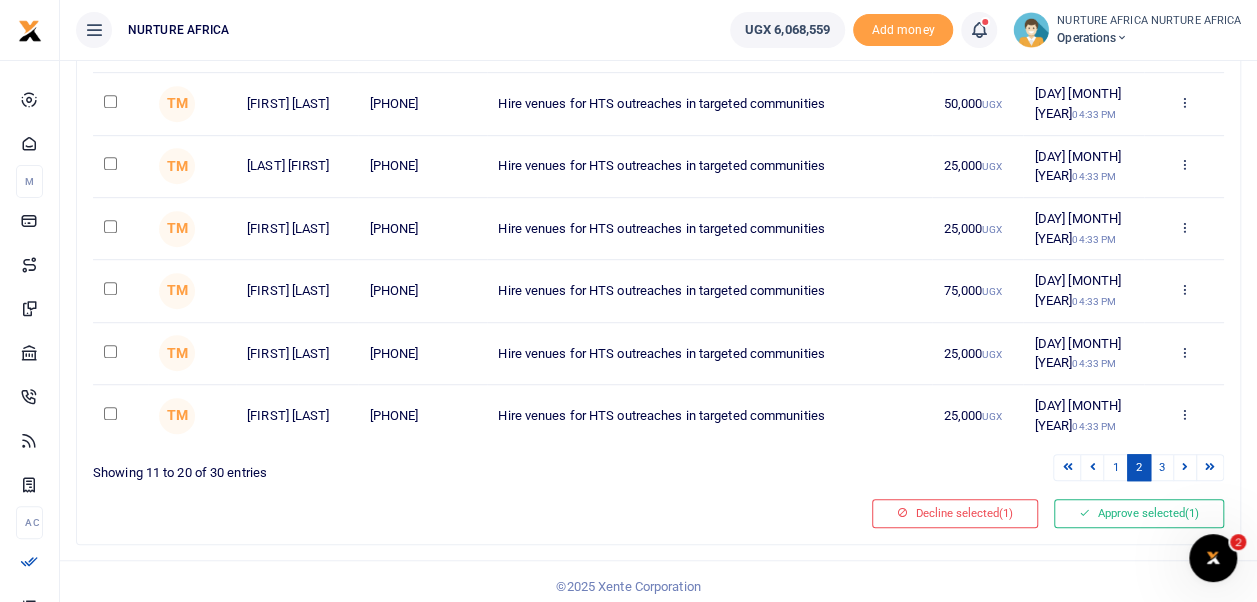 scroll, scrollTop: 497, scrollLeft: 0, axis: vertical 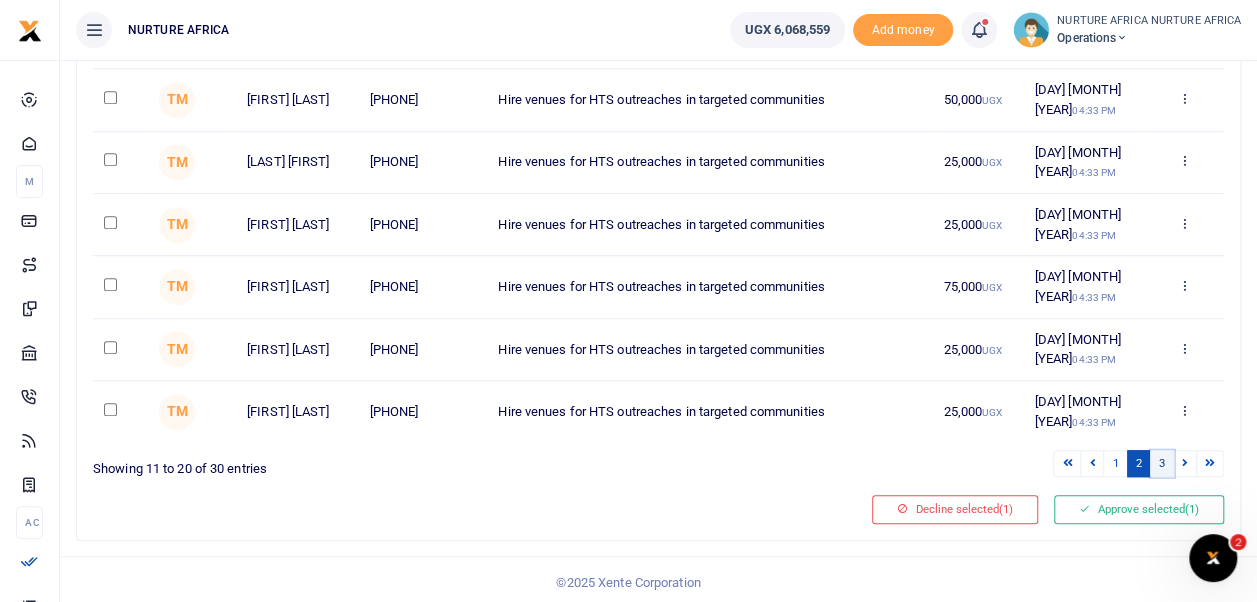 click on "3" at bounding box center [1162, 463] 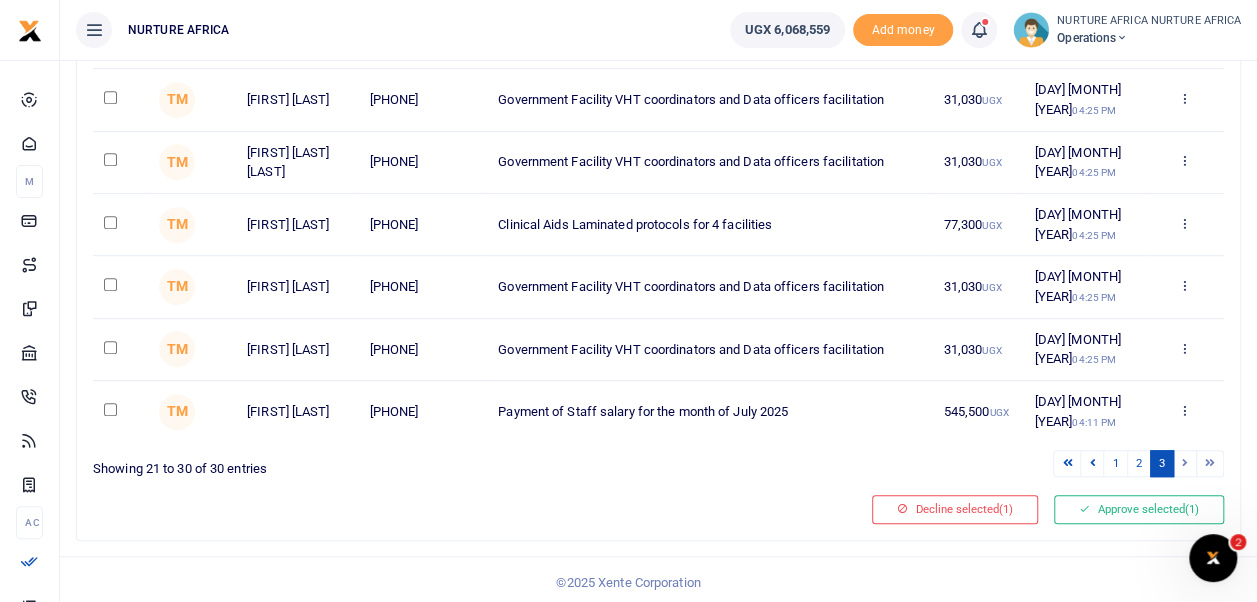 click at bounding box center (110, 409) 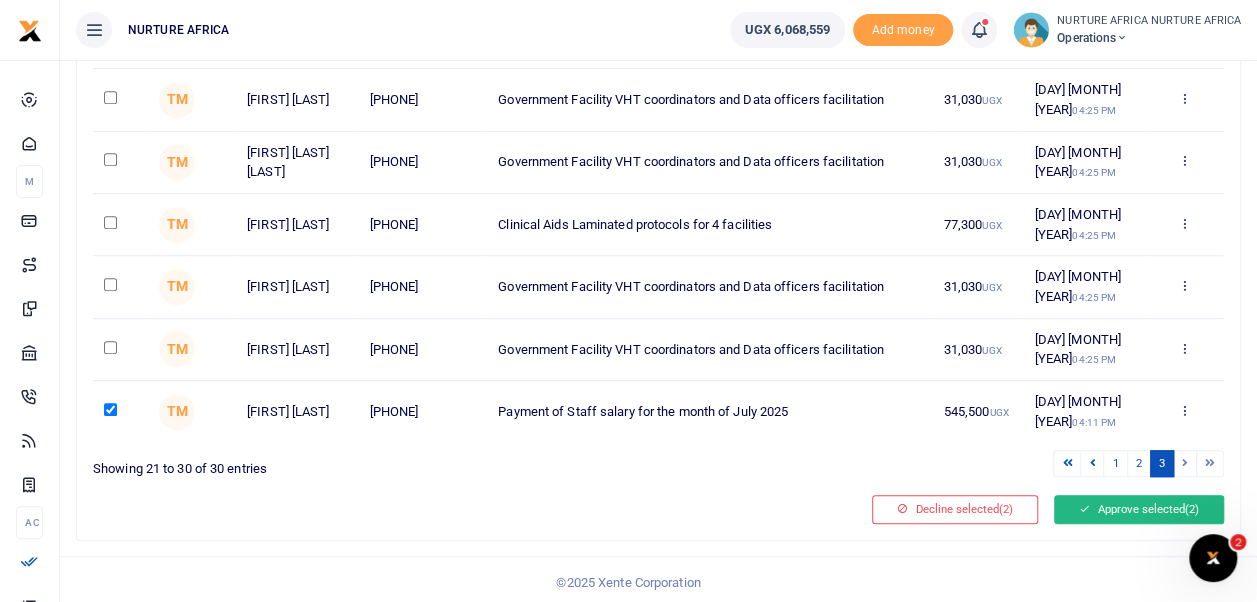 click on "Approve selected  (2)" at bounding box center [1139, 509] 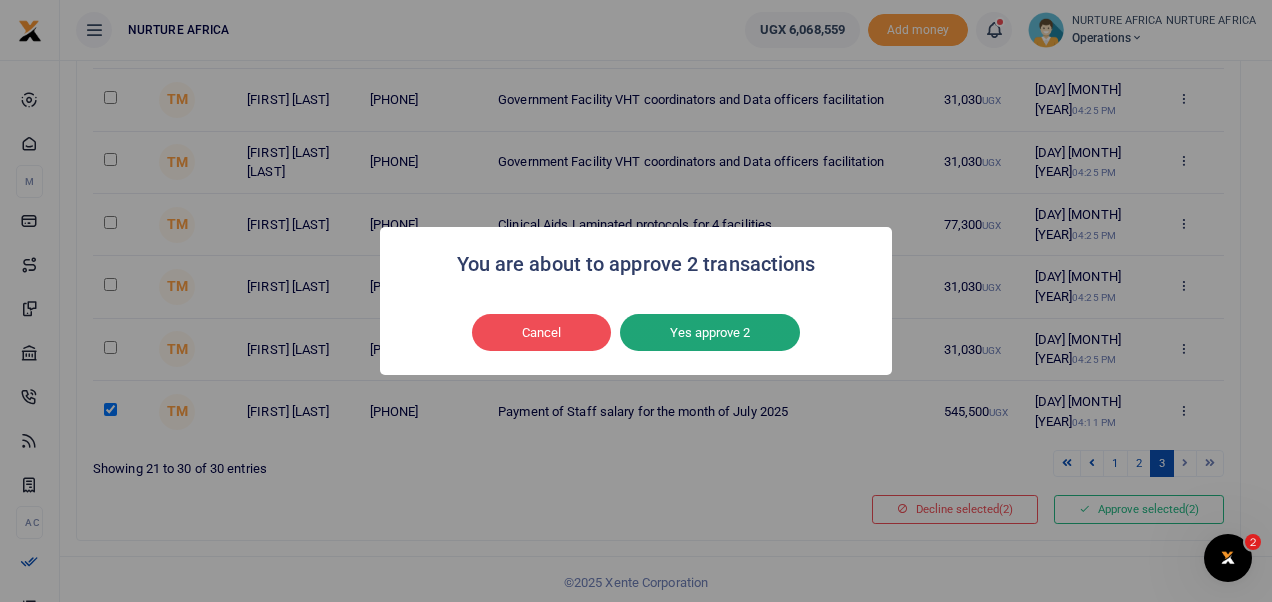 click on "Yes approve 2" at bounding box center [710, 333] 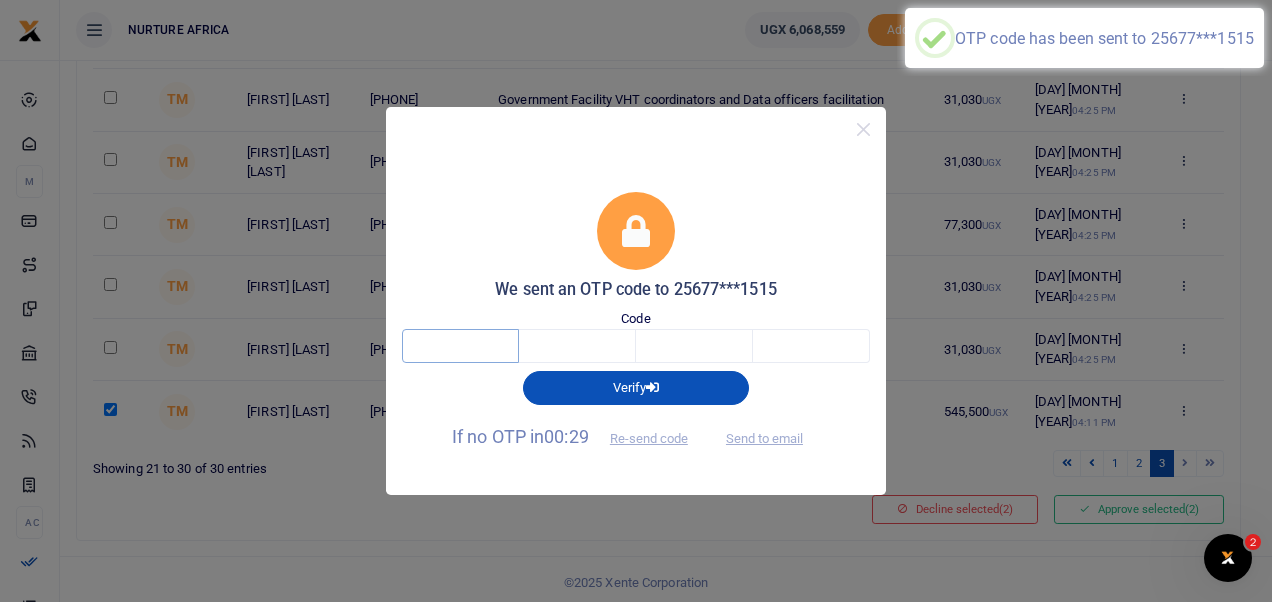 click at bounding box center (460, 346) 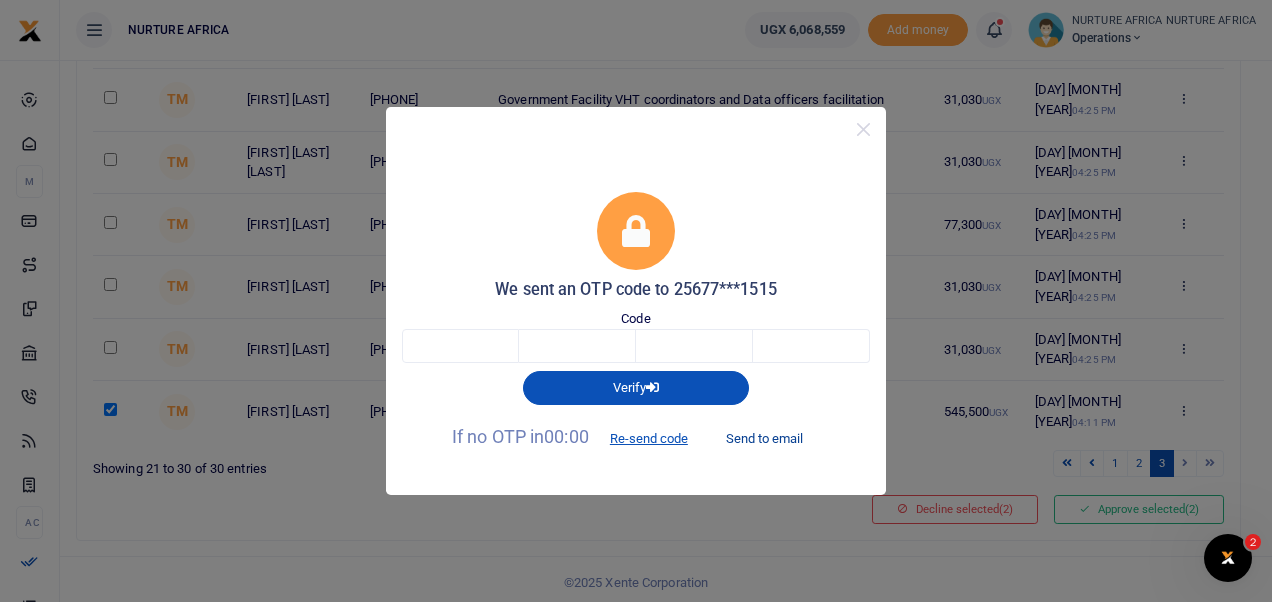 click on "Send to email" at bounding box center (764, 438) 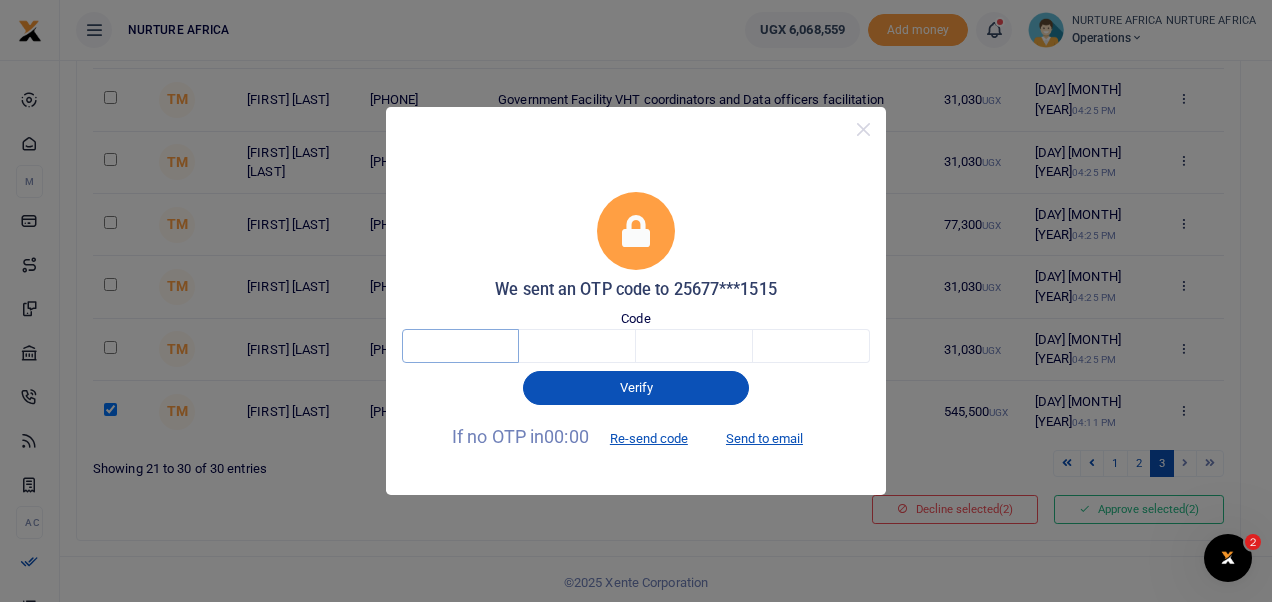 click at bounding box center [460, 346] 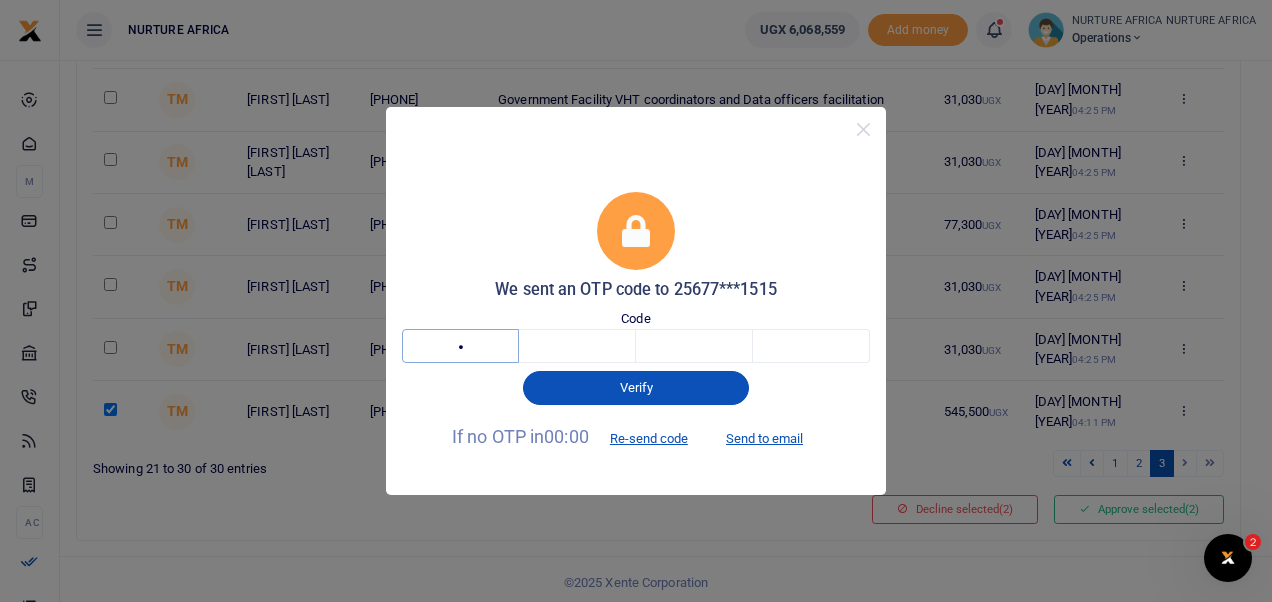 type on "3" 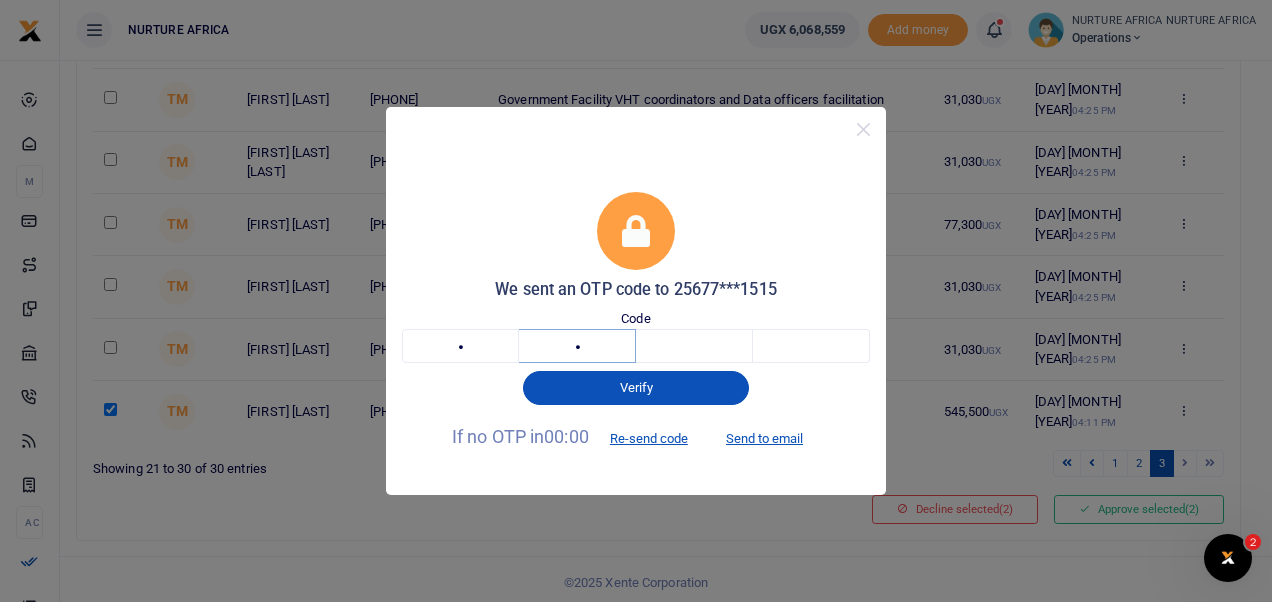 type on "3" 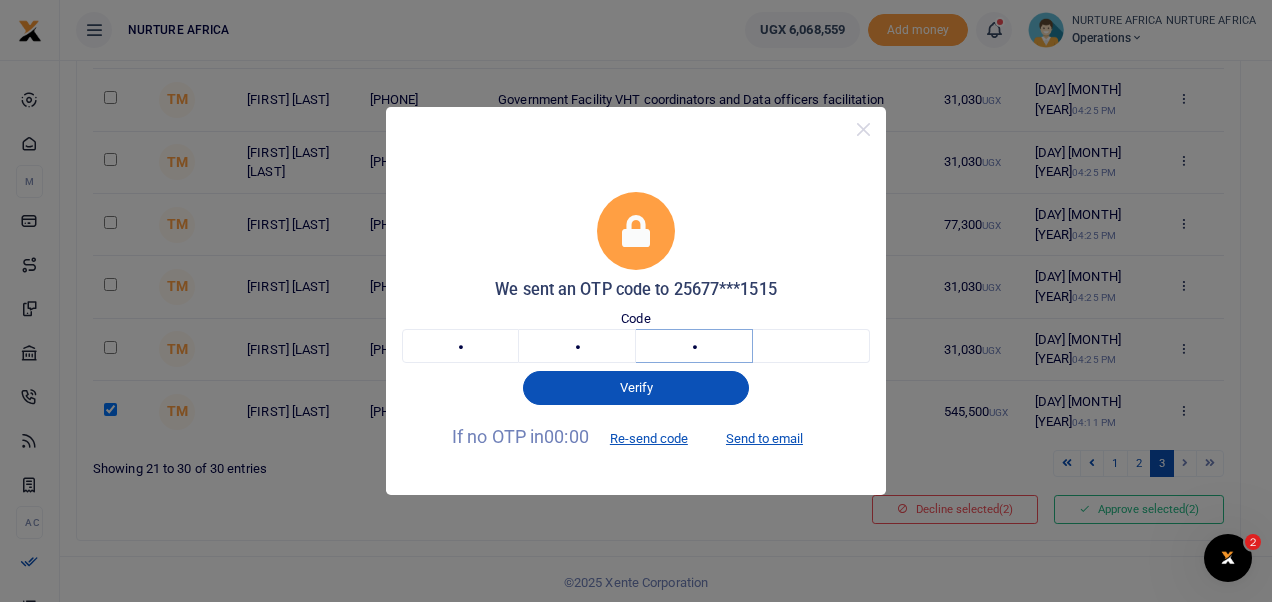 type on "5" 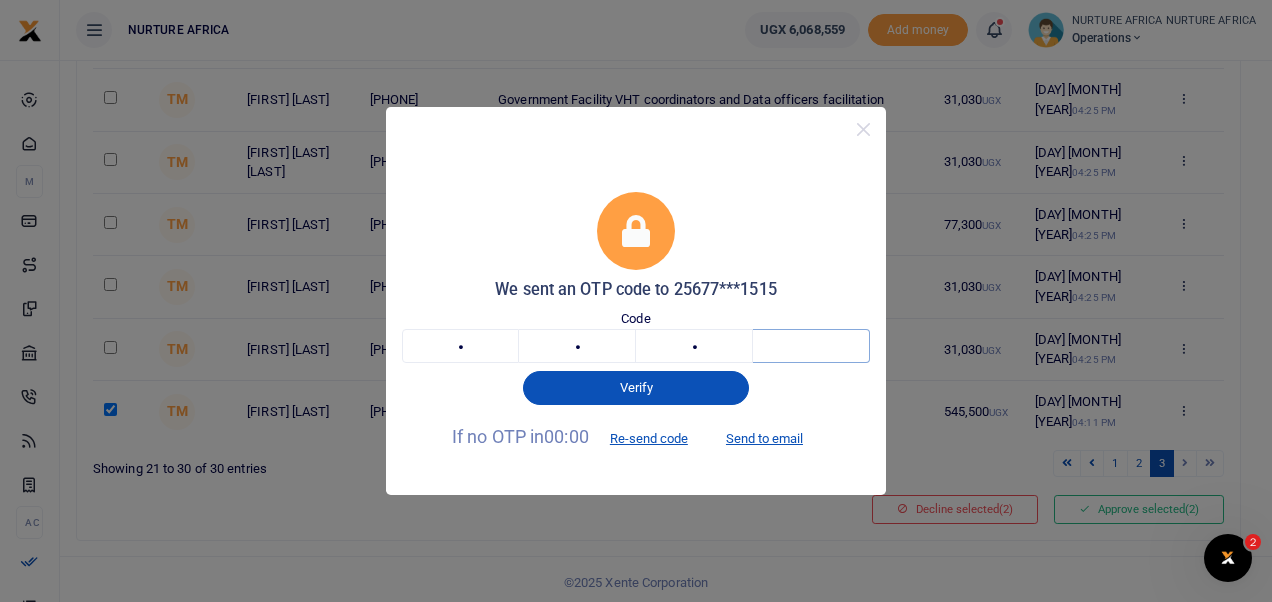 type on "3" 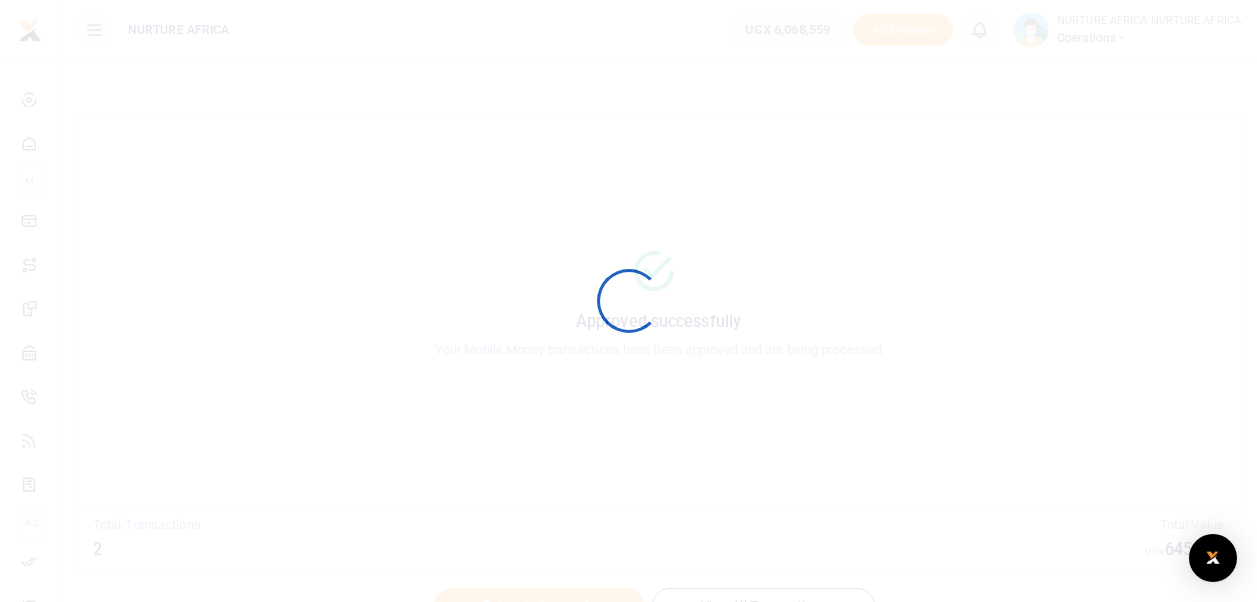 scroll, scrollTop: 0, scrollLeft: 0, axis: both 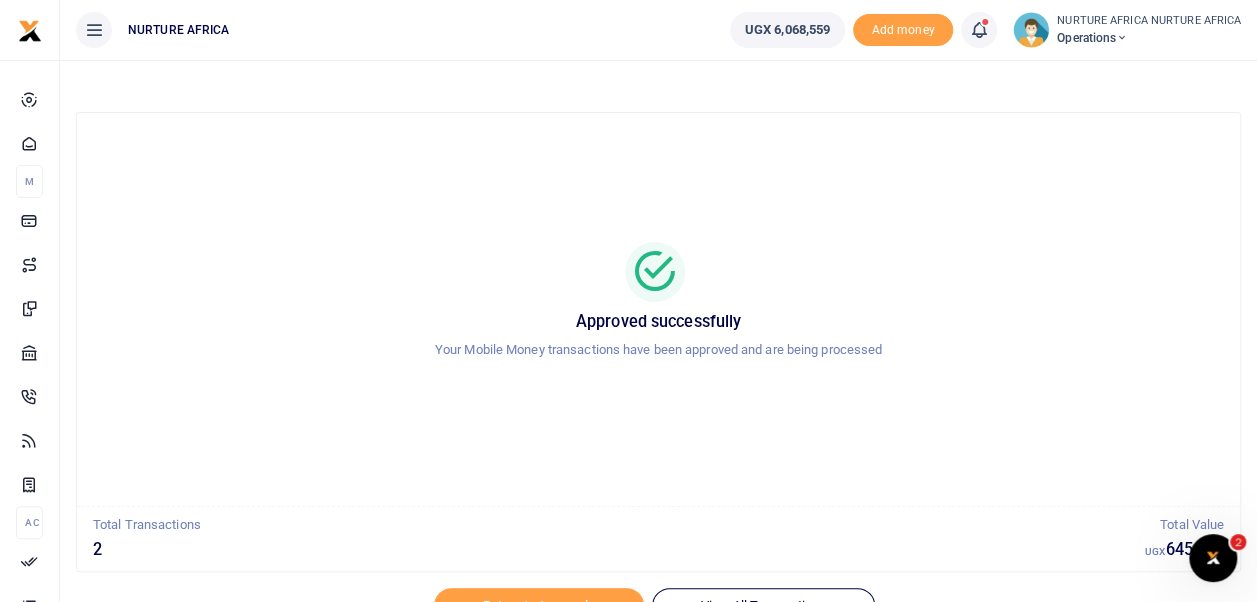 click at bounding box center [979, 30] 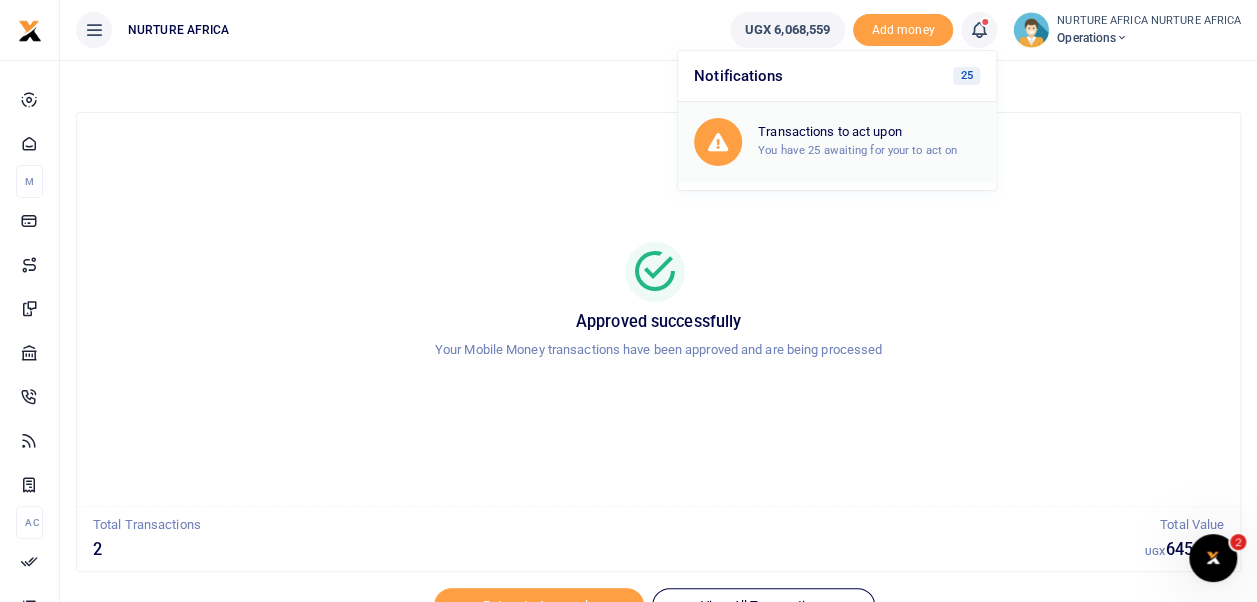 click on "Transactions to act upon
You have 25 awaiting for your to act on" at bounding box center (869, 141) 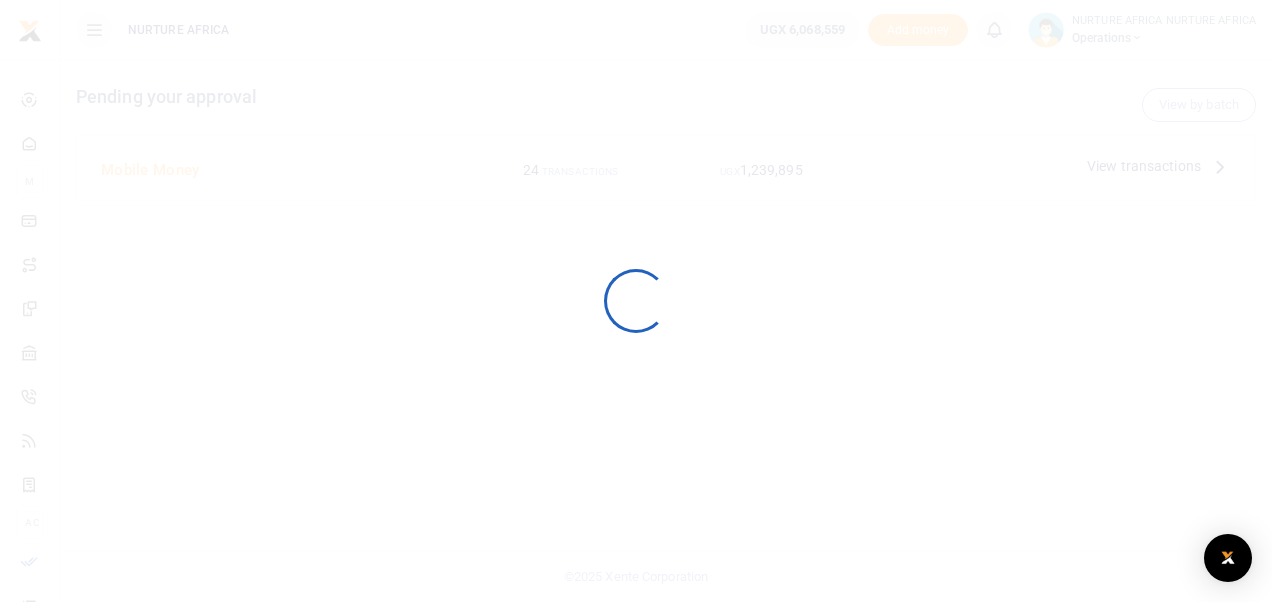 scroll, scrollTop: 0, scrollLeft: 0, axis: both 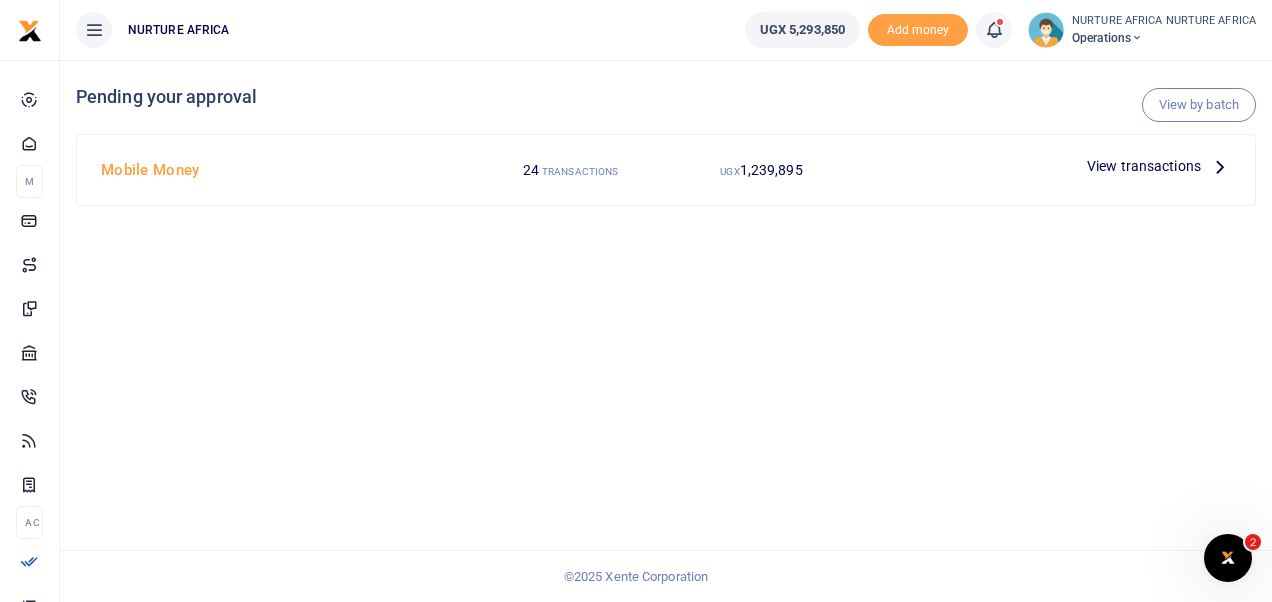 click on "View transactions" at bounding box center [1144, 166] 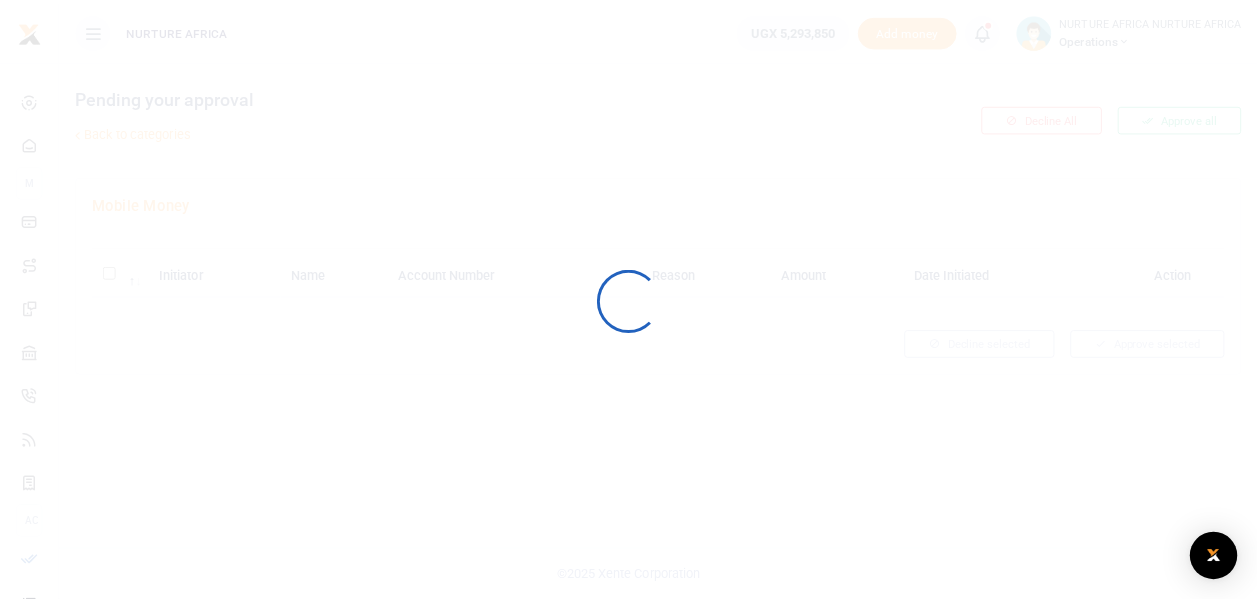 scroll, scrollTop: 0, scrollLeft: 0, axis: both 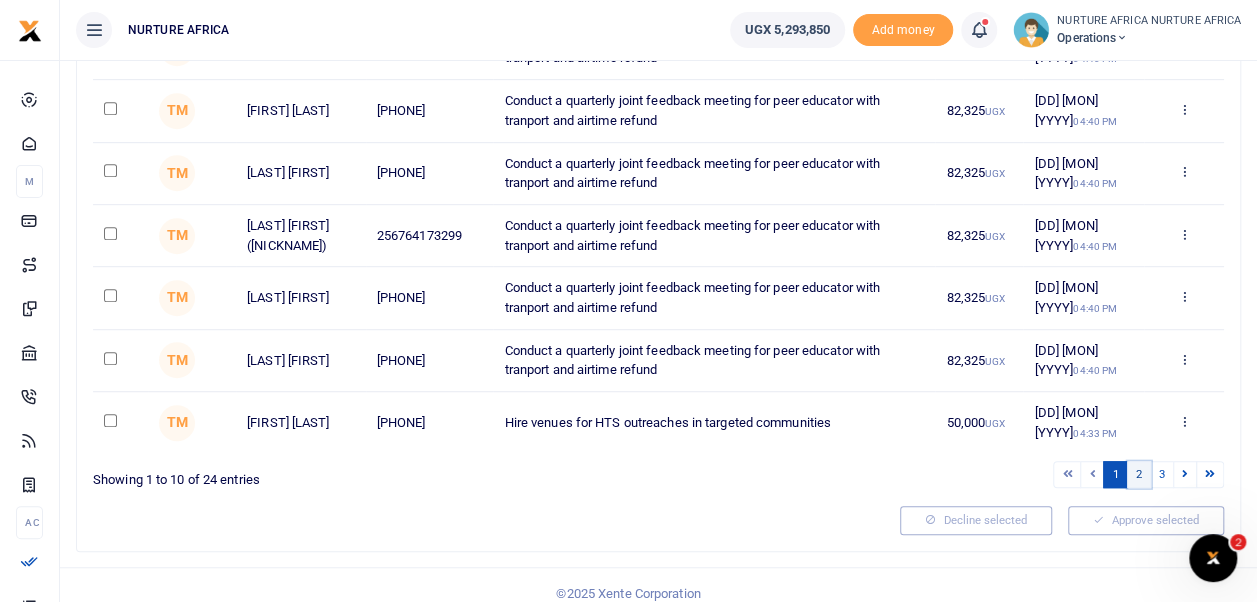 click on "2" at bounding box center (1139, 474) 